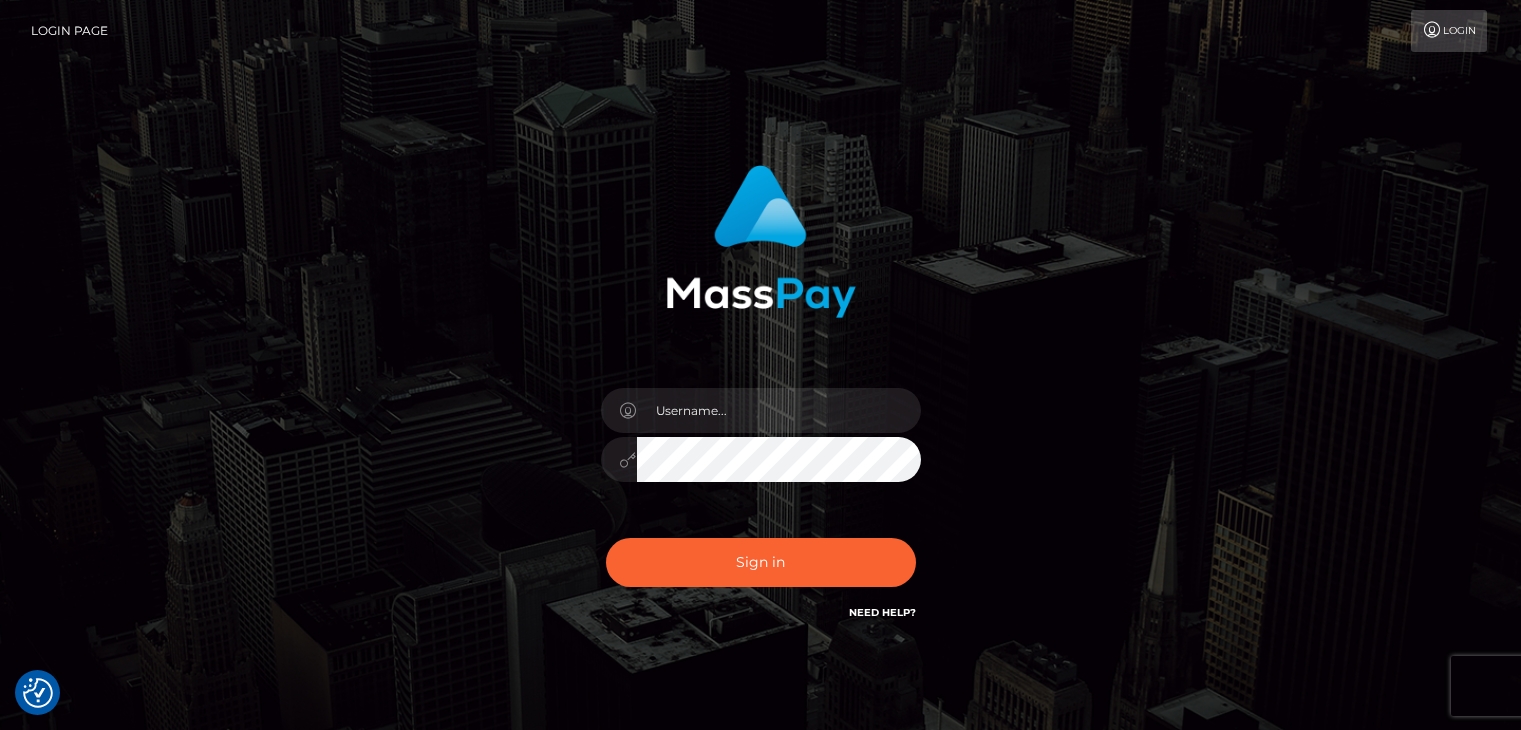 scroll, scrollTop: 0, scrollLeft: 0, axis: both 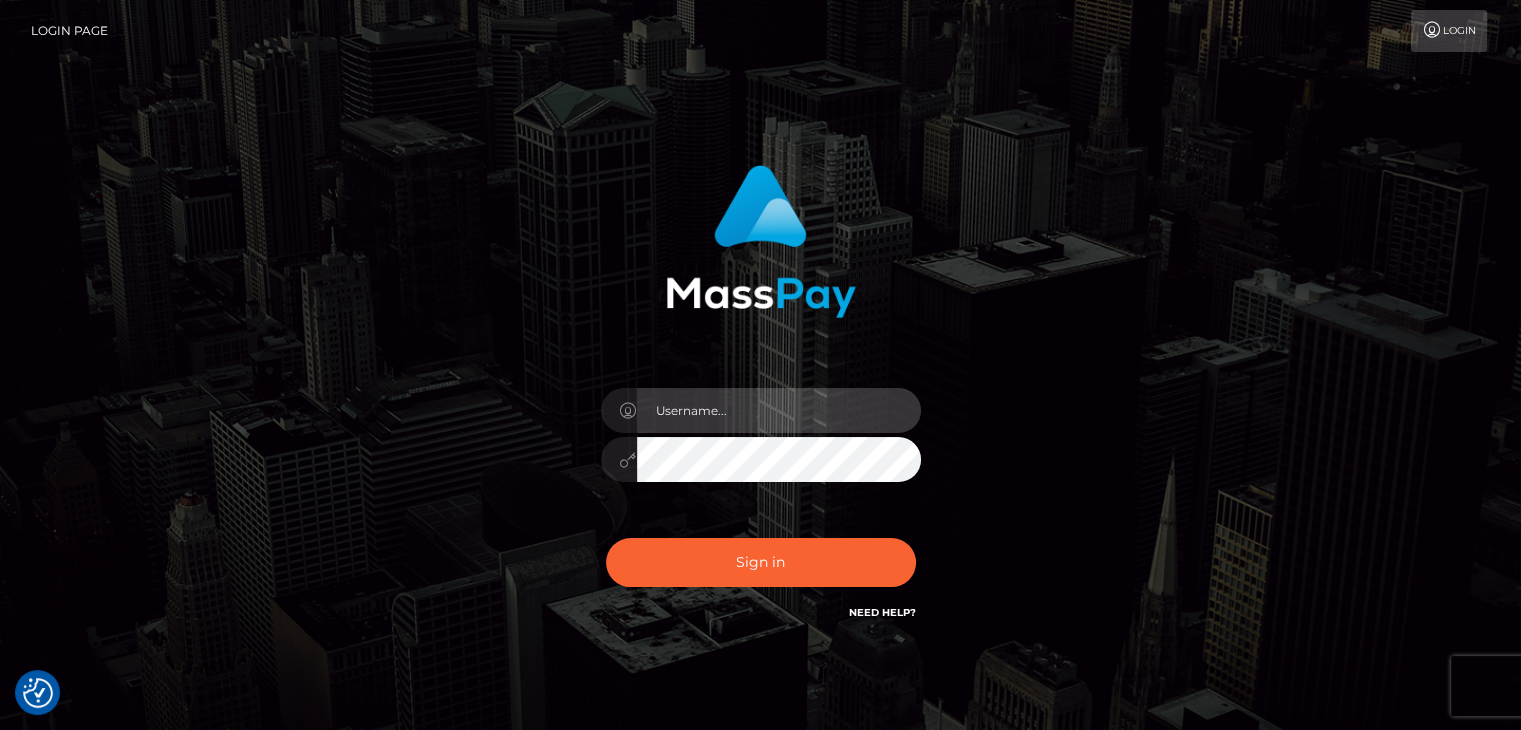 type on "Edward" 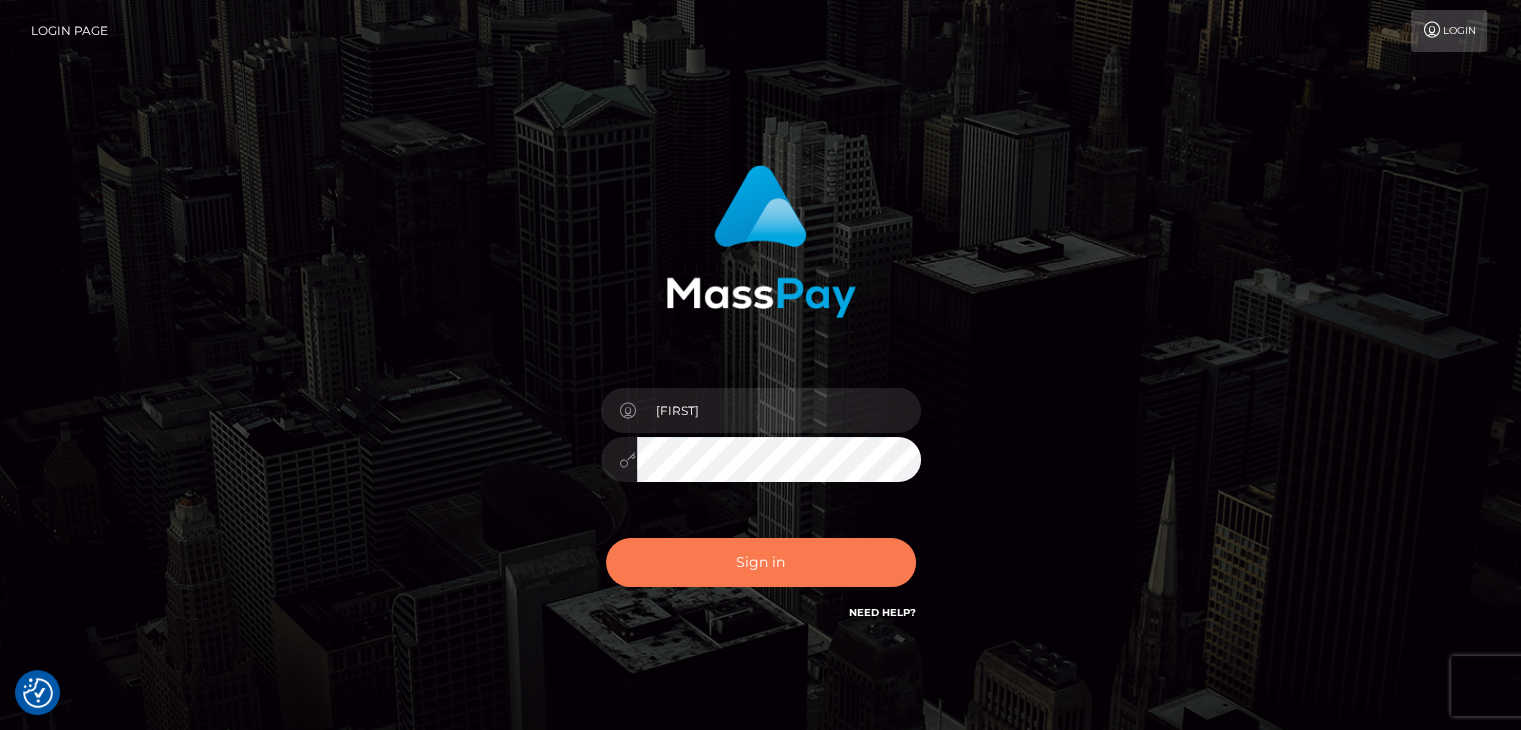 click on "Sign in" at bounding box center (761, 562) 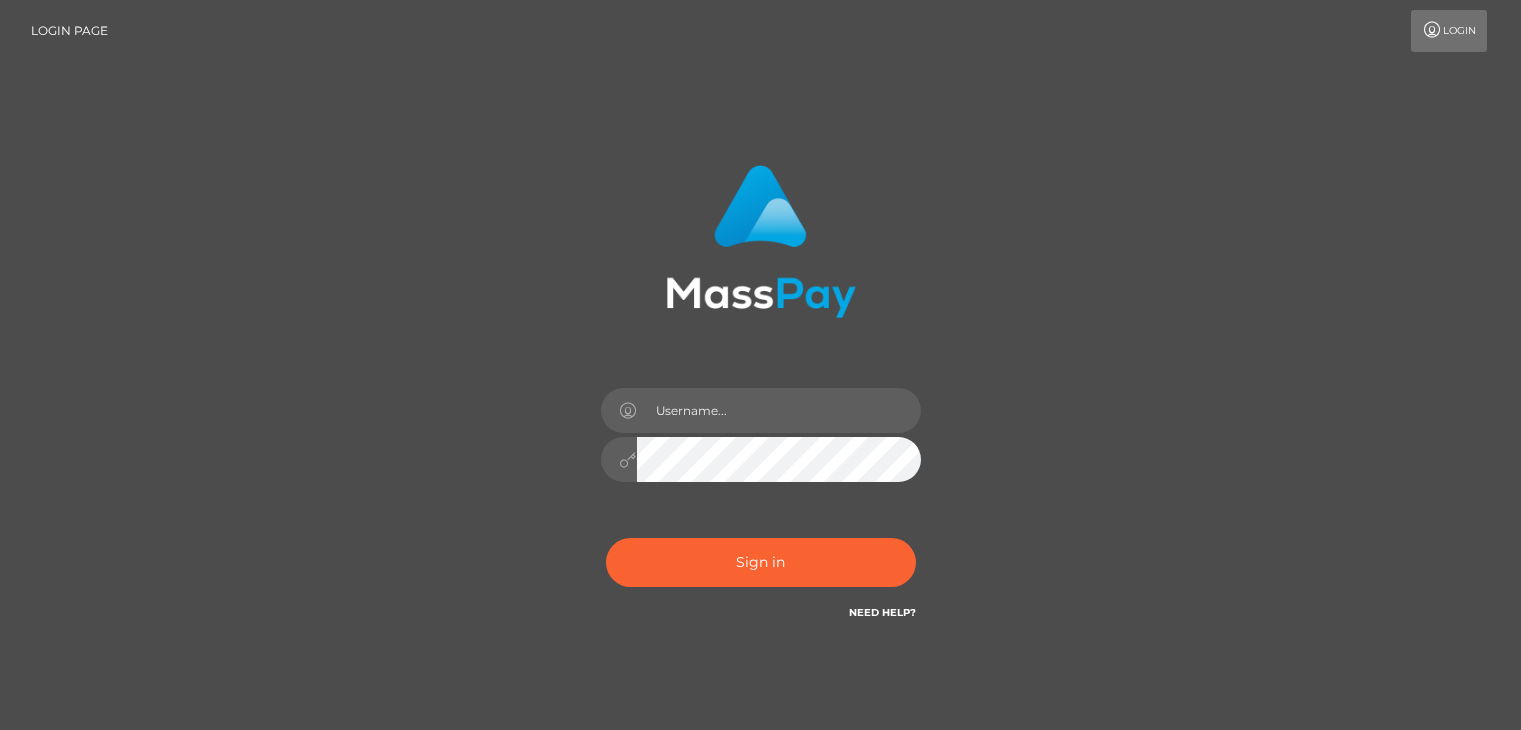 scroll, scrollTop: 0, scrollLeft: 0, axis: both 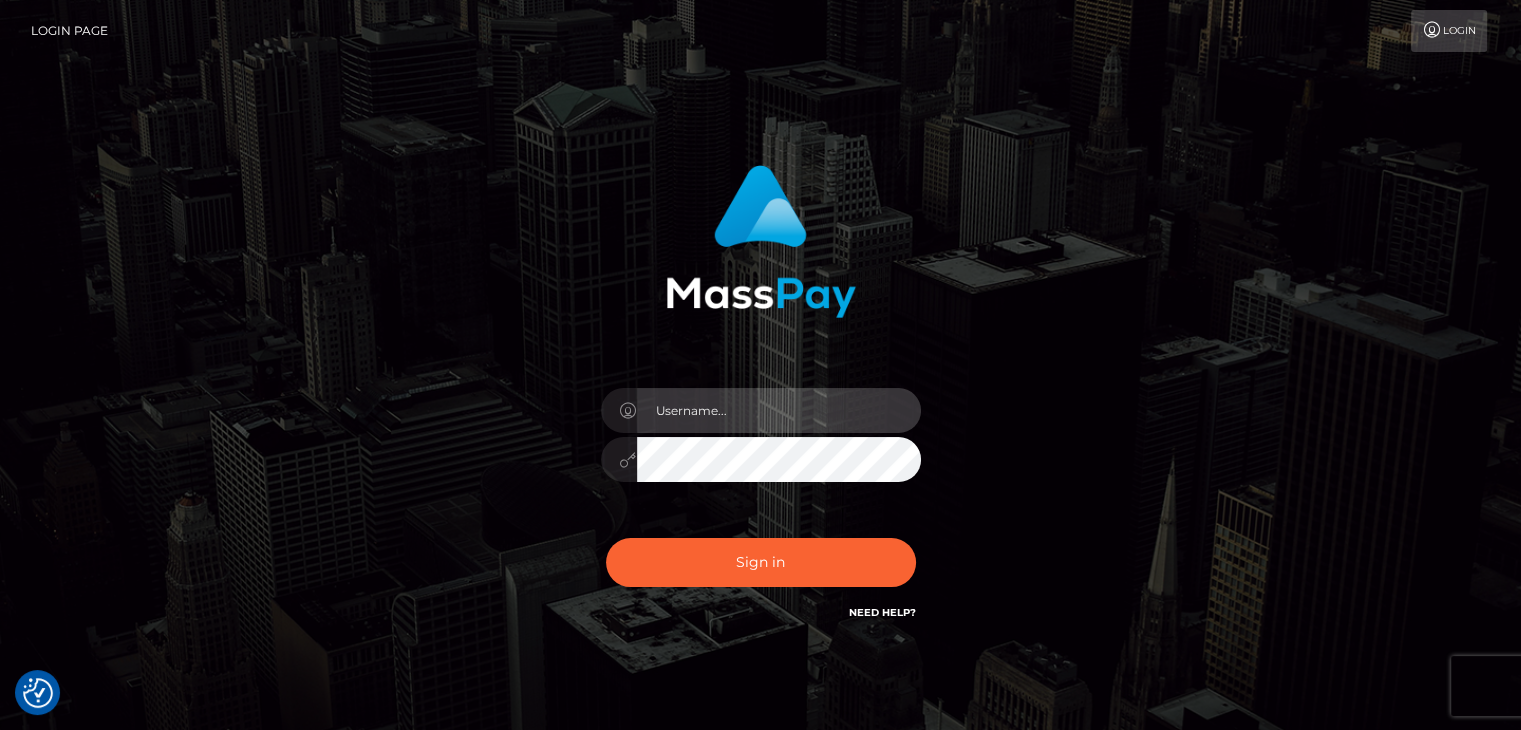 click at bounding box center [779, 410] 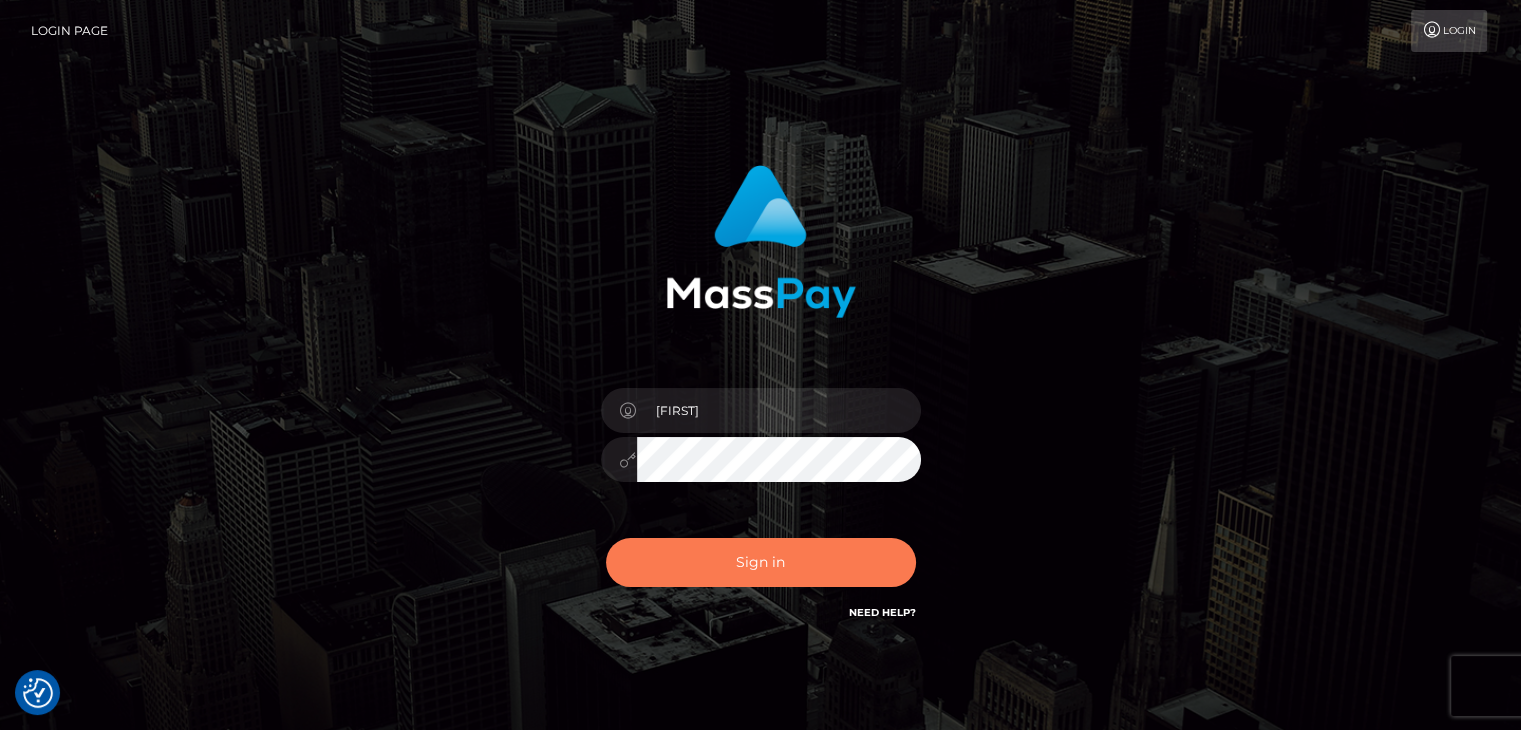 click on "Sign in" at bounding box center (761, 562) 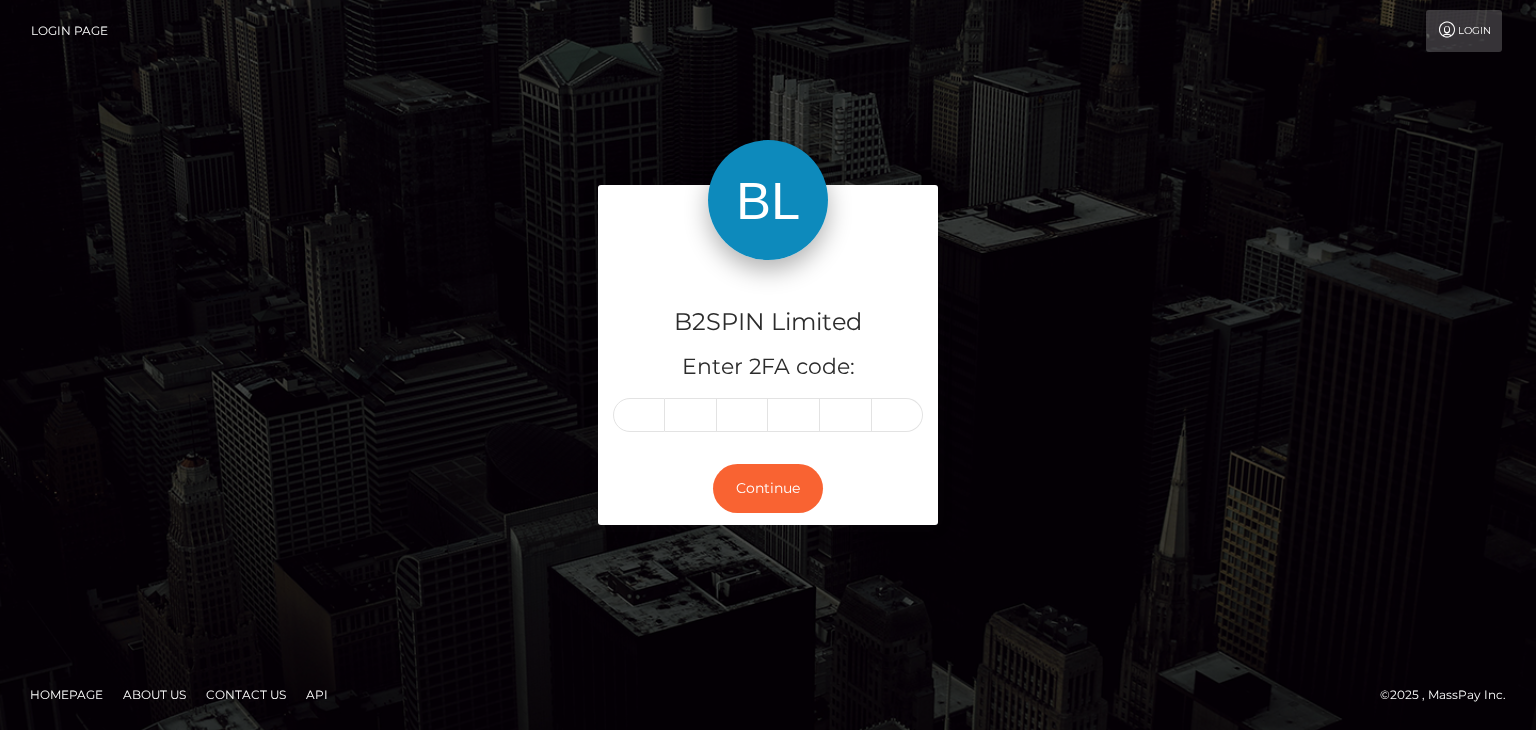 scroll, scrollTop: 0, scrollLeft: 0, axis: both 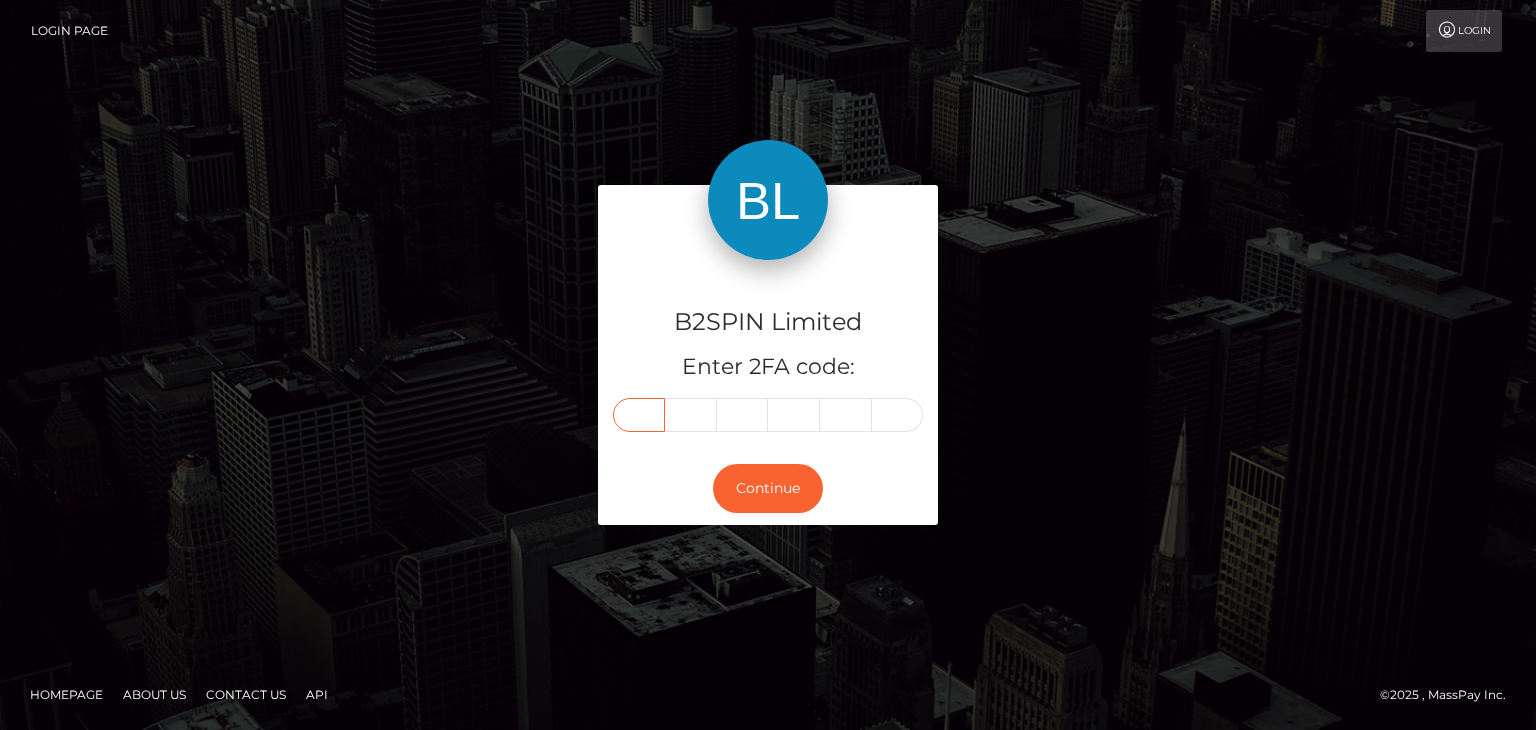 click at bounding box center [639, 415] 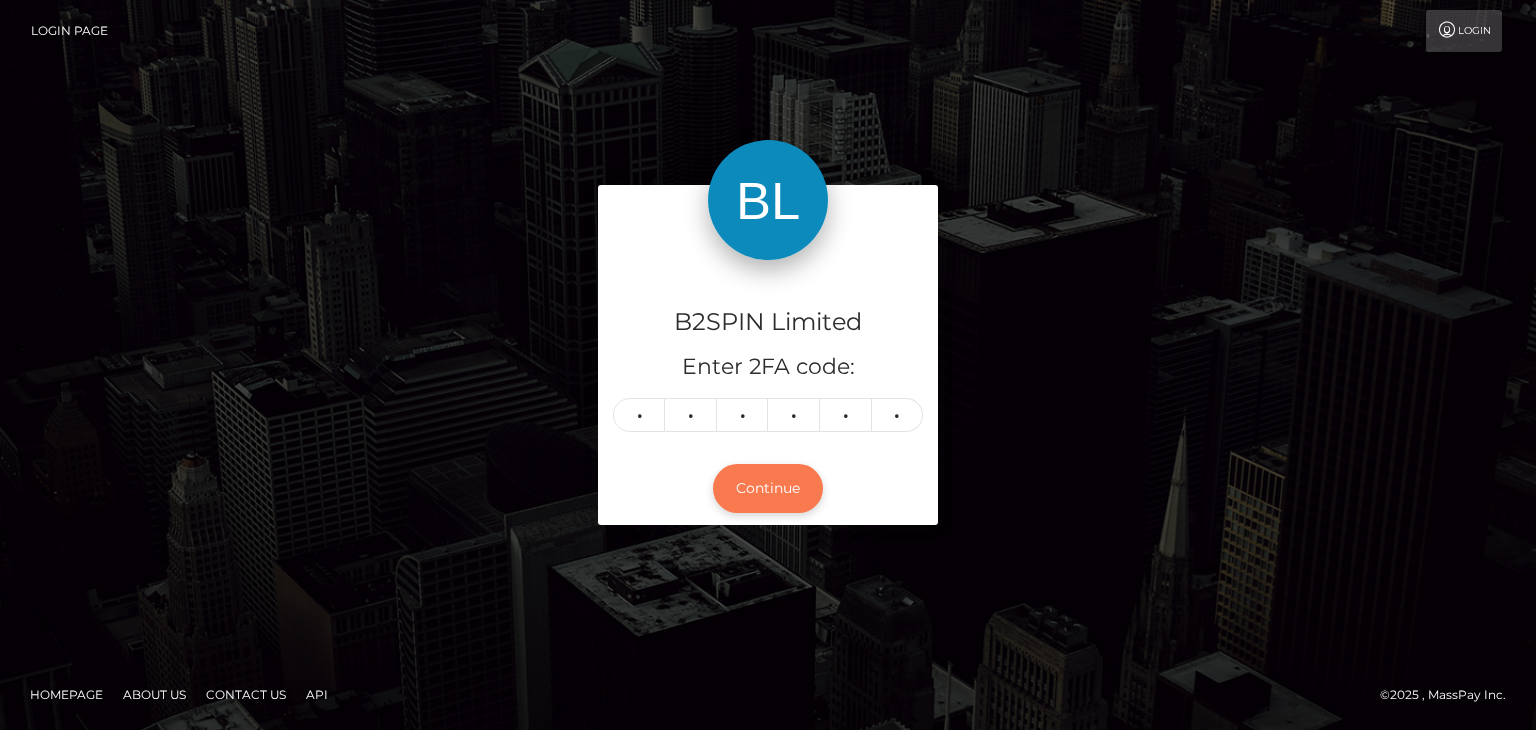 click on "Continue" at bounding box center (768, 488) 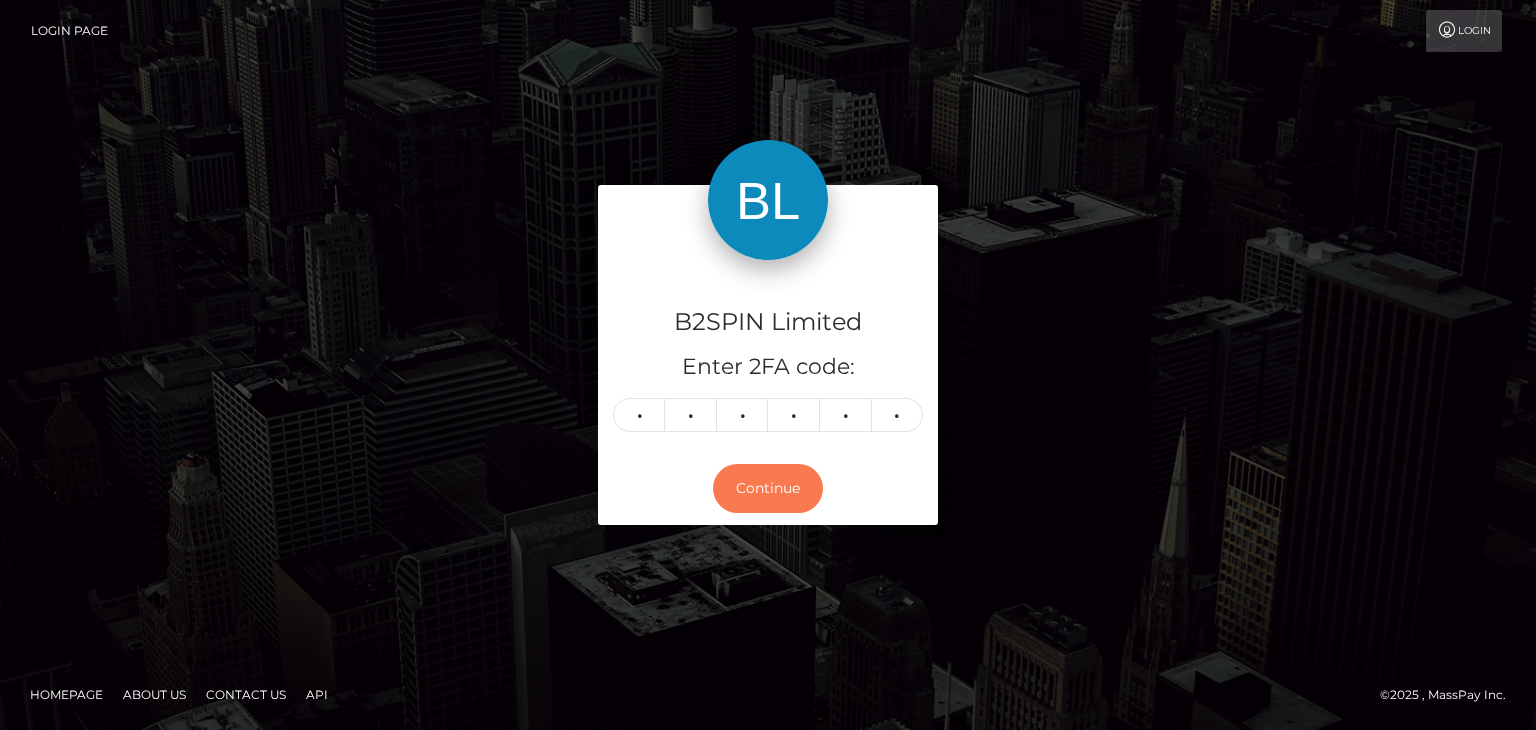 type 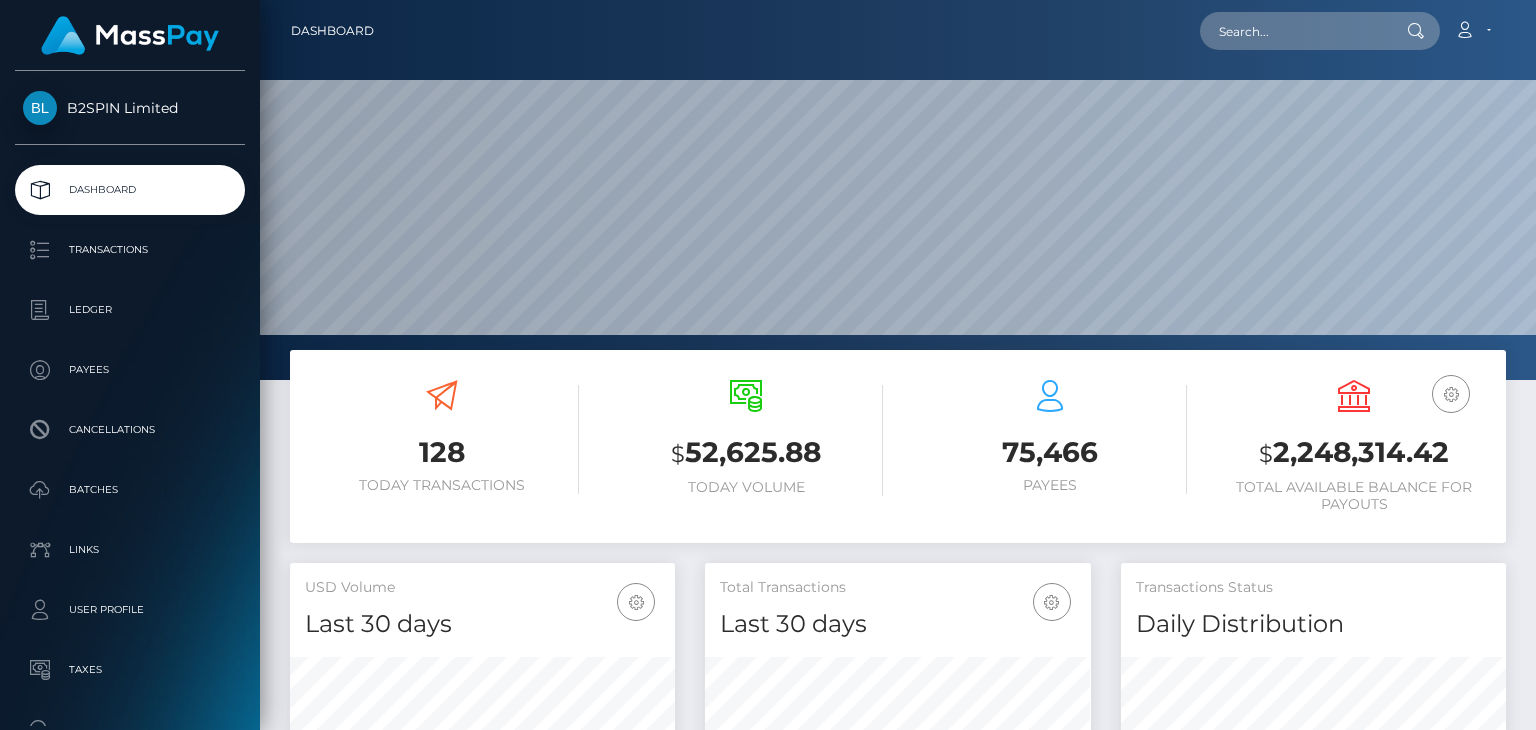 scroll, scrollTop: 0, scrollLeft: 0, axis: both 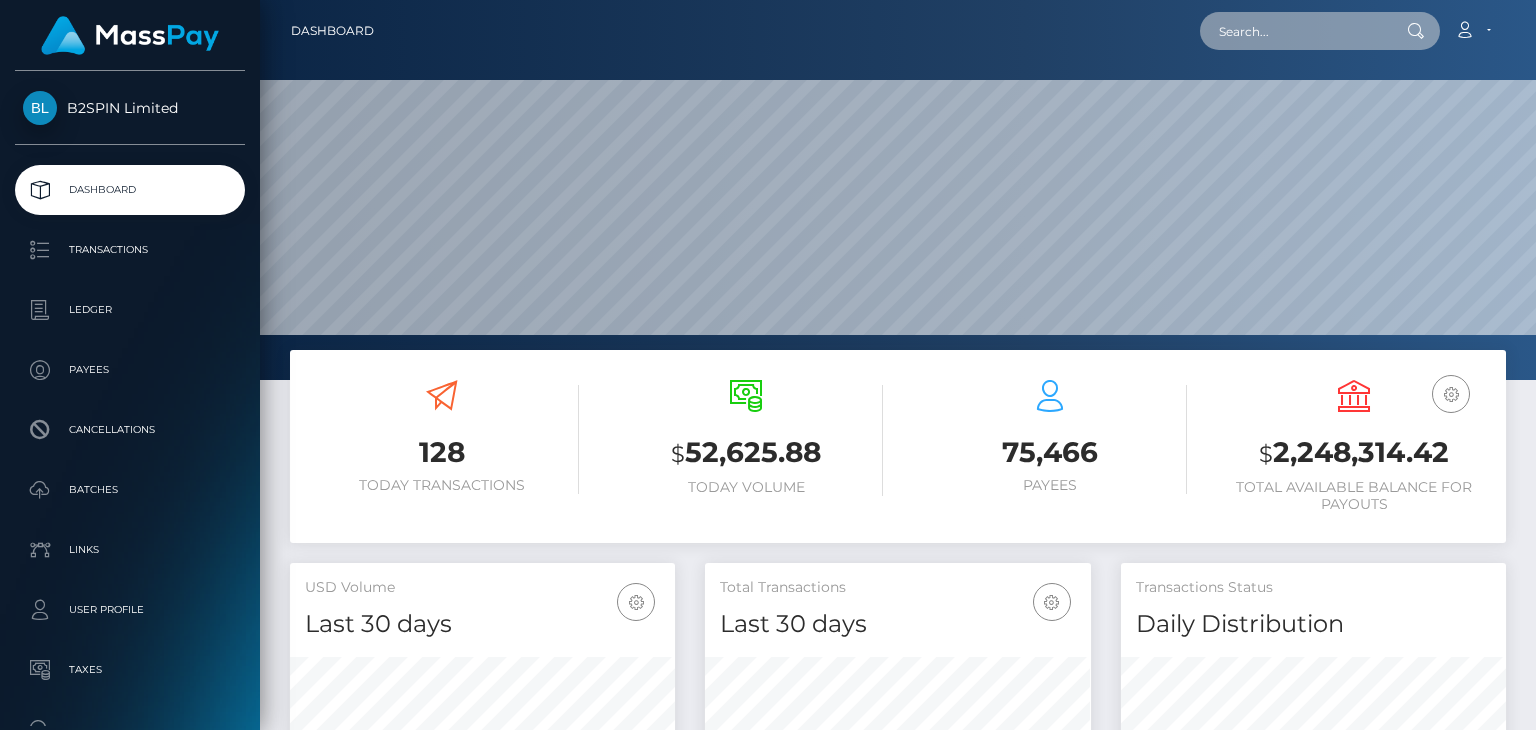 click at bounding box center (1294, 31) 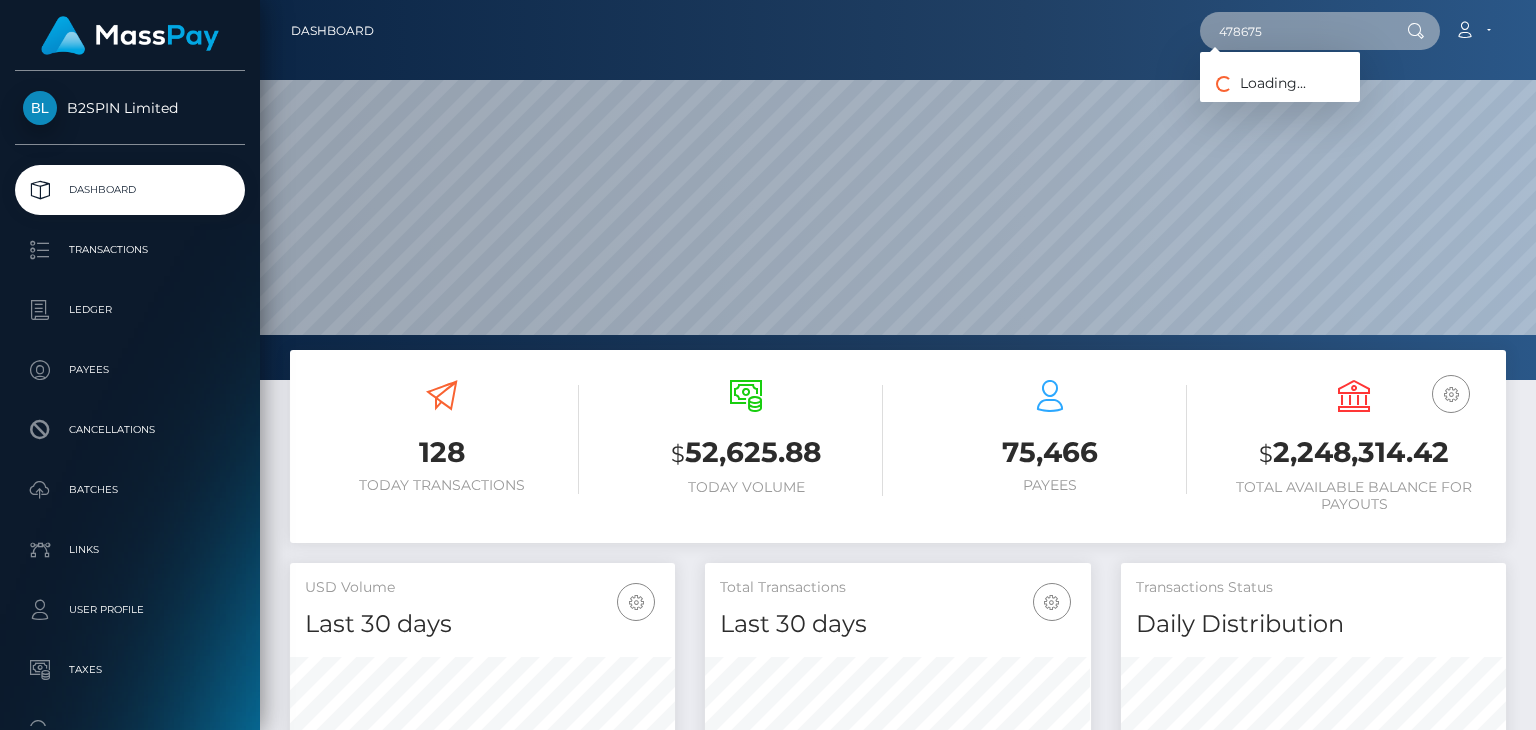 type on "478675" 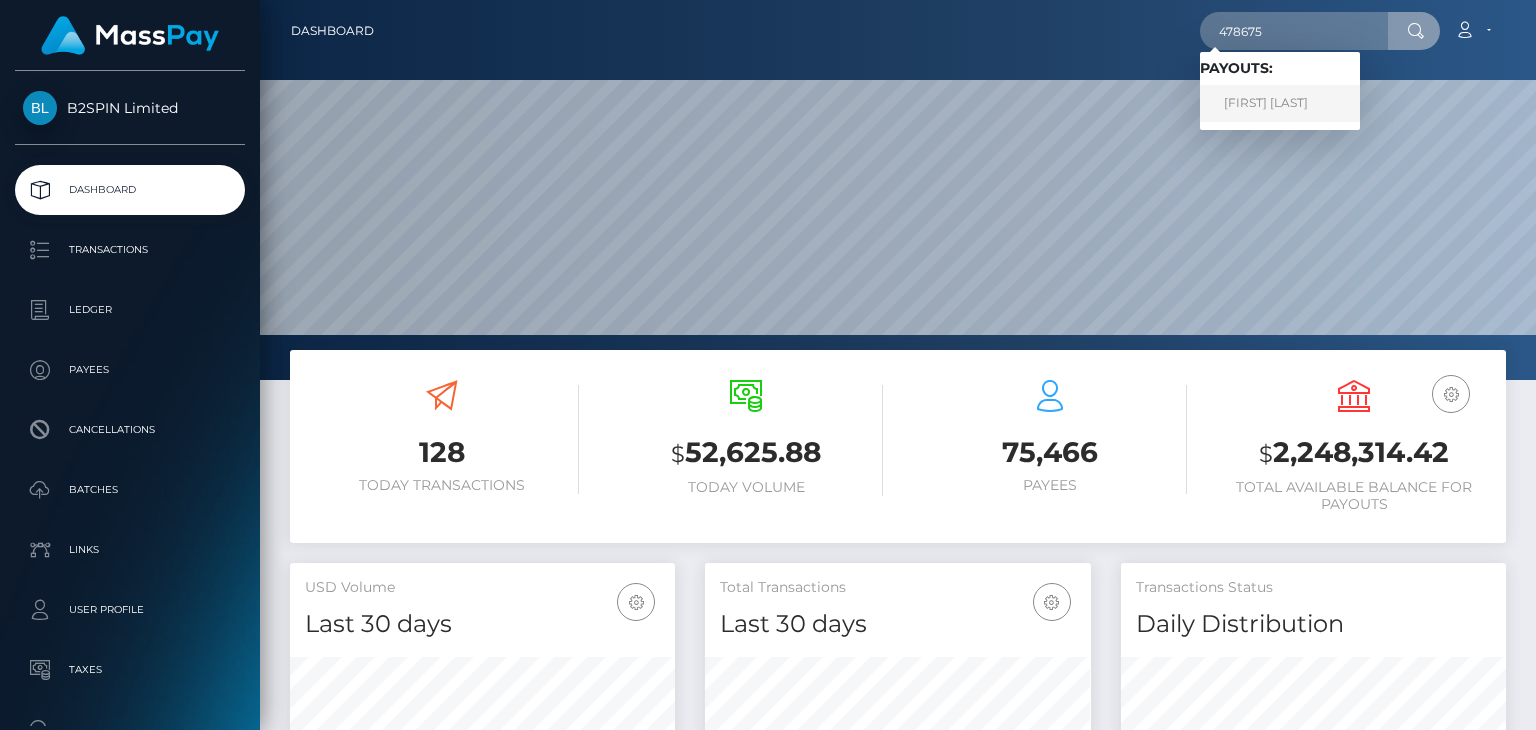 click on "[FIRST] [LAST]" at bounding box center [1280, 103] 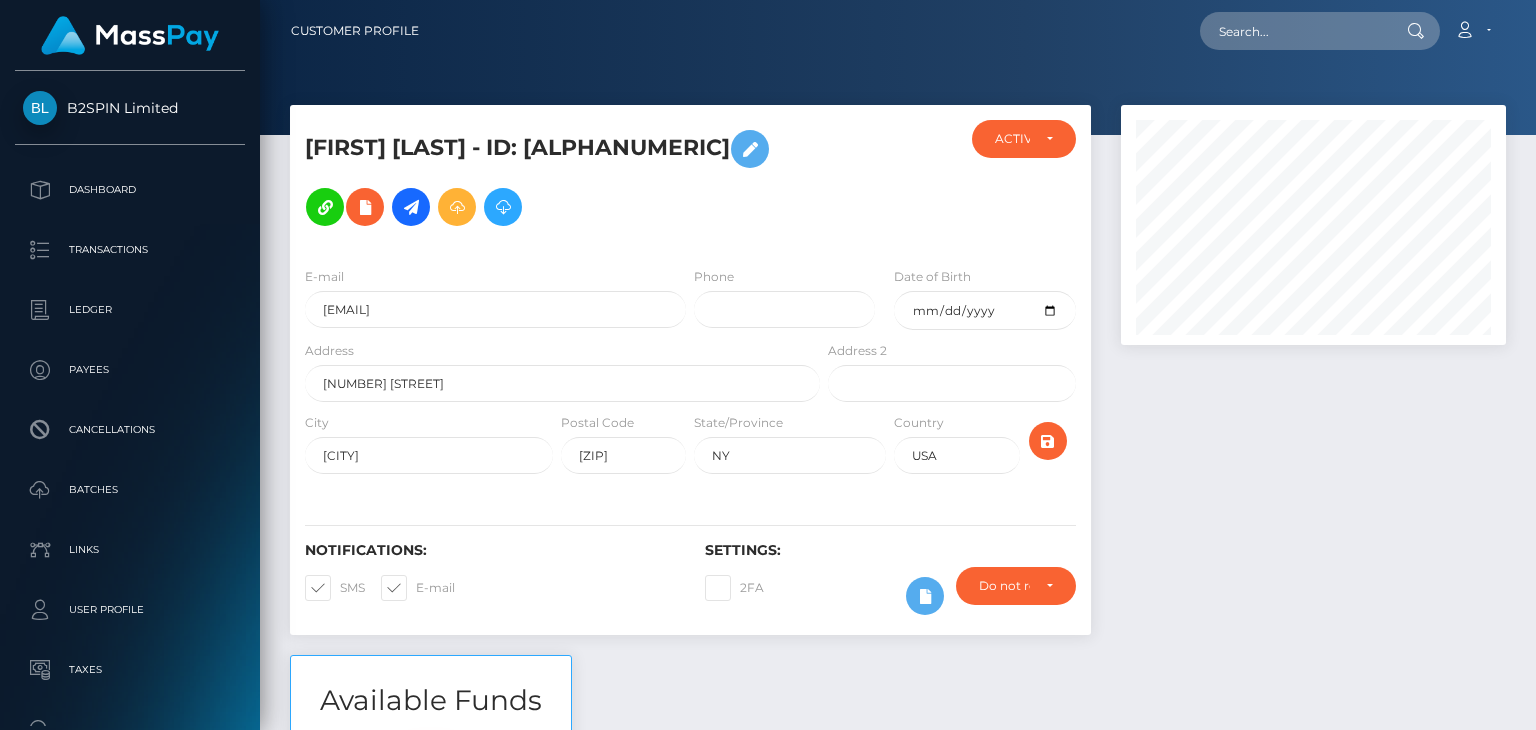 scroll, scrollTop: 0, scrollLeft: 0, axis: both 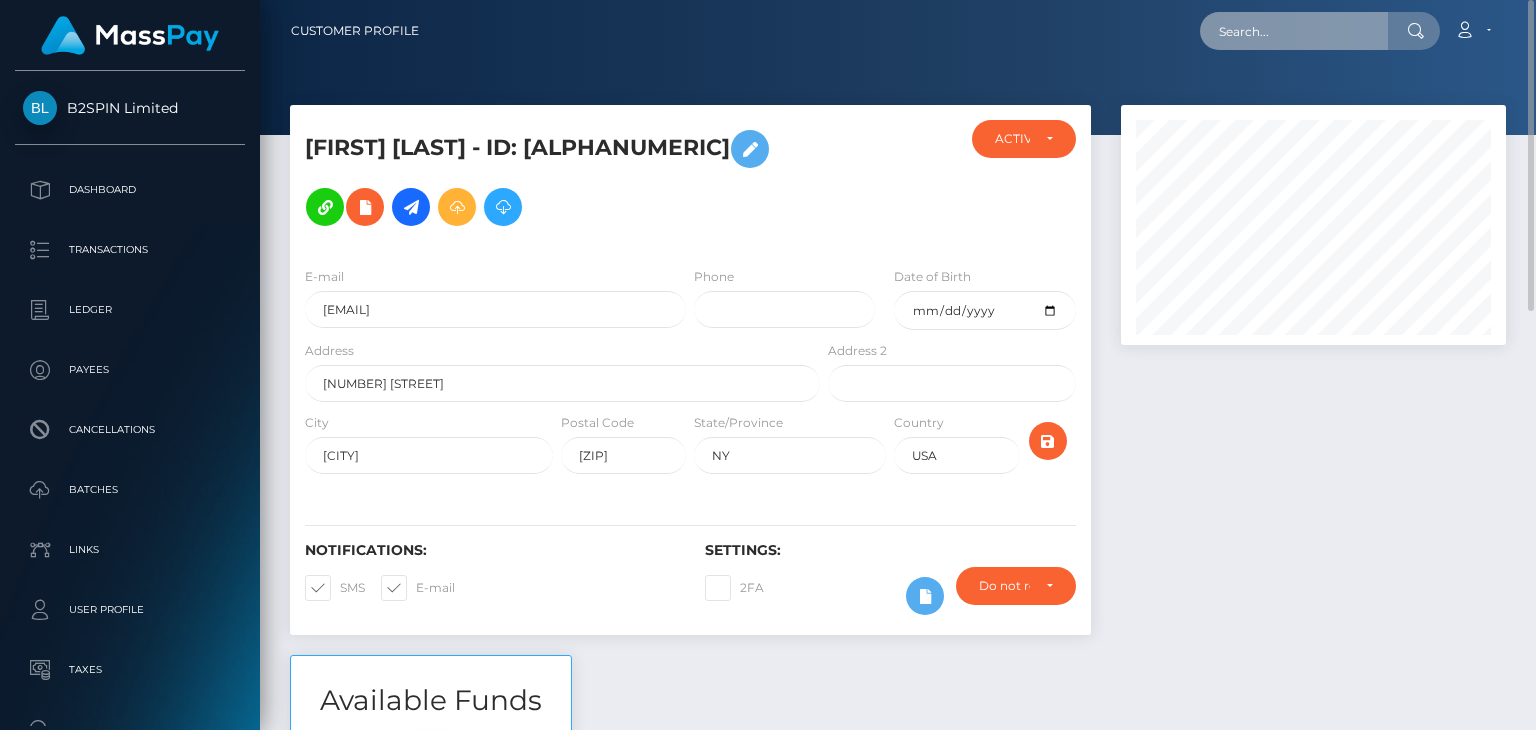 click at bounding box center (1294, 31) 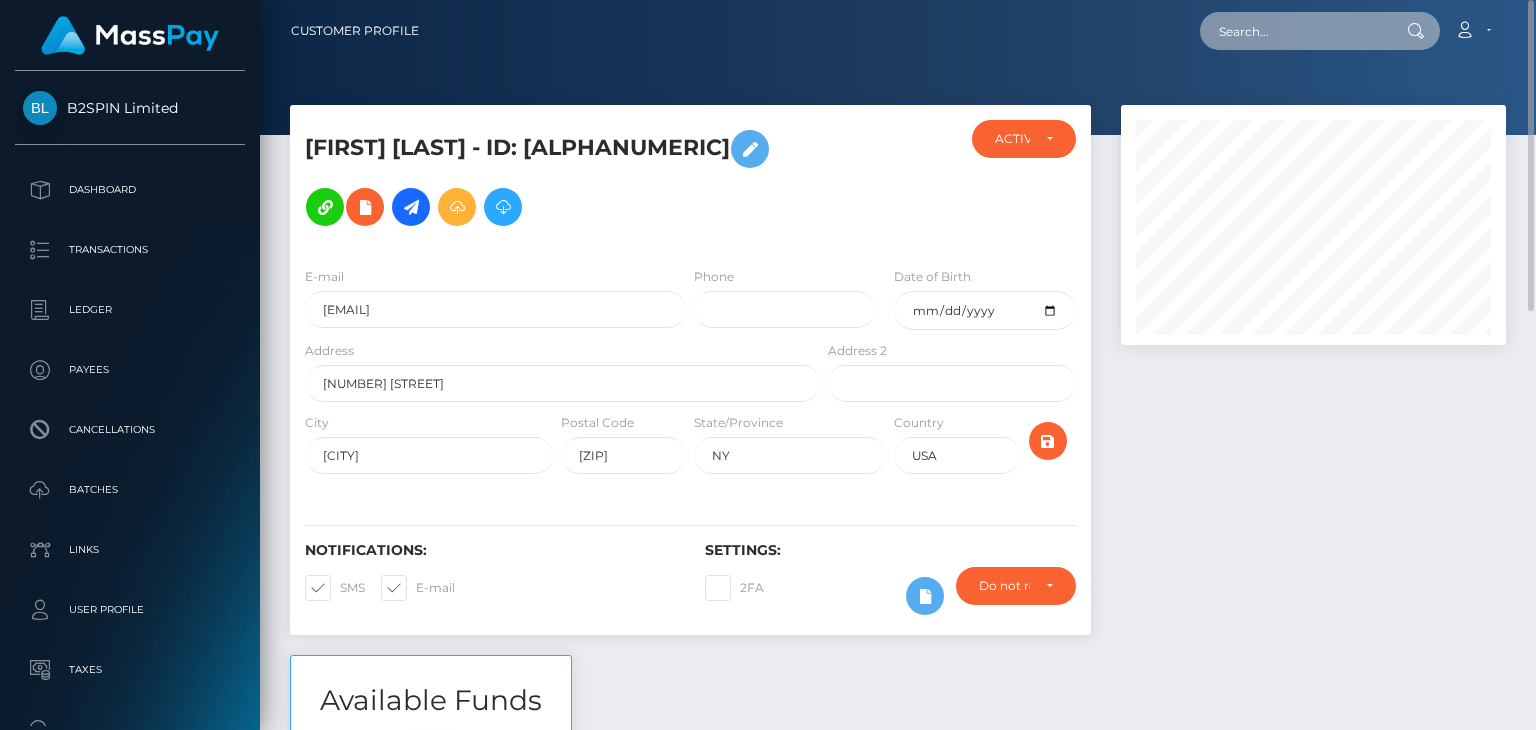 paste on "458440" 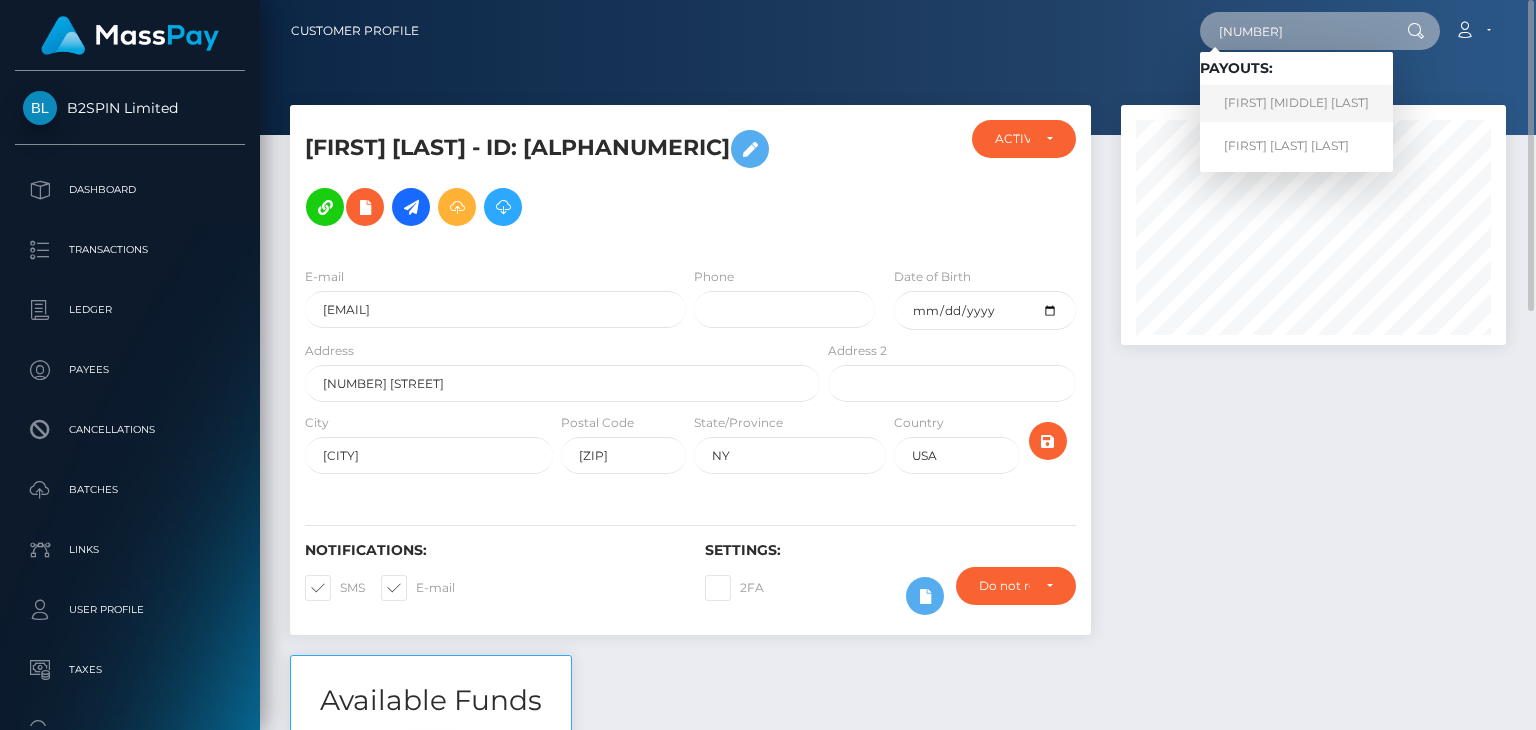 type on "458440" 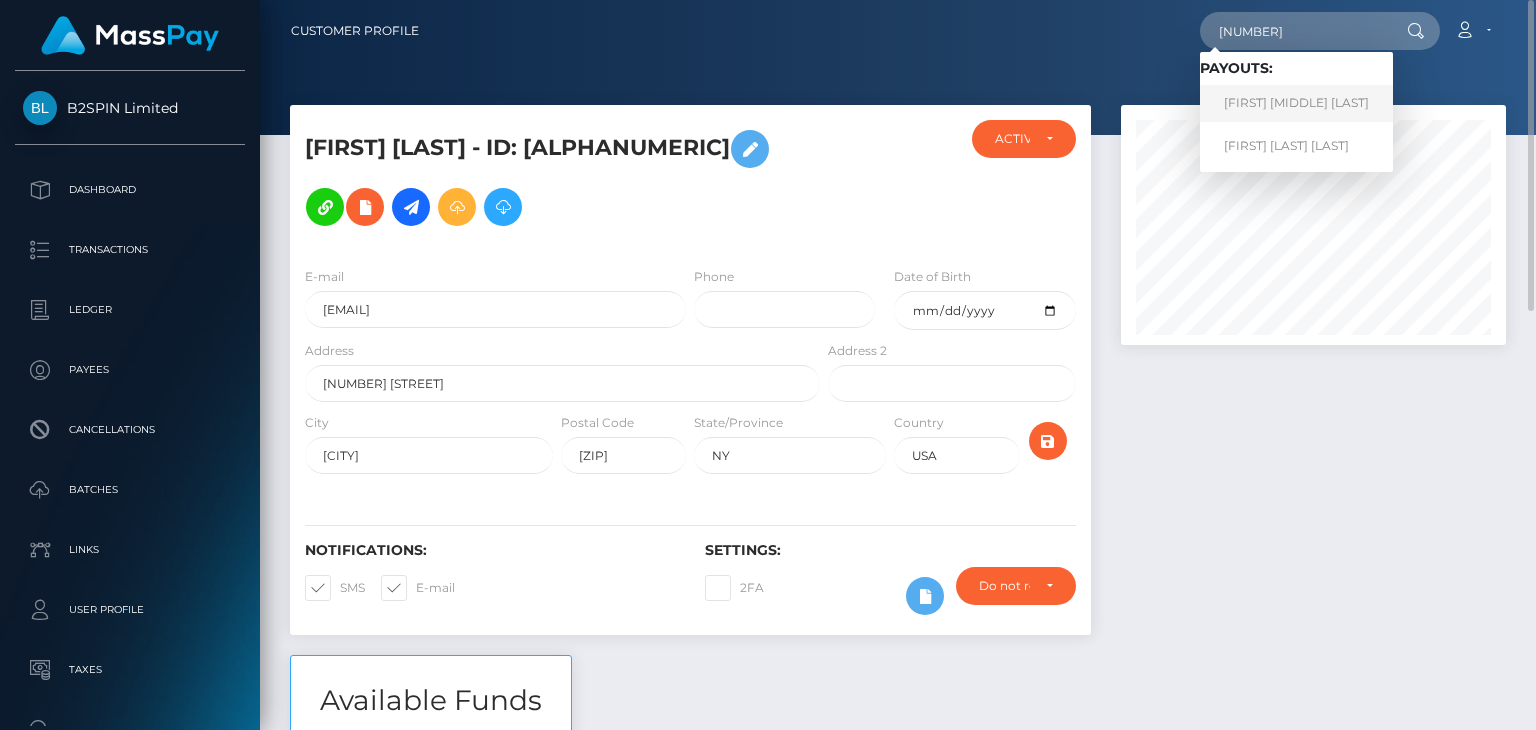 click on "Sarah Marie  Mcinturf" at bounding box center (1296, 103) 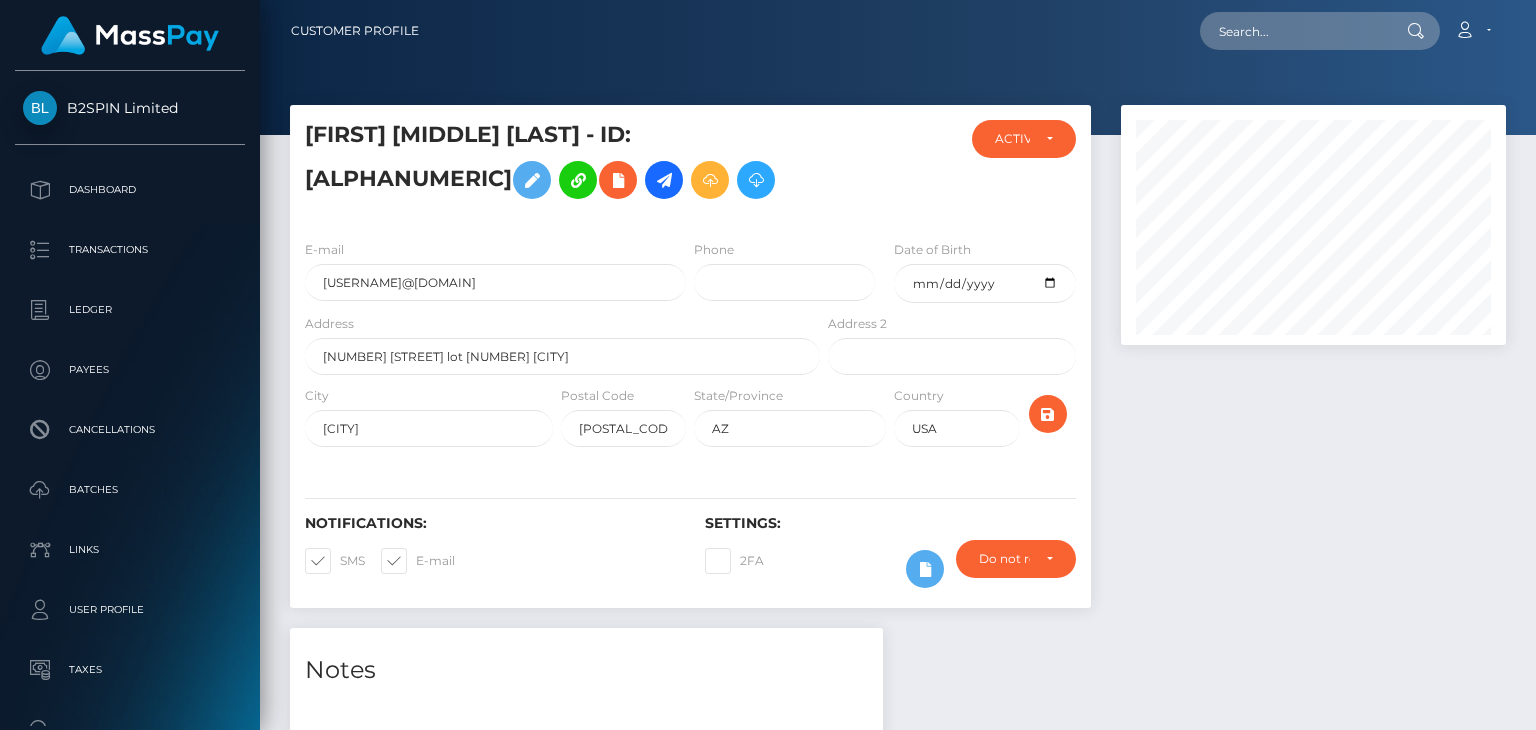 scroll, scrollTop: 0, scrollLeft: 0, axis: both 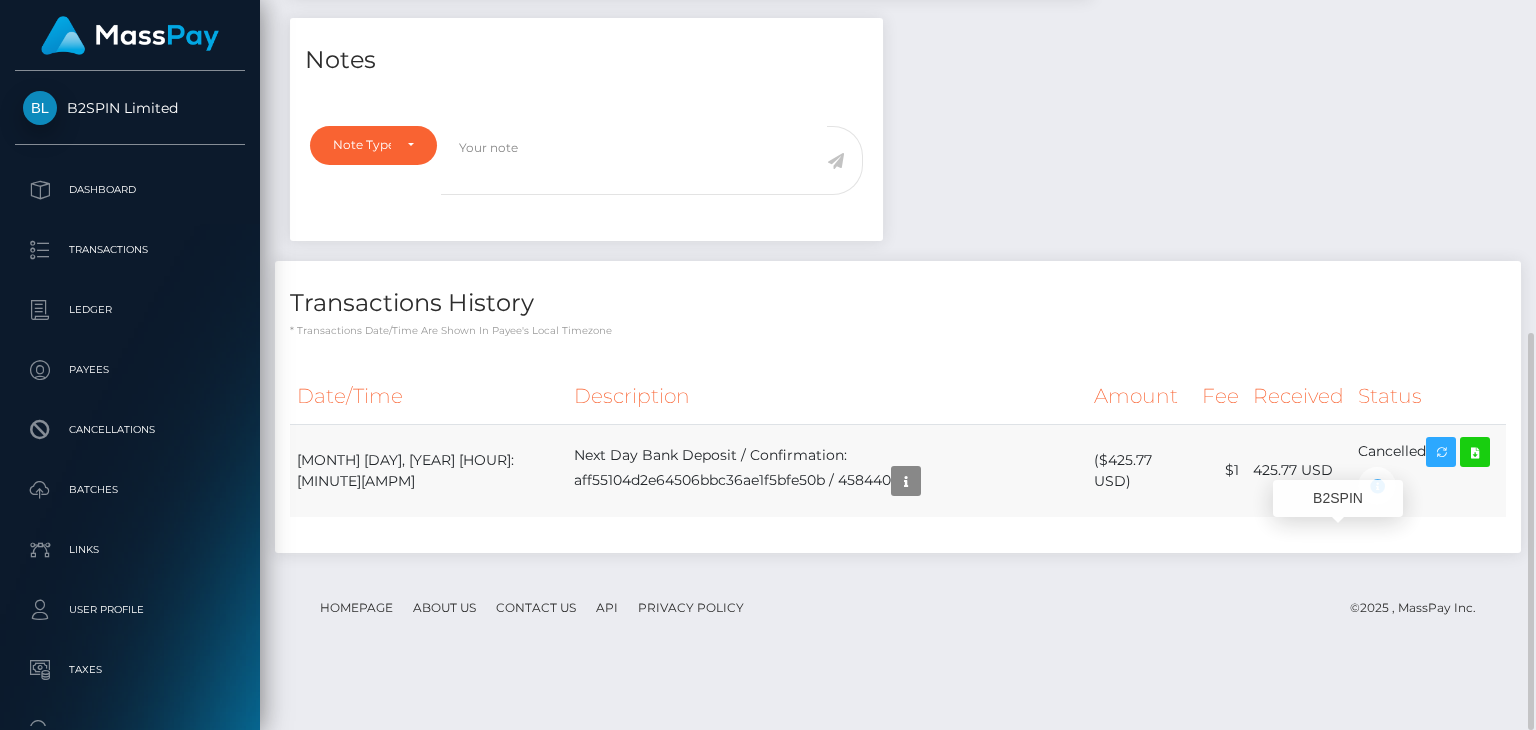 click at bounding box center (1377, 486) 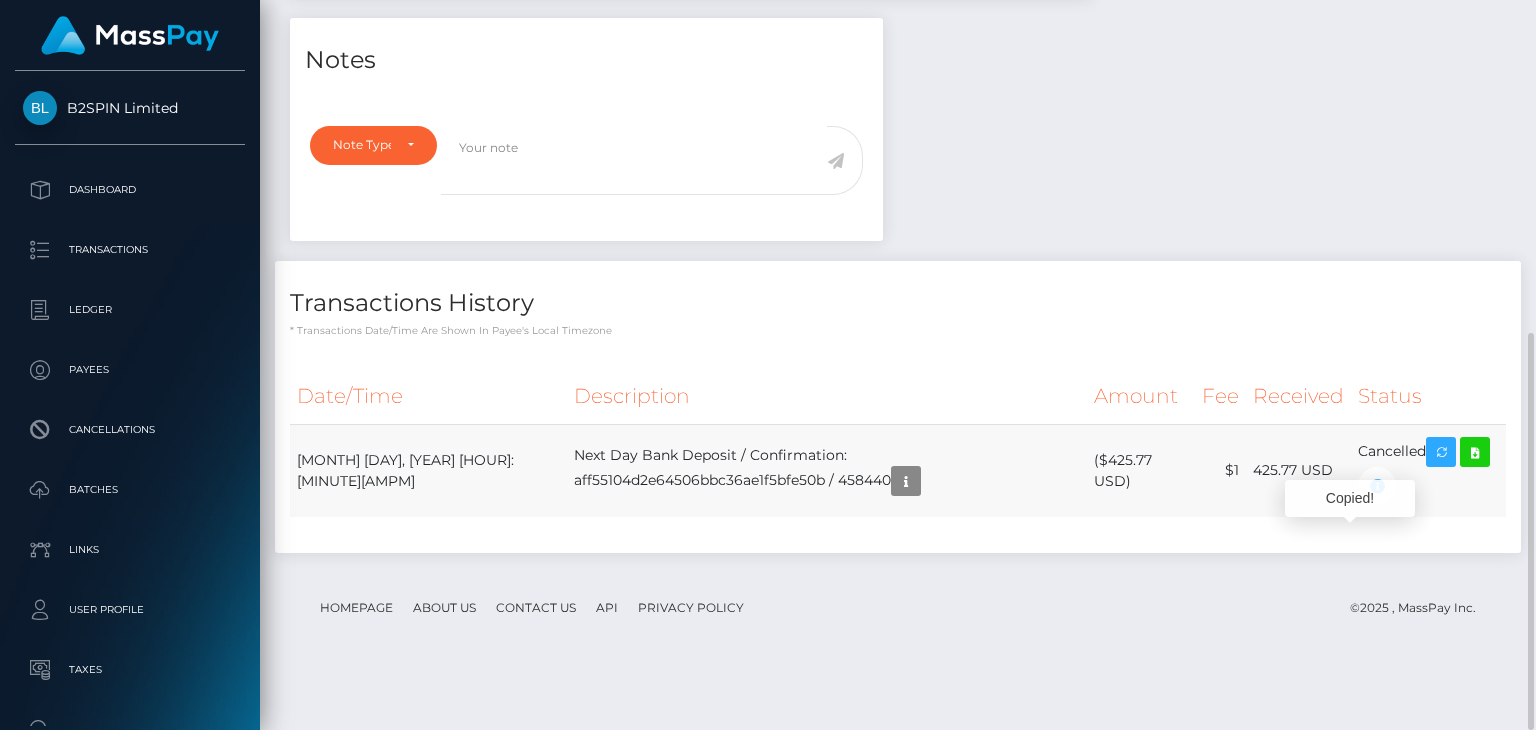scroll, scrollTop: 240, scrollLeft: 384, axis: both 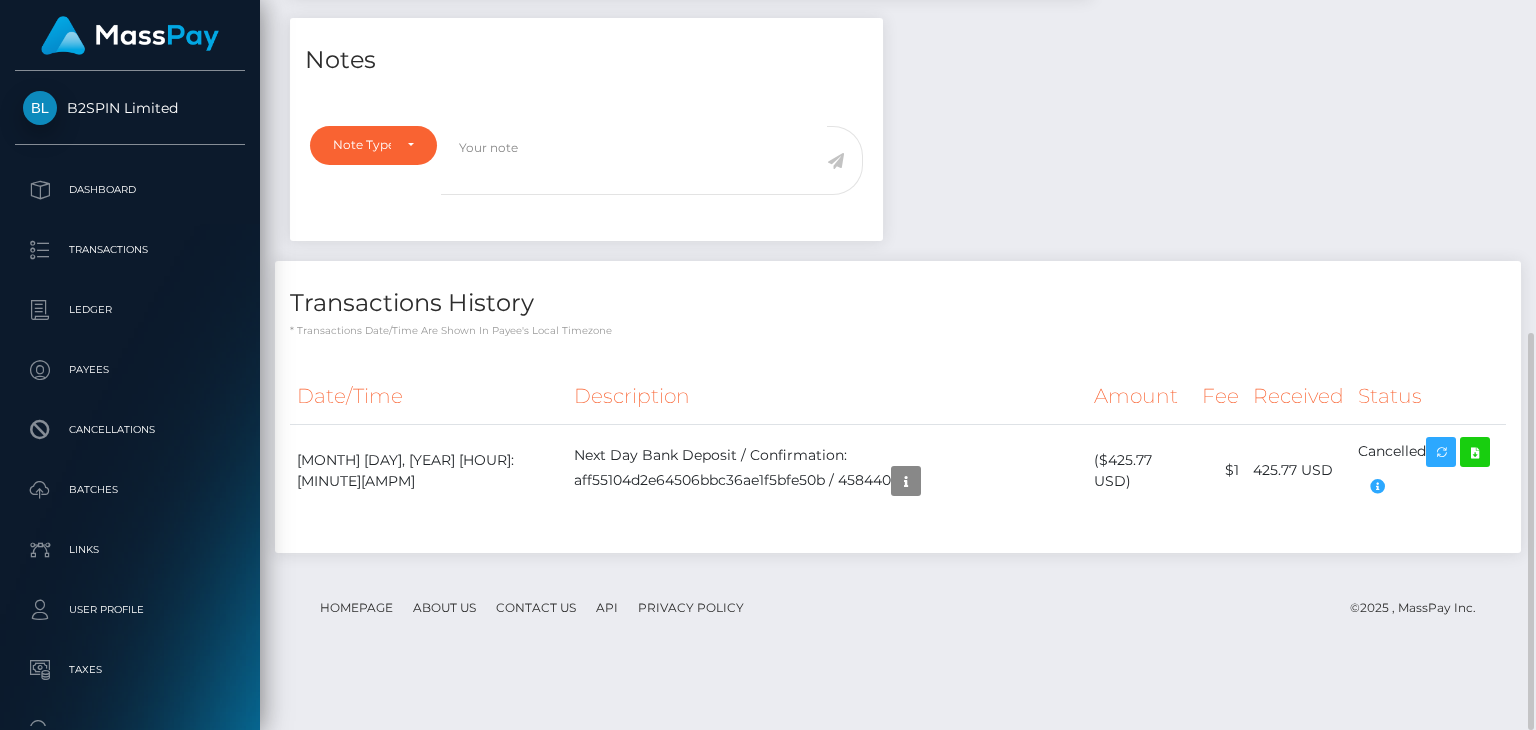 click on "Notes
Note Type
Compliance
Clear Compliance
General
Note Type" at bounding box center [898, 295] 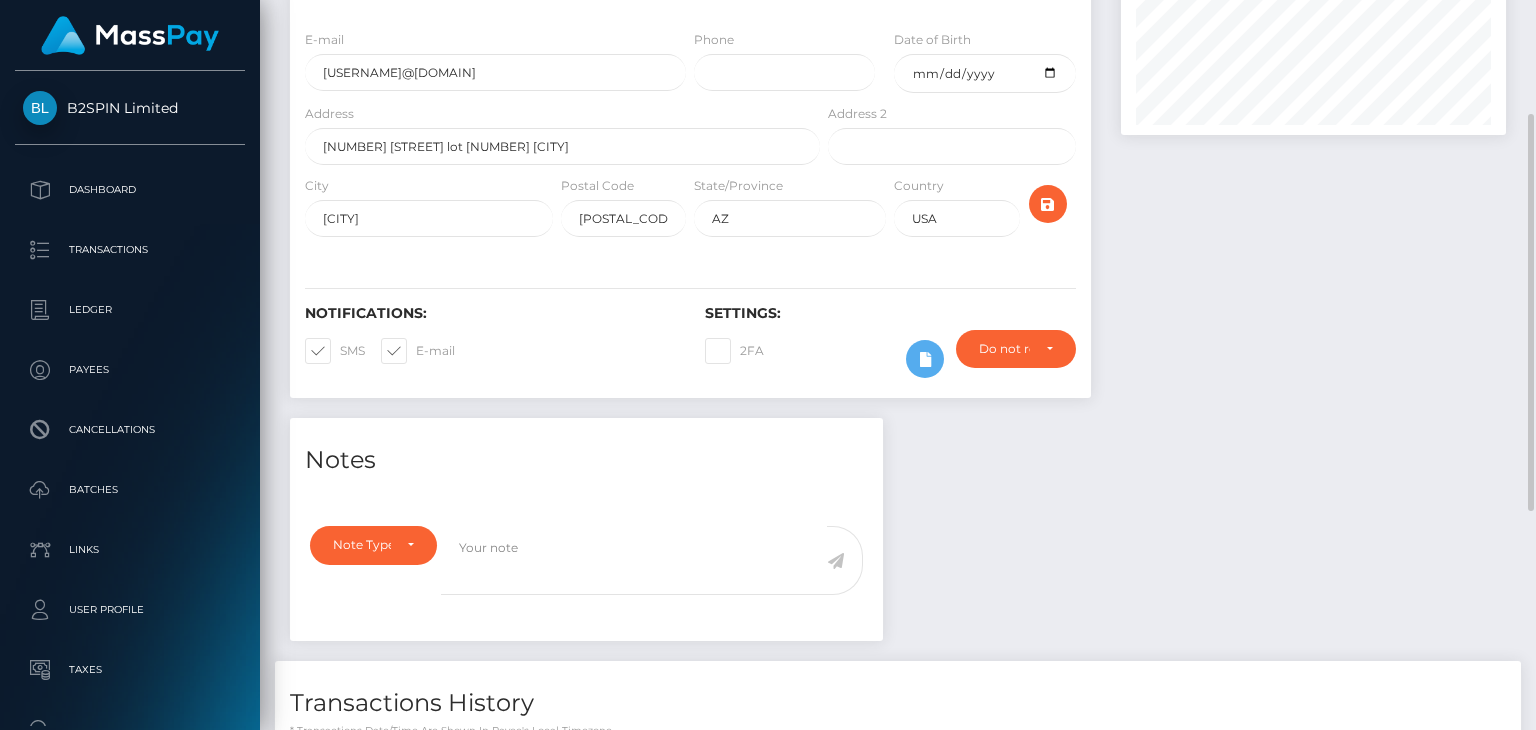 scroll, scrollTop: 0, scrollLeft: 0, axis: both 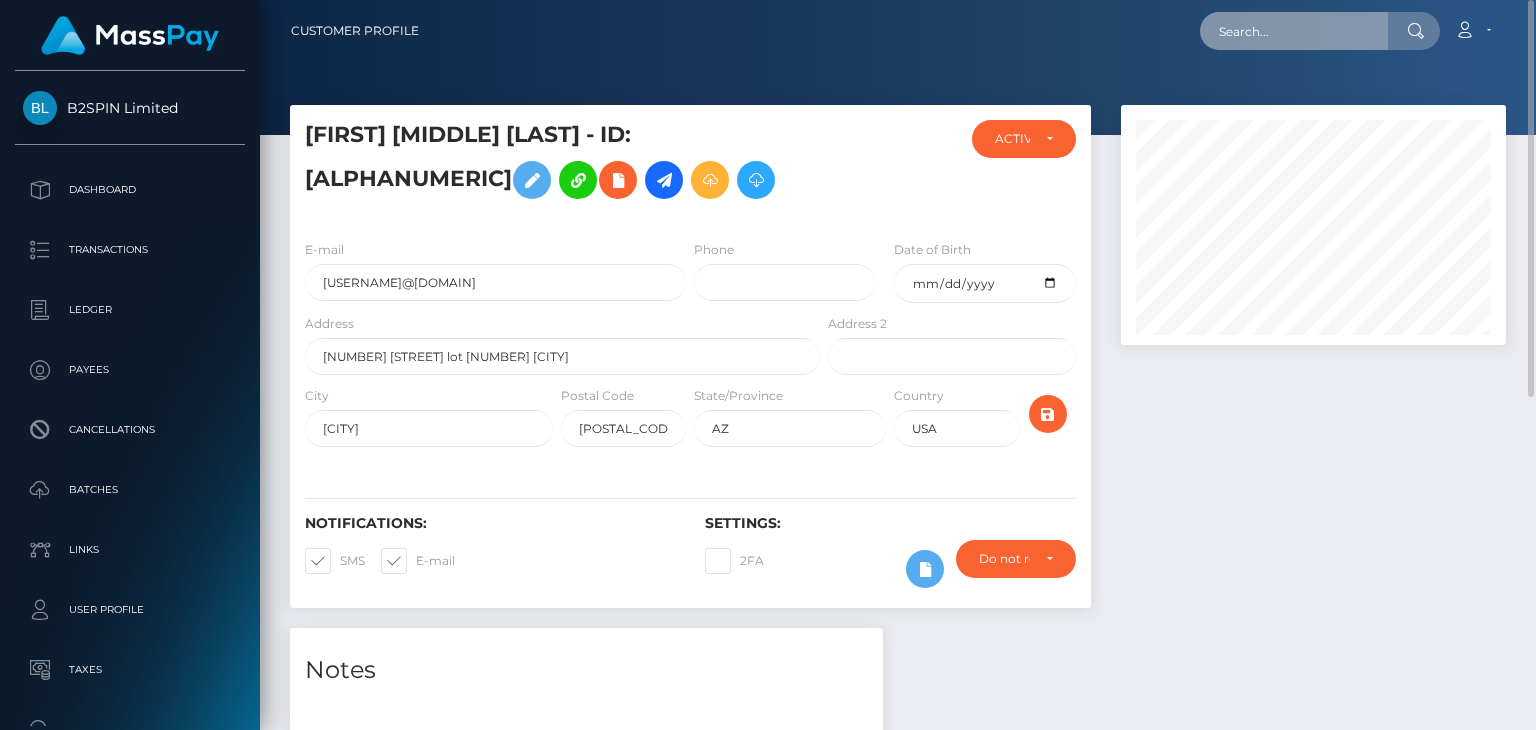 click at bounding box center (1294, 31) 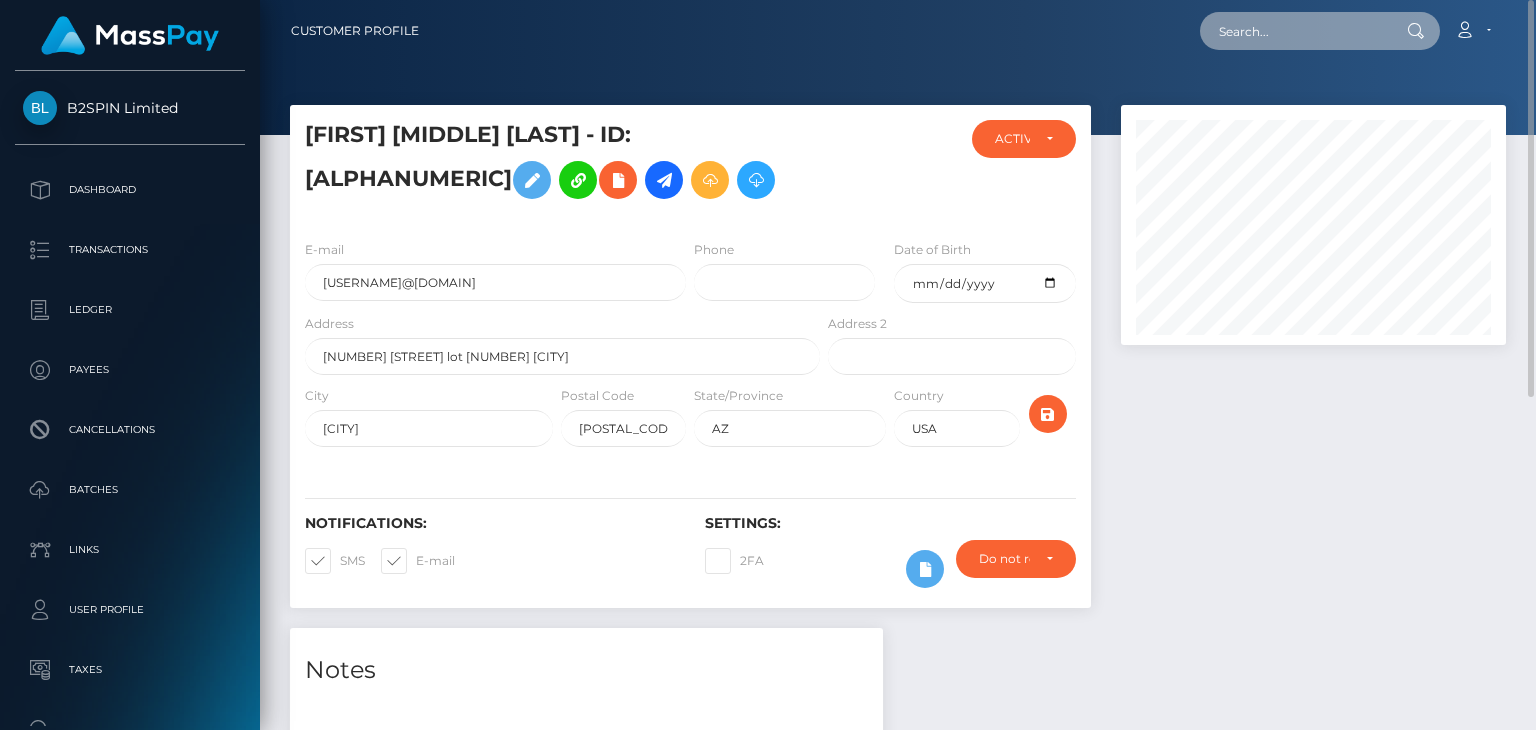 click at bounding box center [1294, 31] 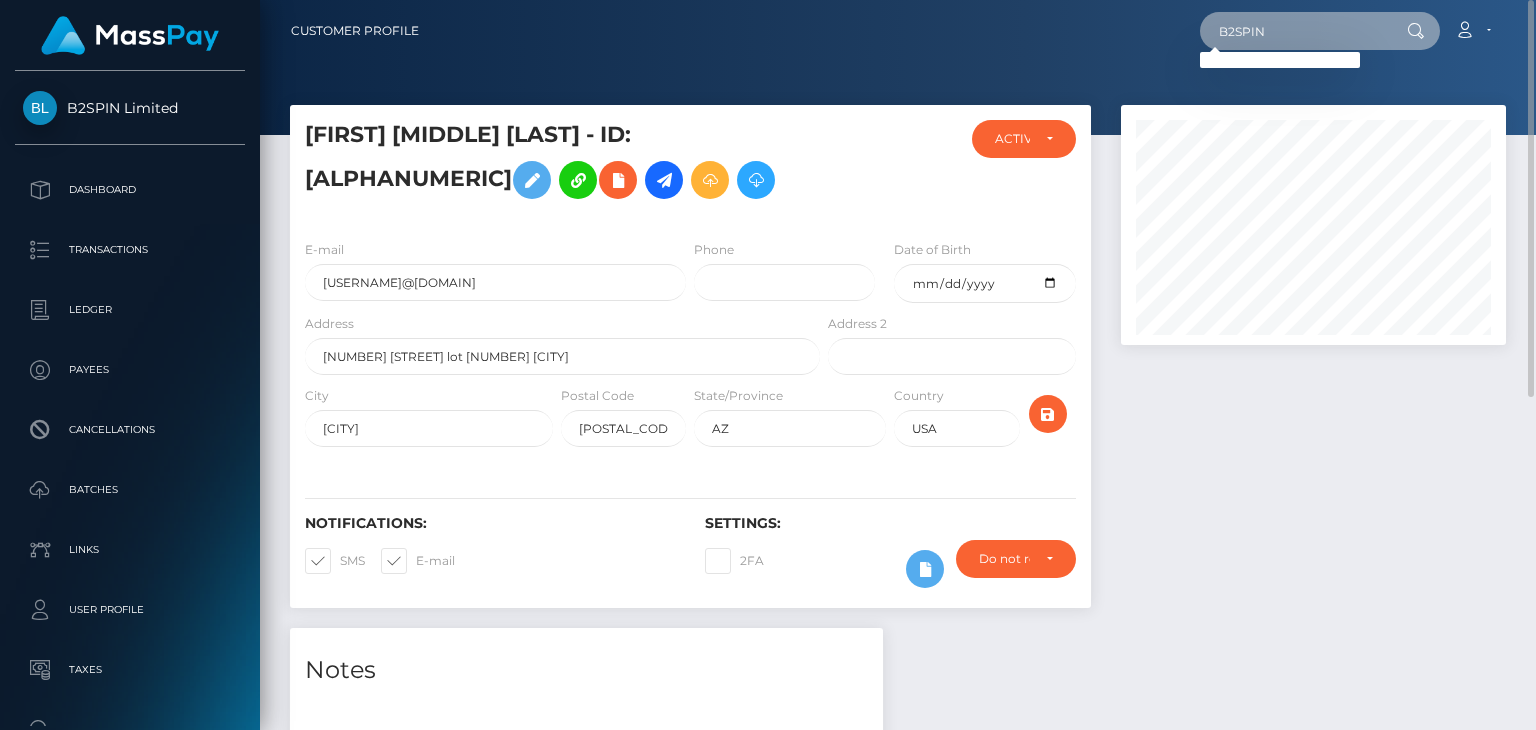 click on "B2SPIN" at bounding box center [1294, 31] 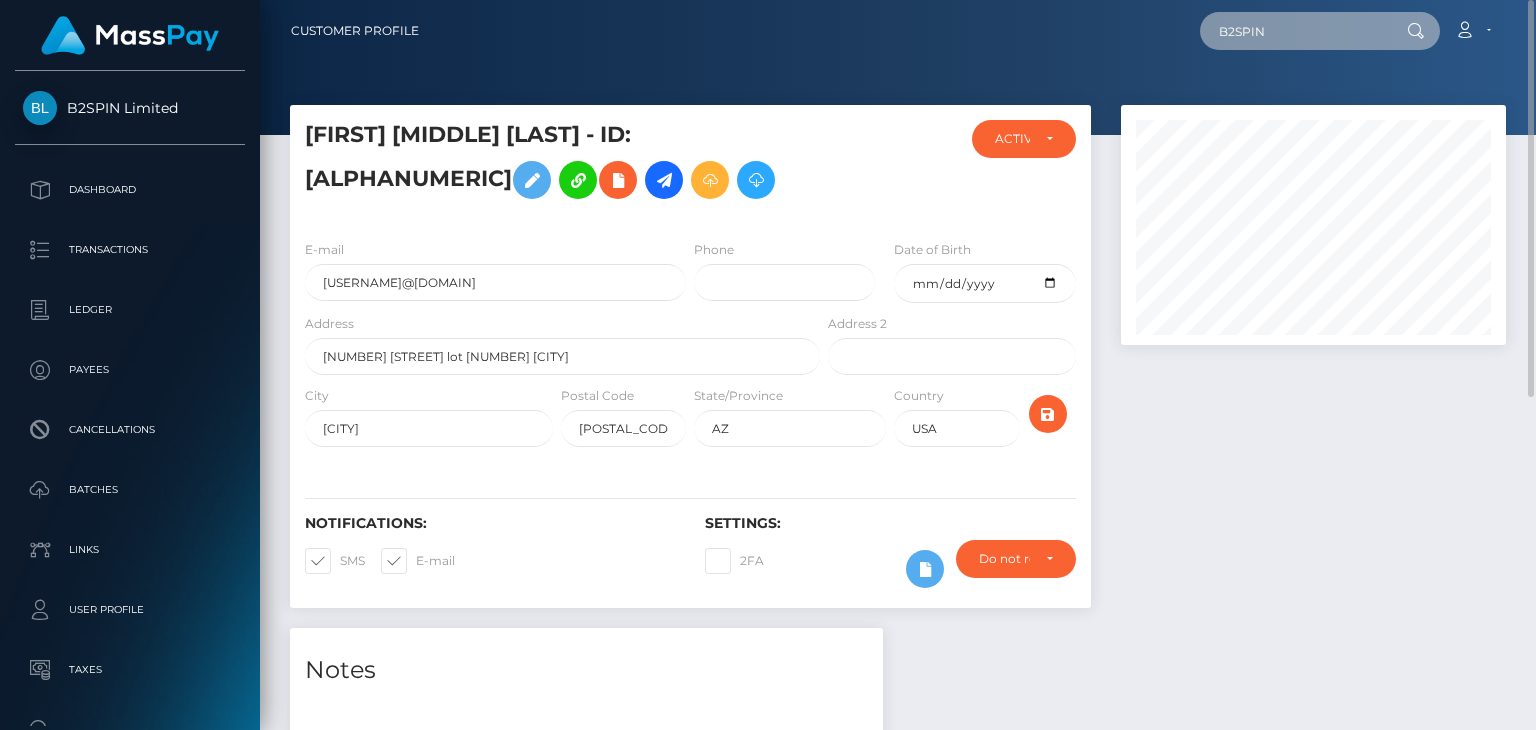 click on "B2SPIN" at bounding box center [1294, 31] 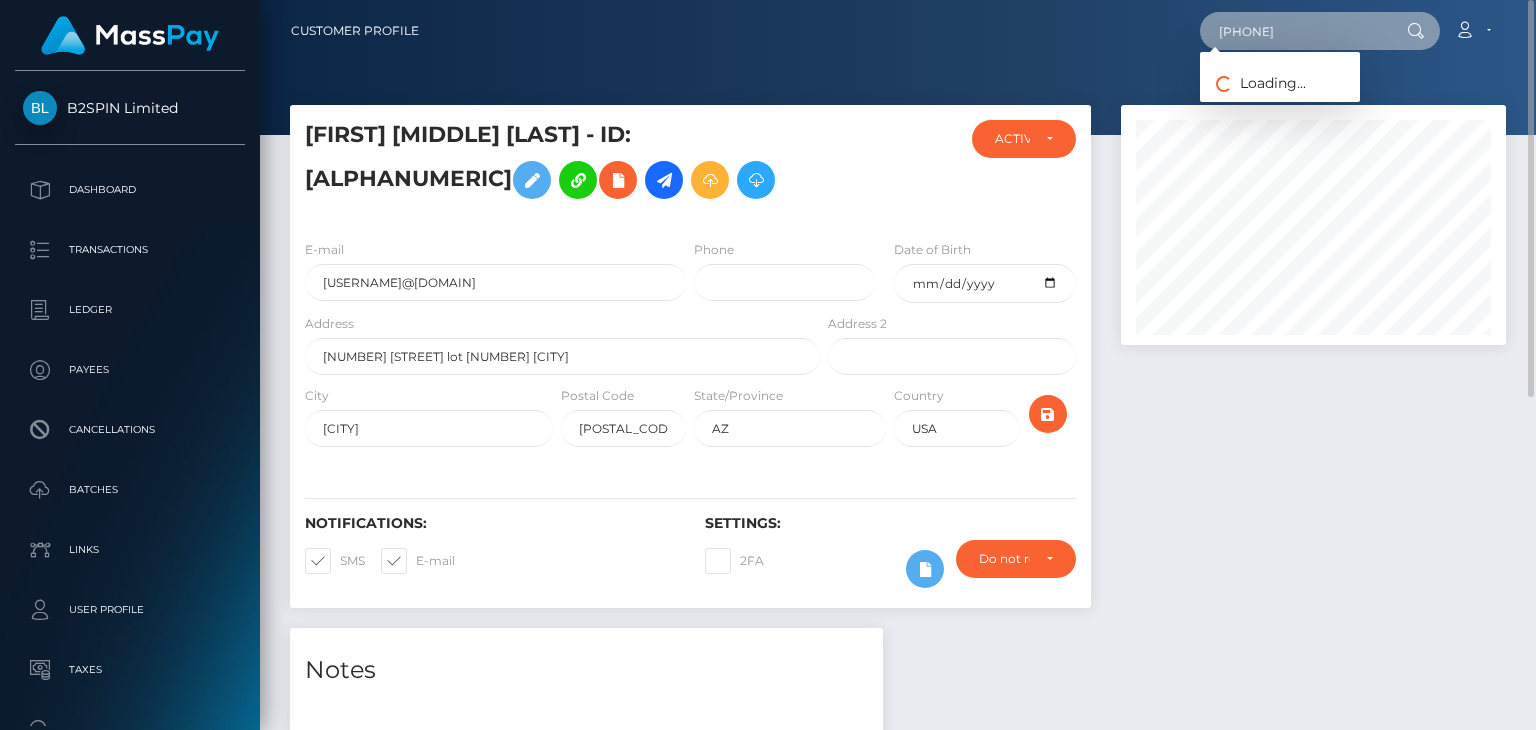 click on "[NUMBER]" at bounding box center [1294, 31] 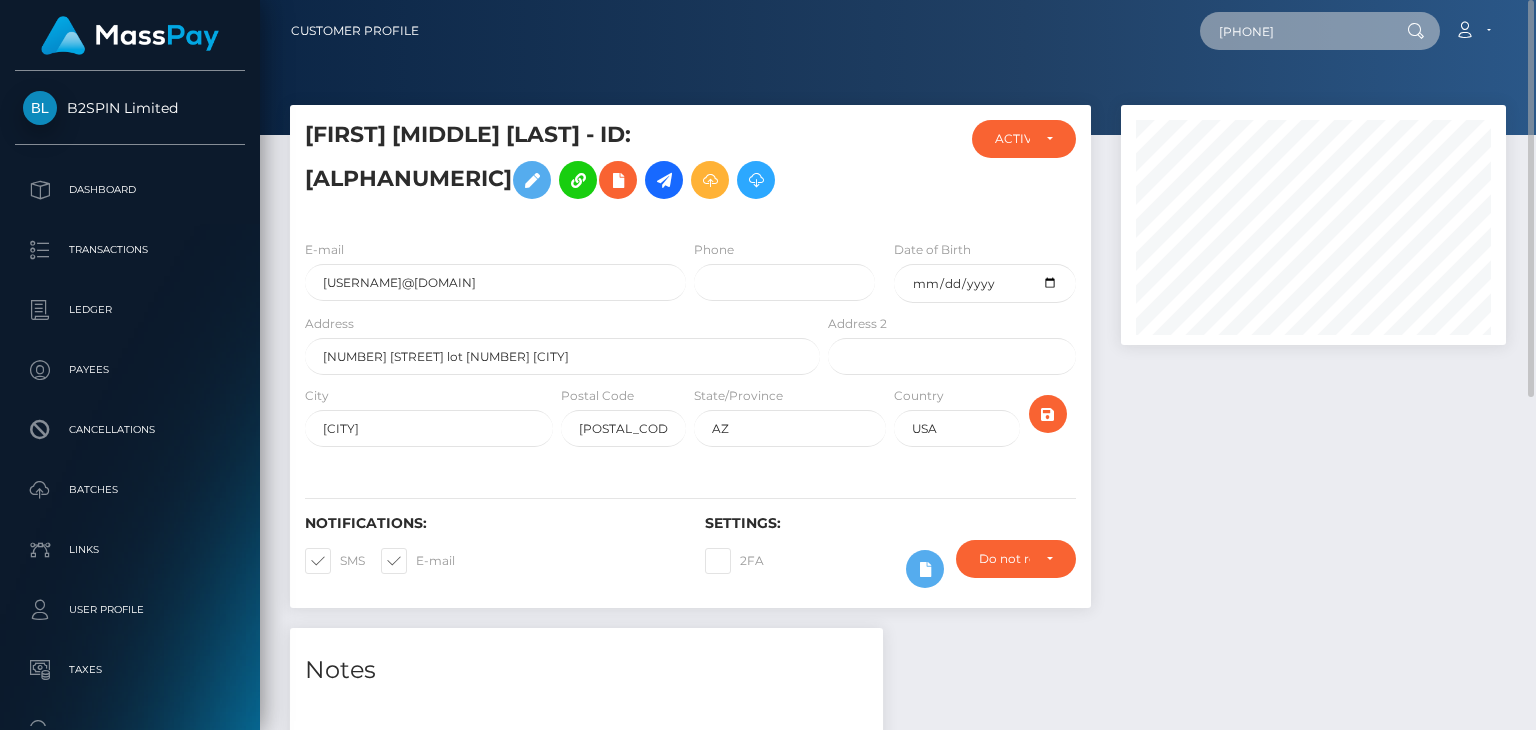 click on "505320" at bounding box center [1294, 31] 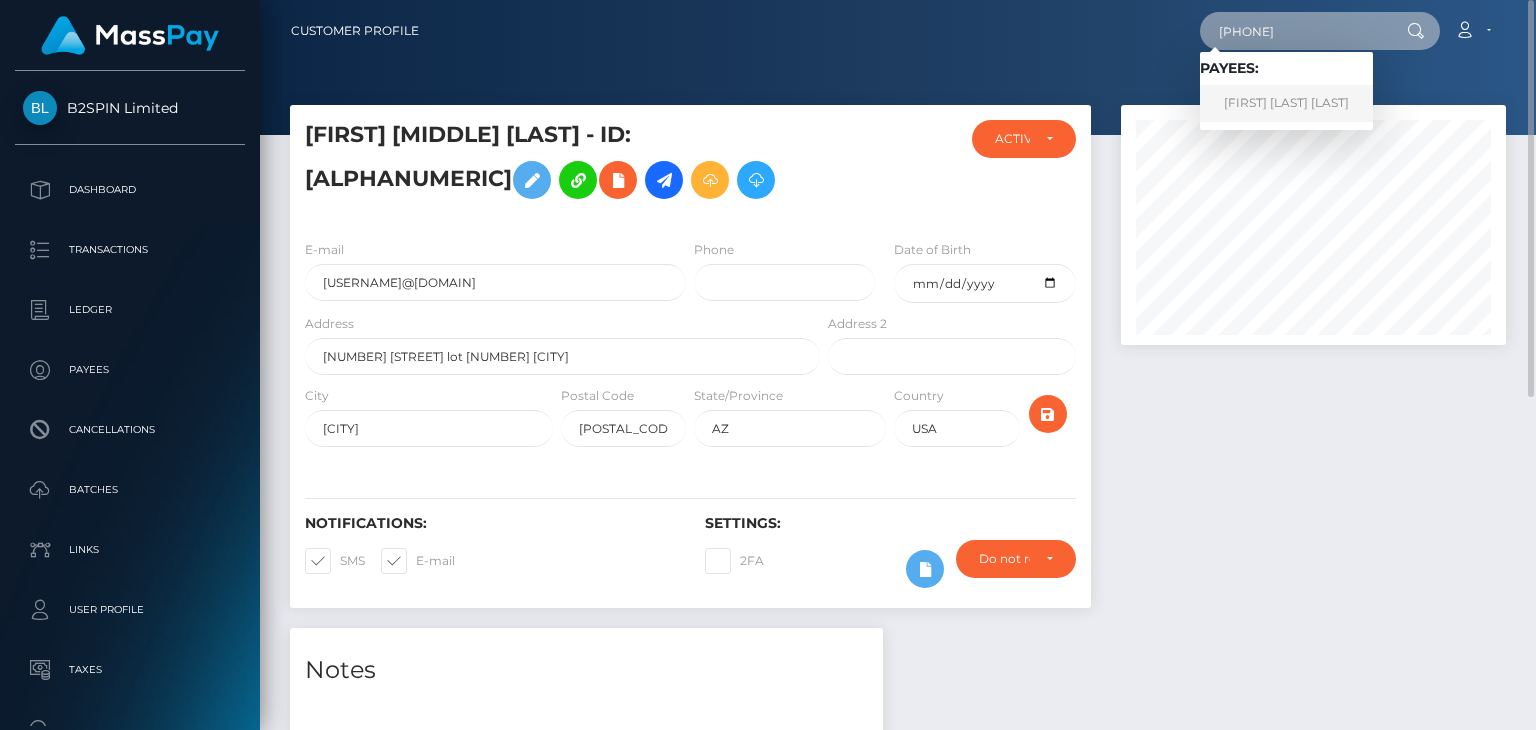 type on "977883442" 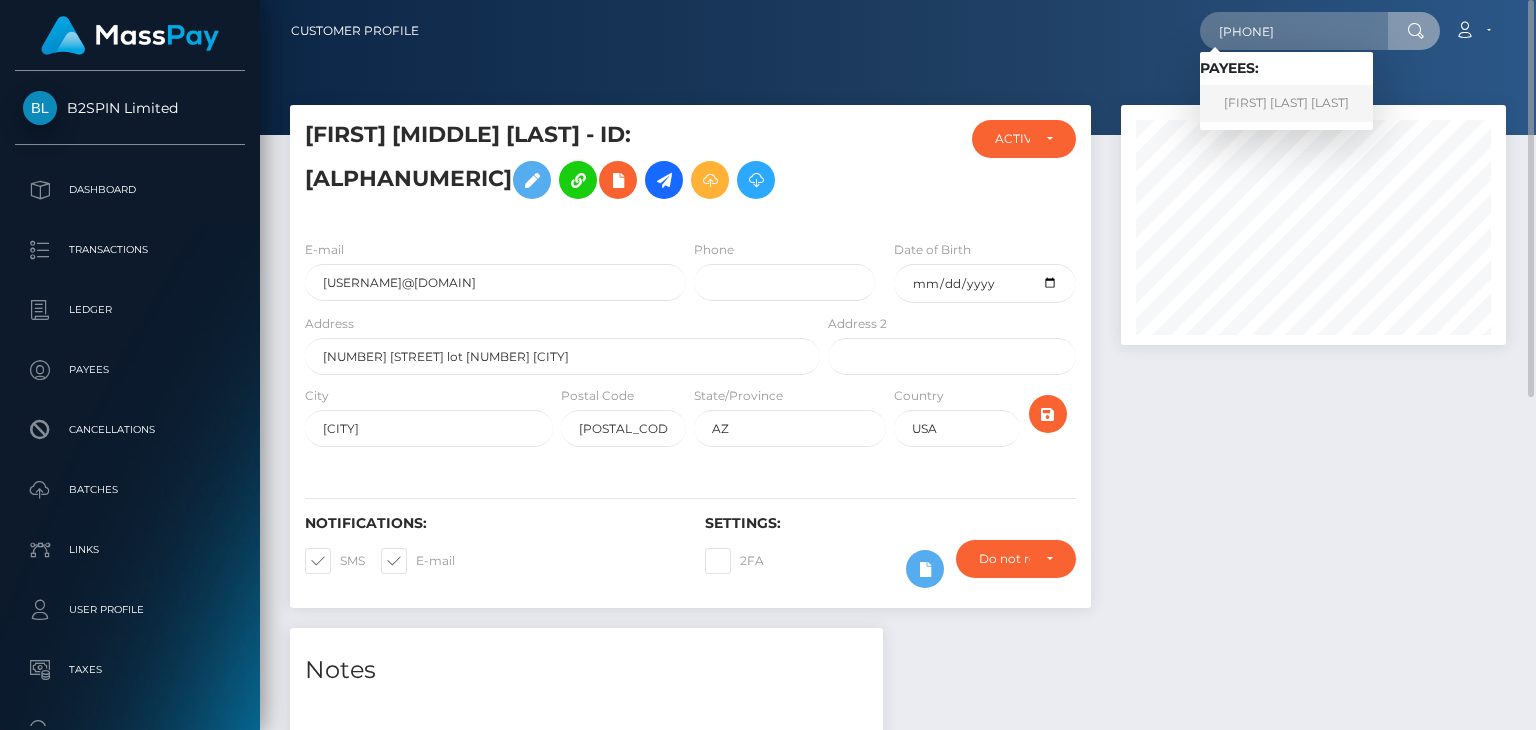 click on "FENTON LEWIS JR  WILLIAMS" at bounding box center [1286, 103] 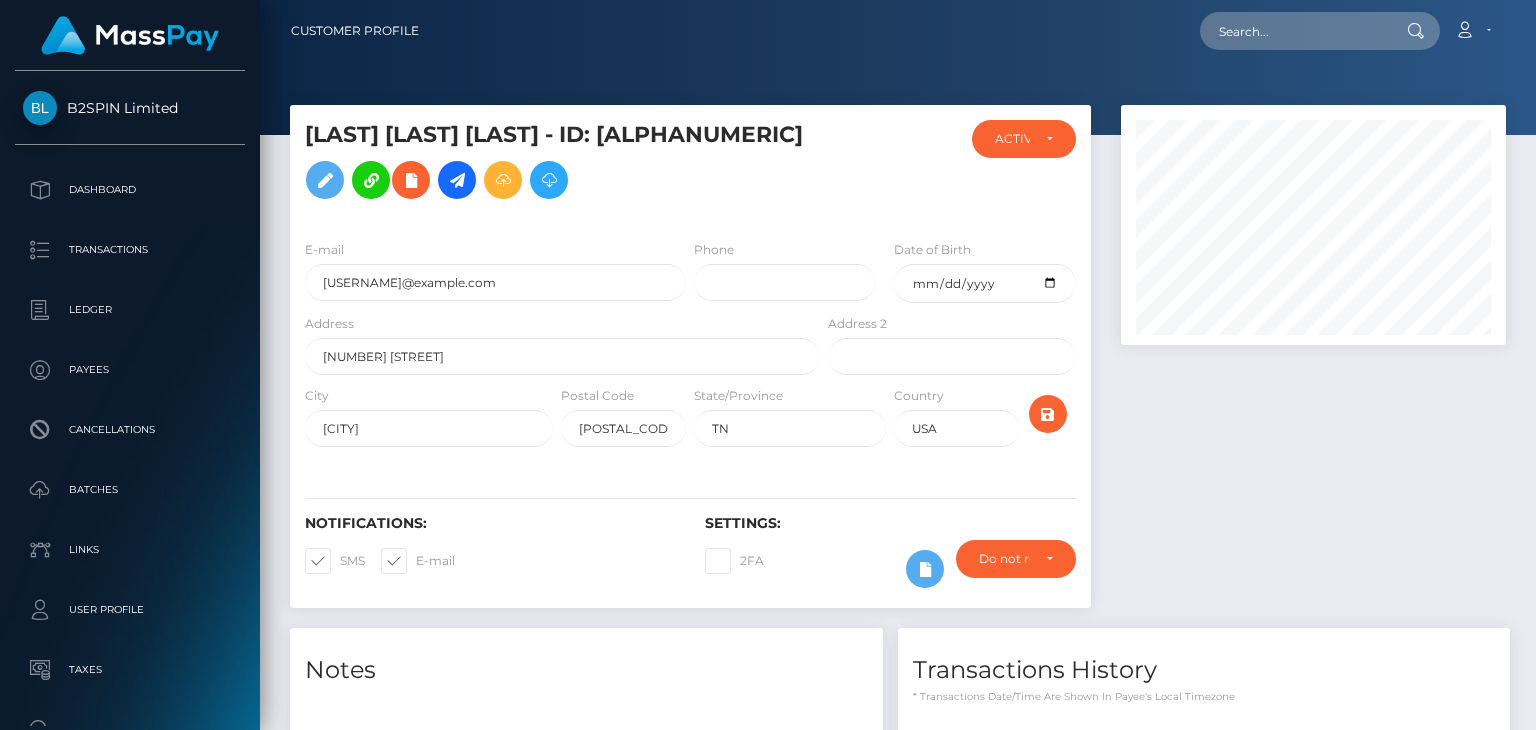 scroll, scrollTop: 0, scrollLeft: 0, axis: both 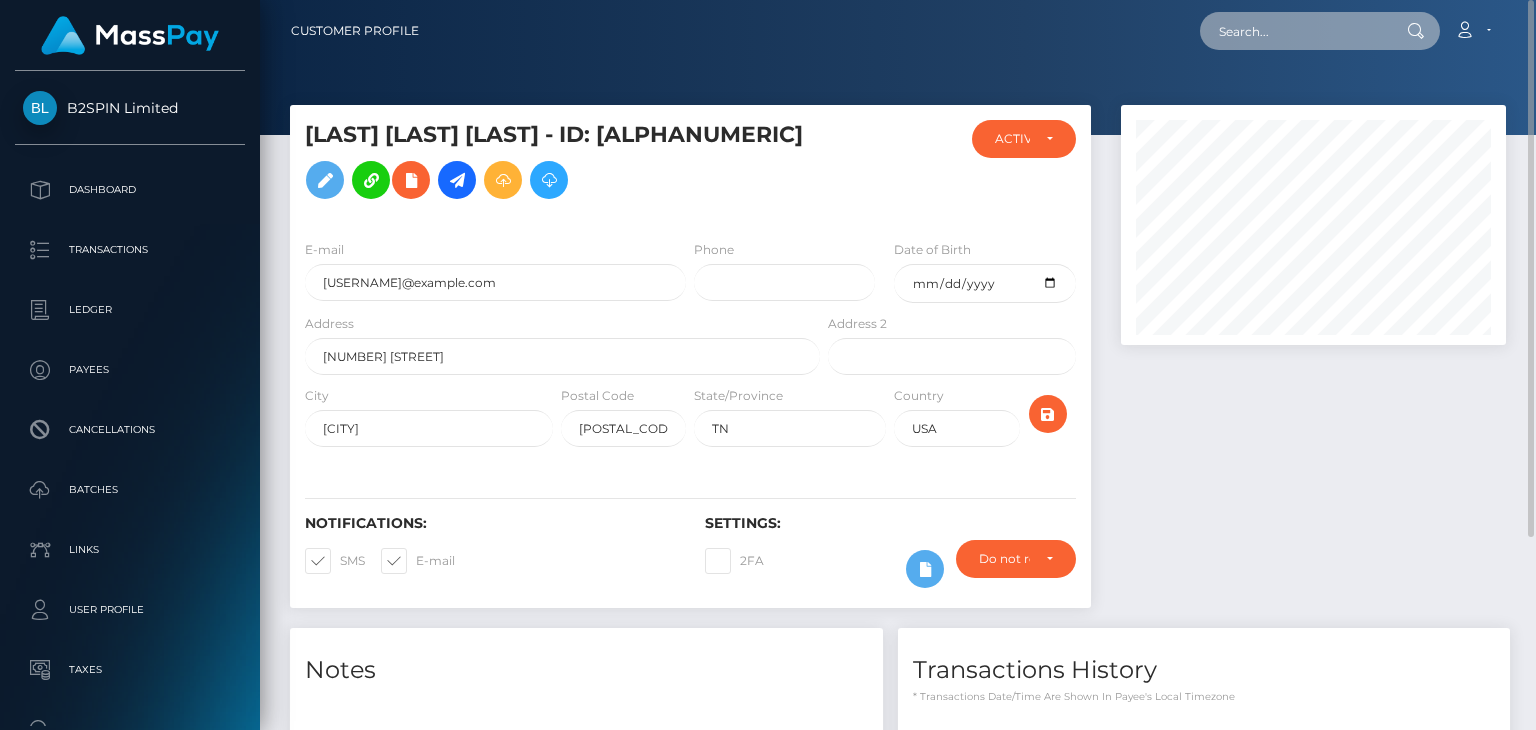 click at bounding box center (1294, 31) 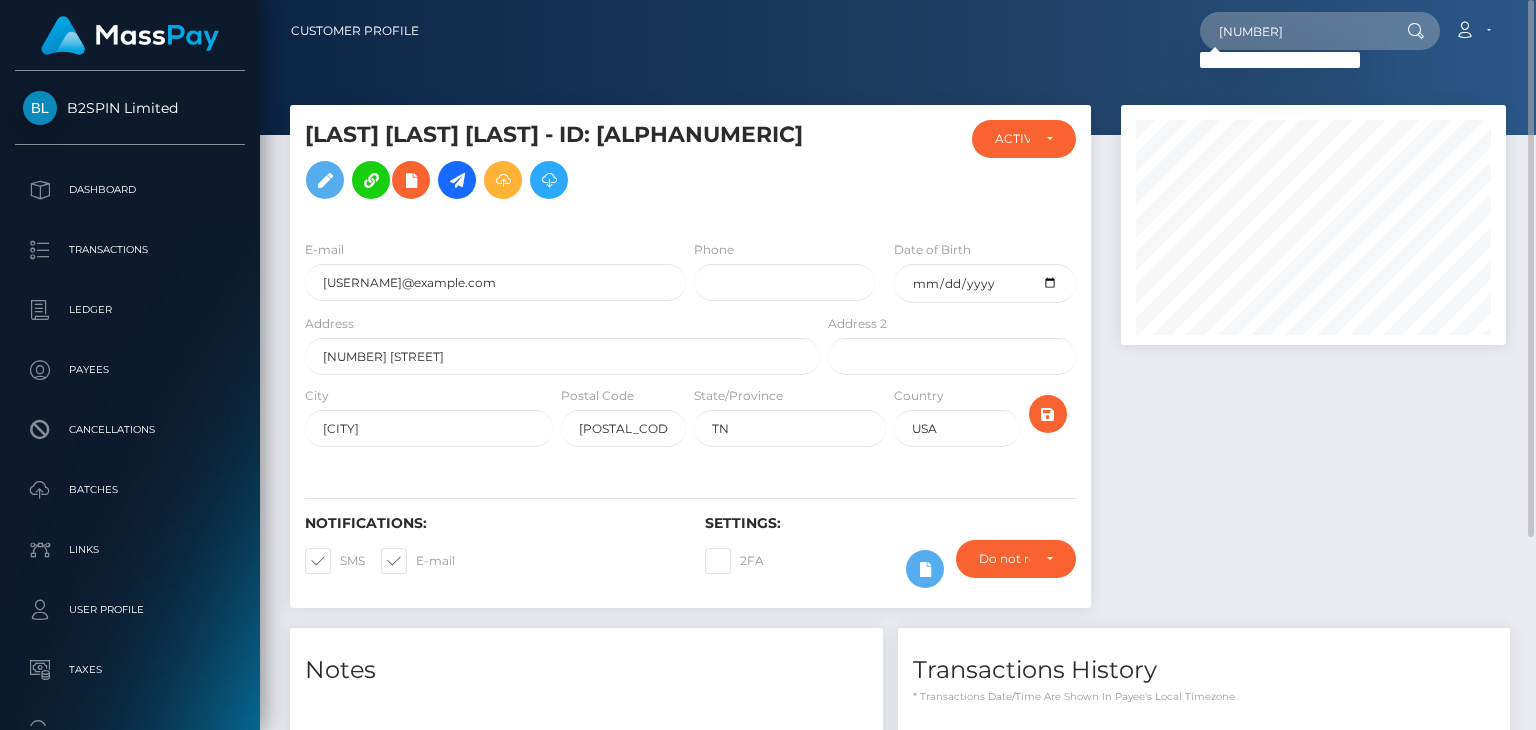 drag, startPoint x: 1332, startPoint y: 441, endPoint x: 1051, endPoint y: 222, distance: 356.26114 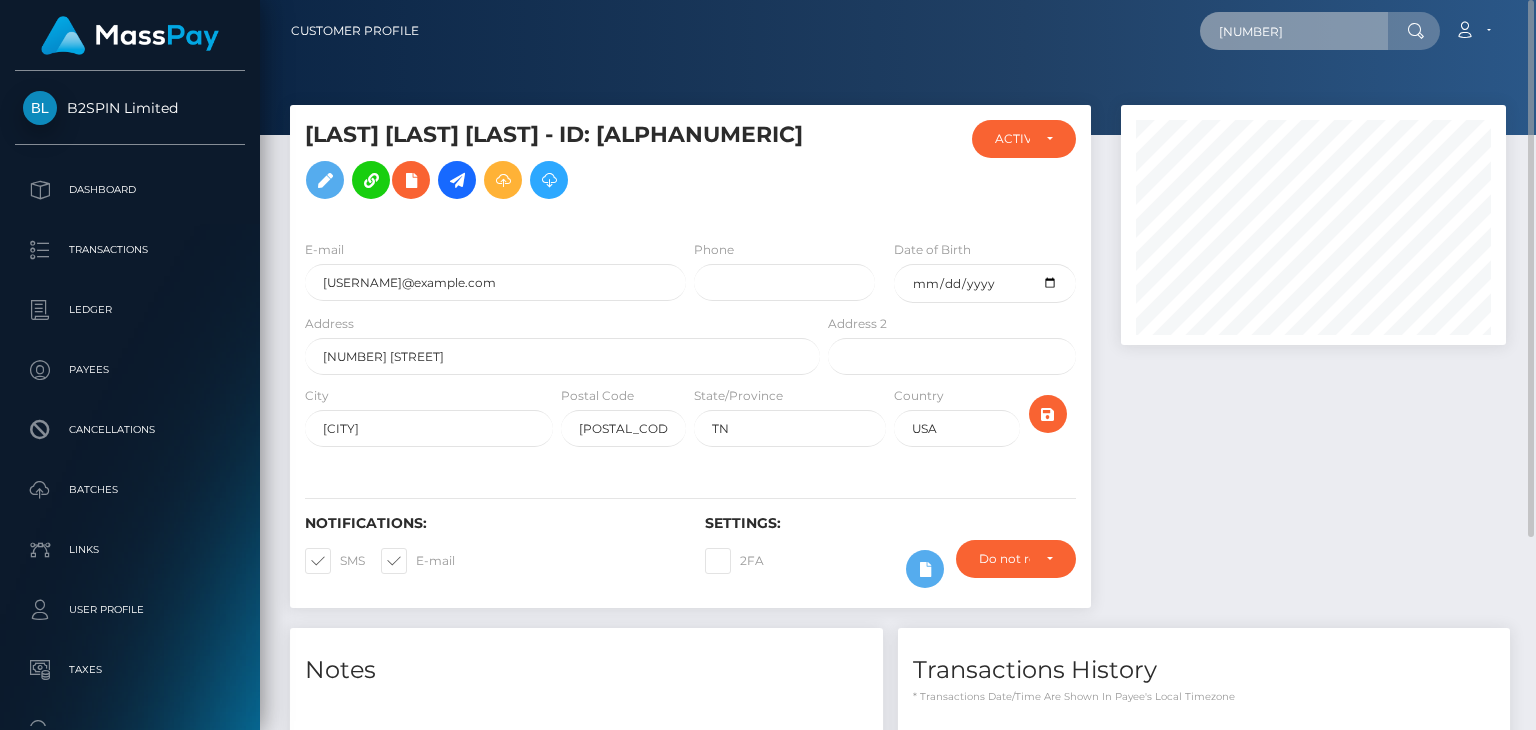 click on "[NUMBER]" at bounding box center [1294, 31] 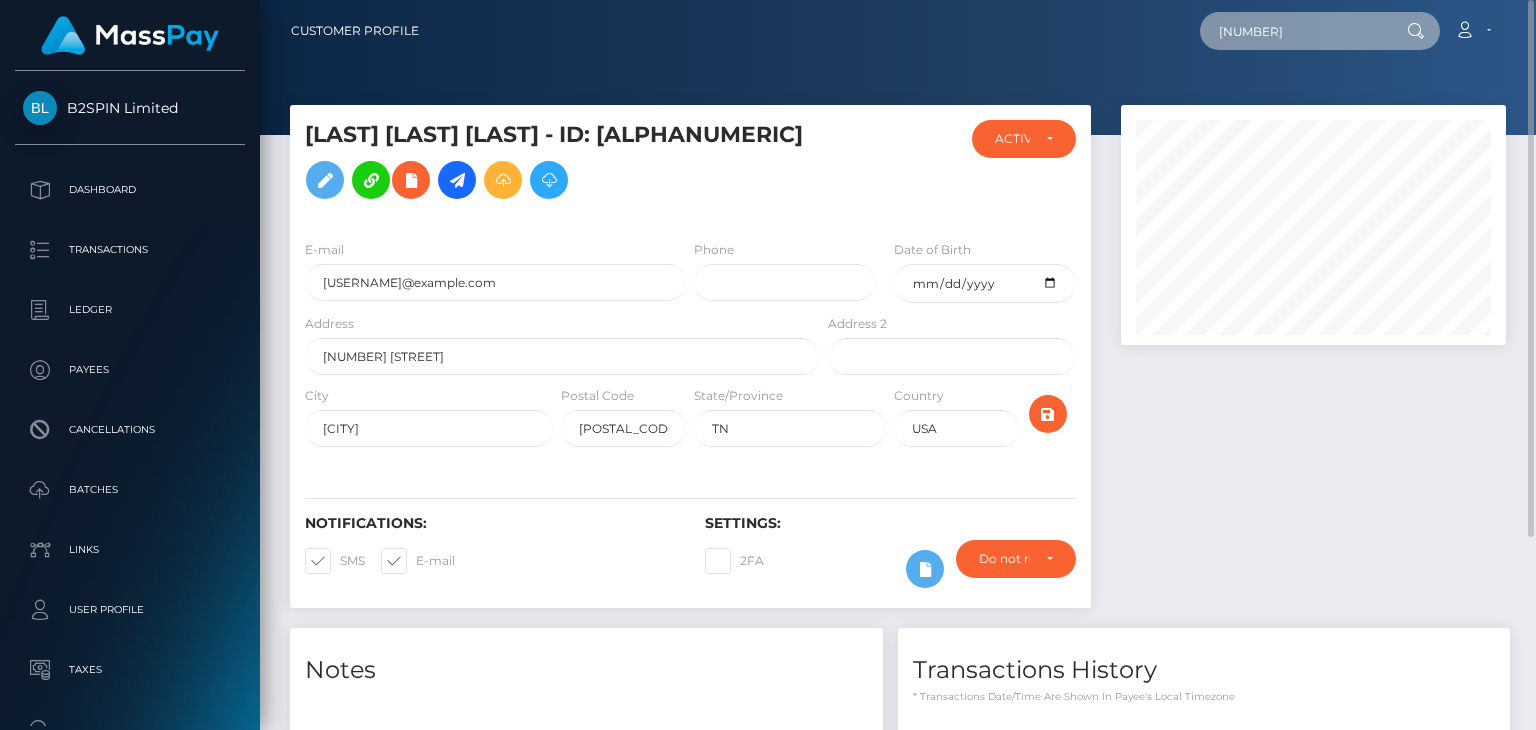 click on "505320" at bounding box center (1294, 31) 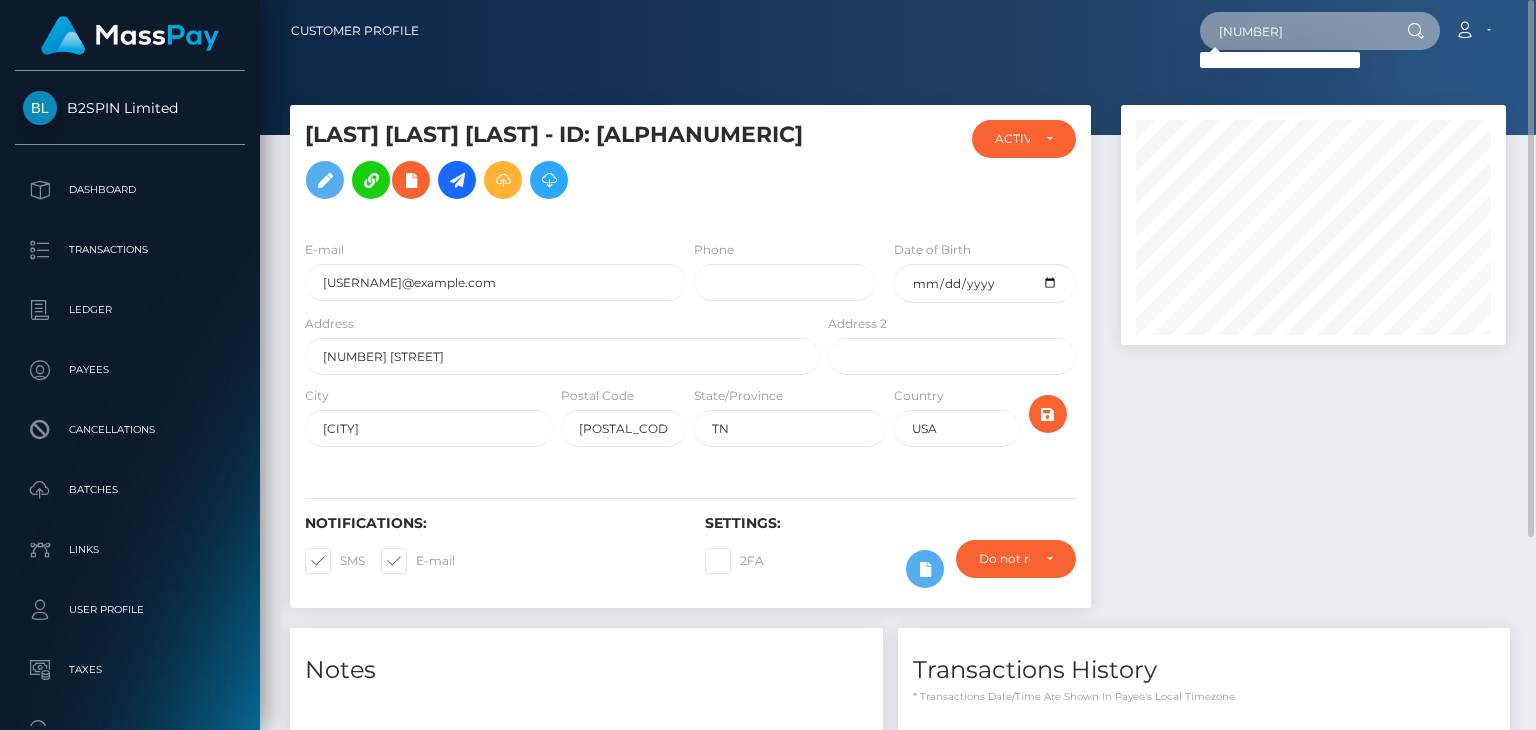 paste on "463649" 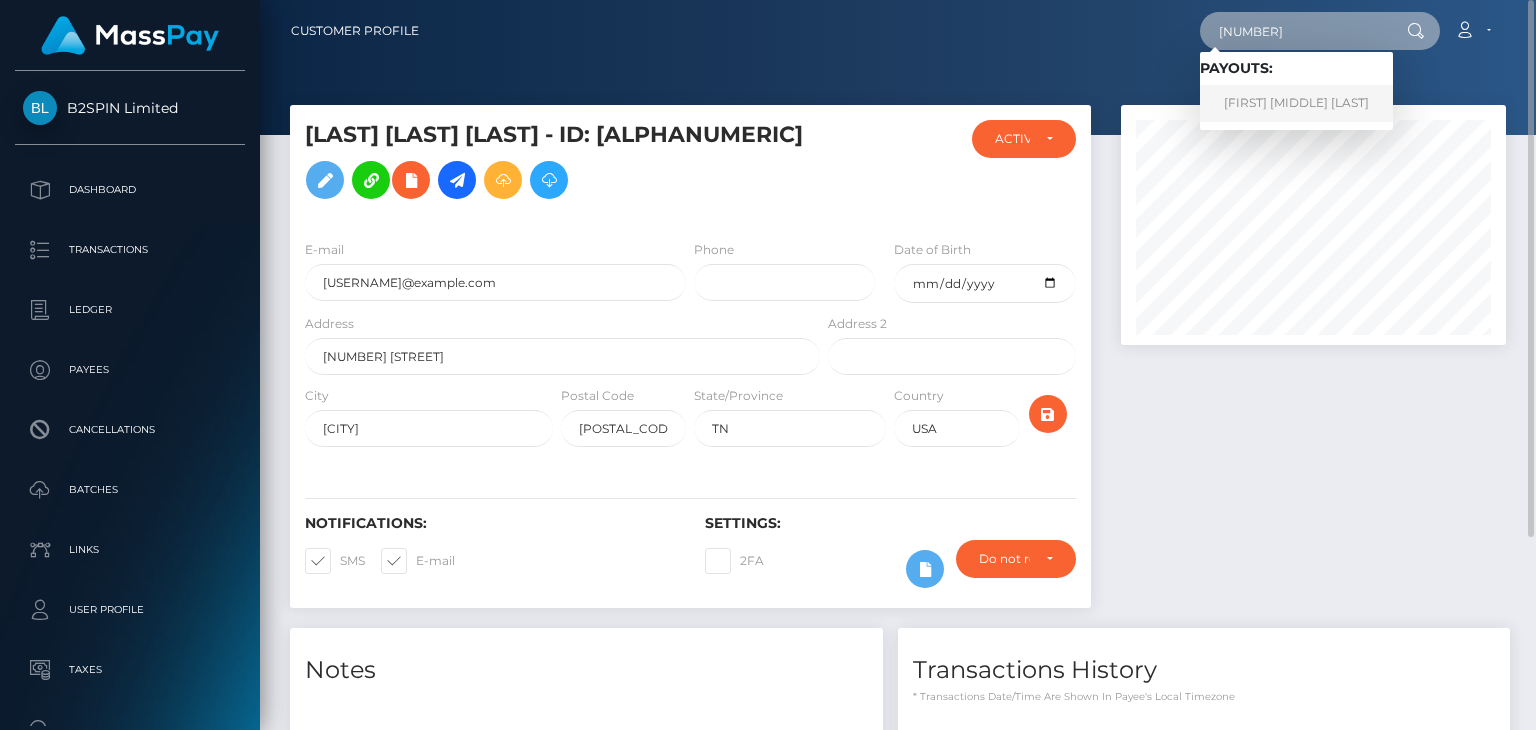 type on "463649" 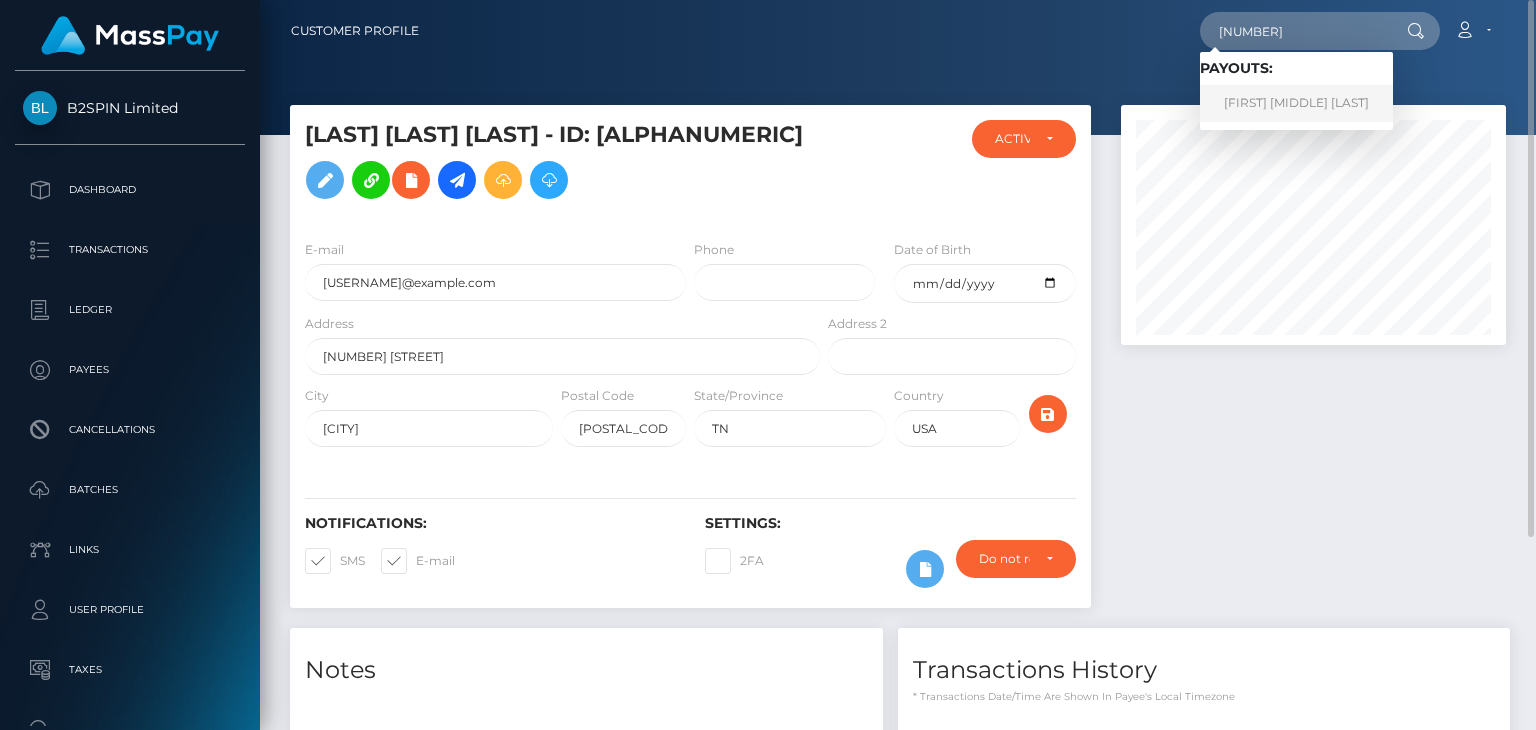 click on "[FIRST] [MIDDLE] [LAST]" at bounding box center [1296, 103] 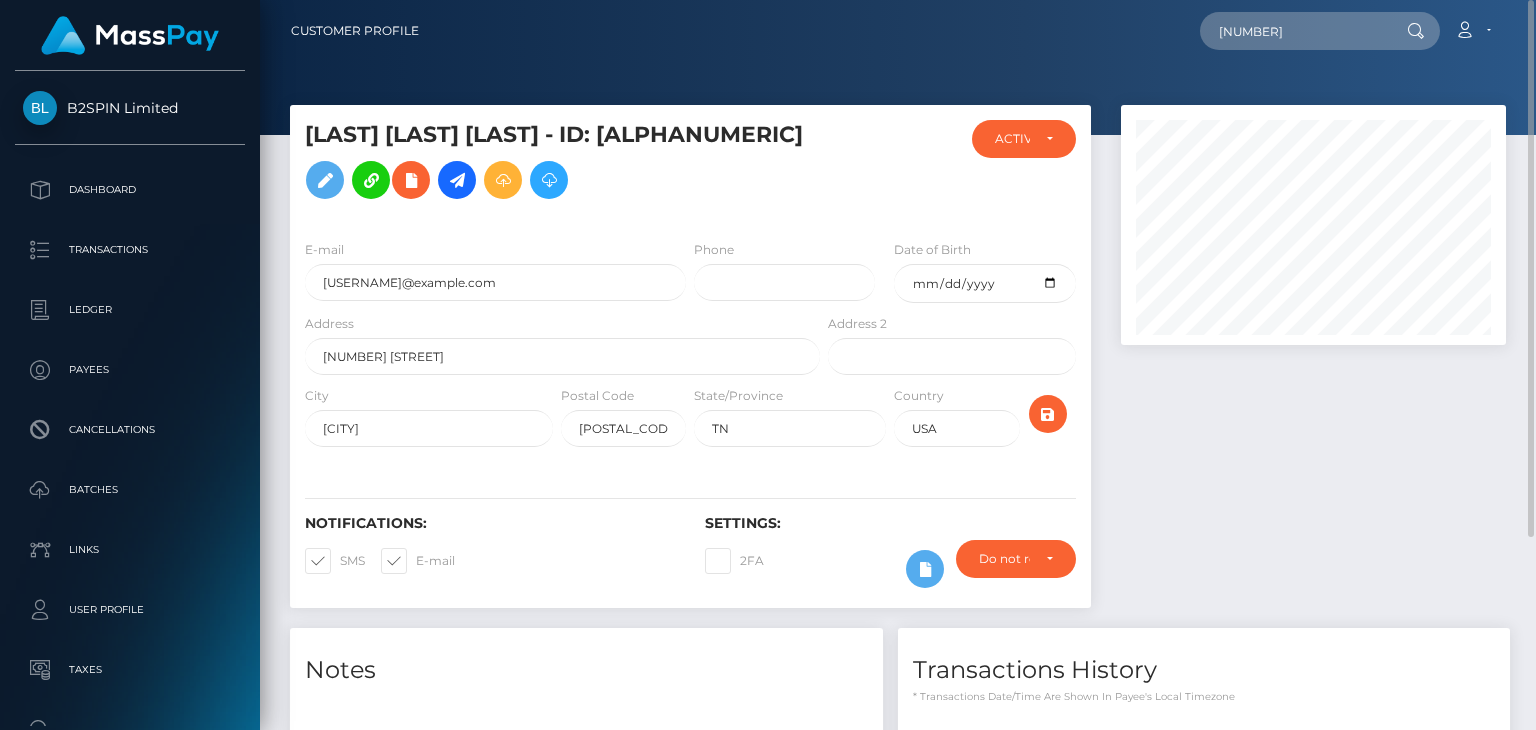 scroll, scrollTop: 262, scrollLeft: 0, axis: vertical 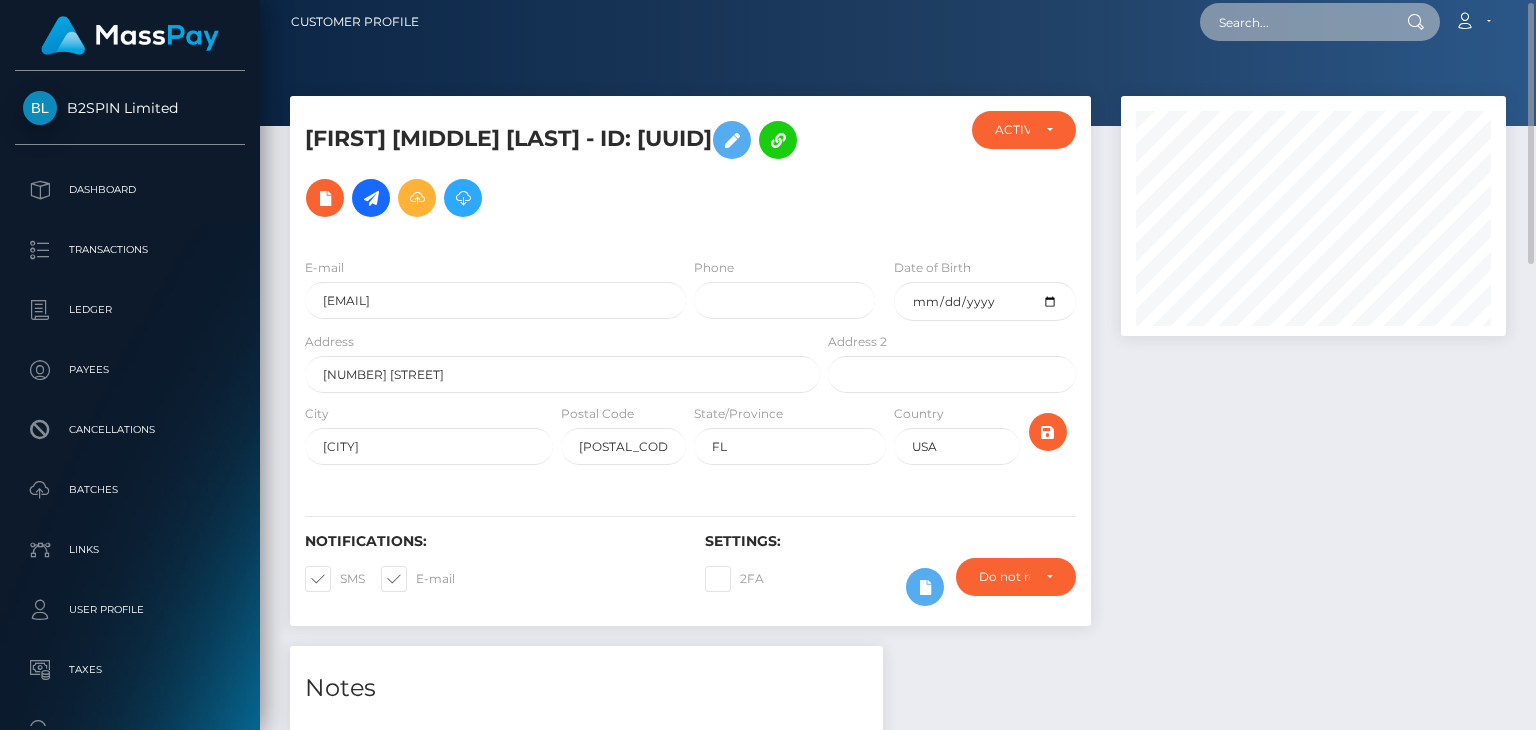 click at bounding box center [1294, 22] 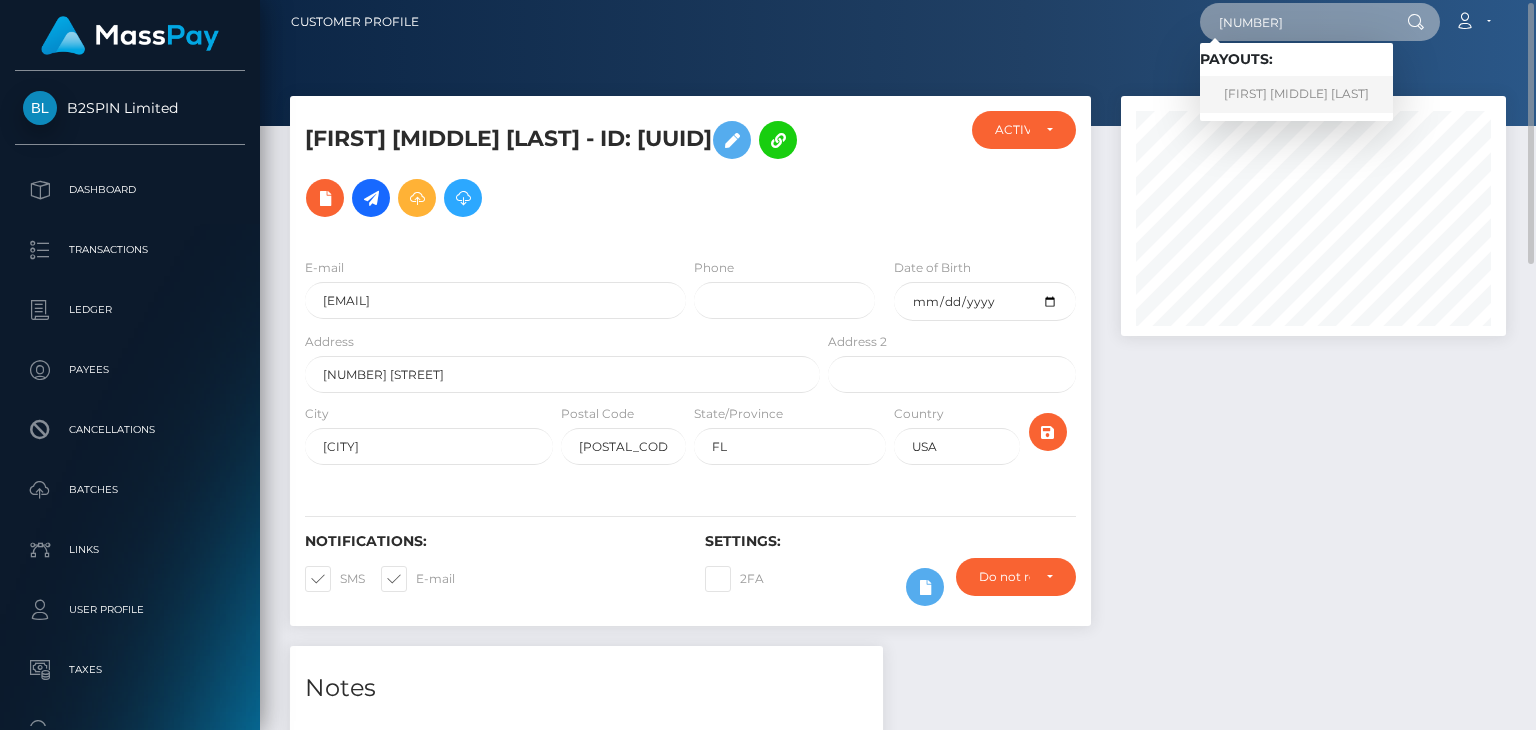 type on "451088" 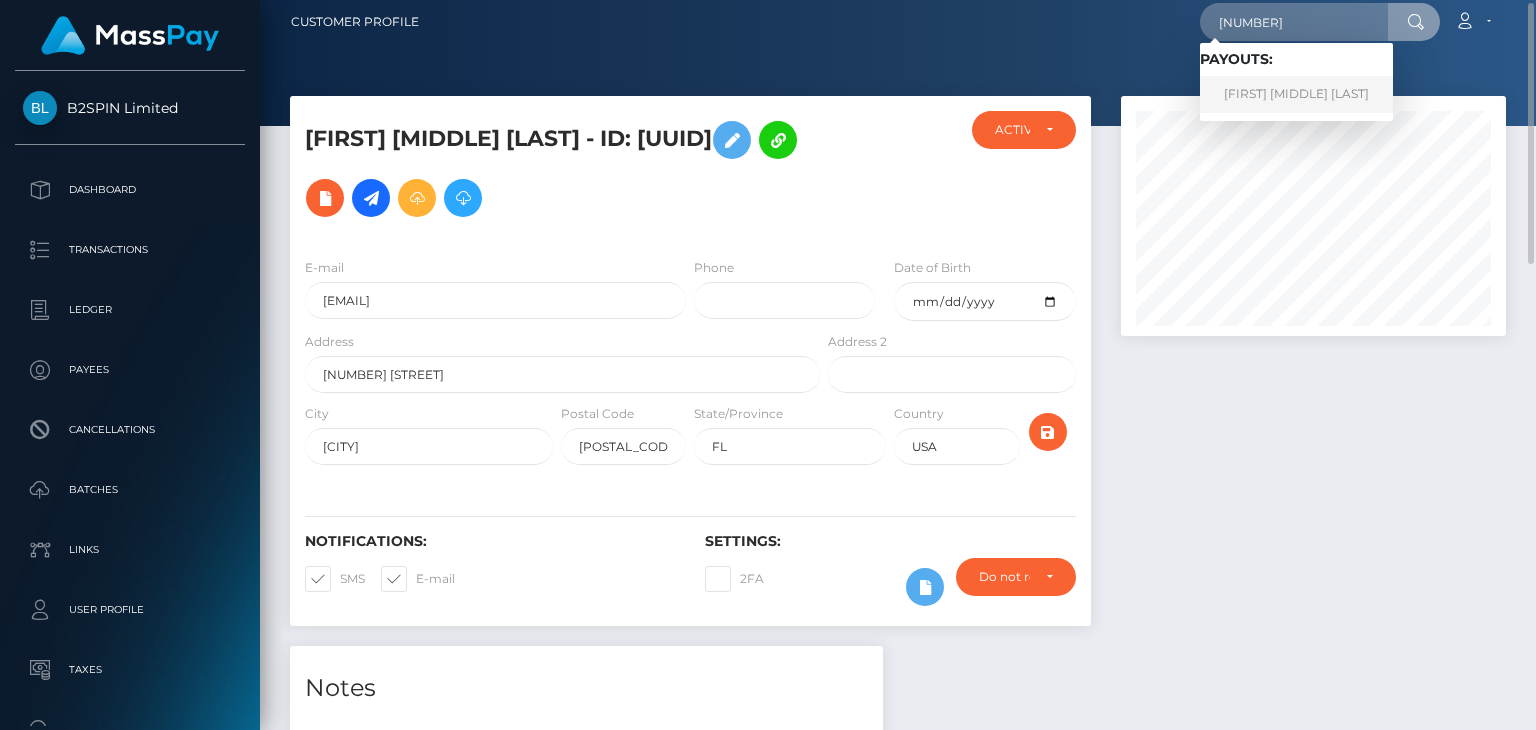 click on "PHILIP JOHN V  FISCHLER" at bounding box center [1296, 94] 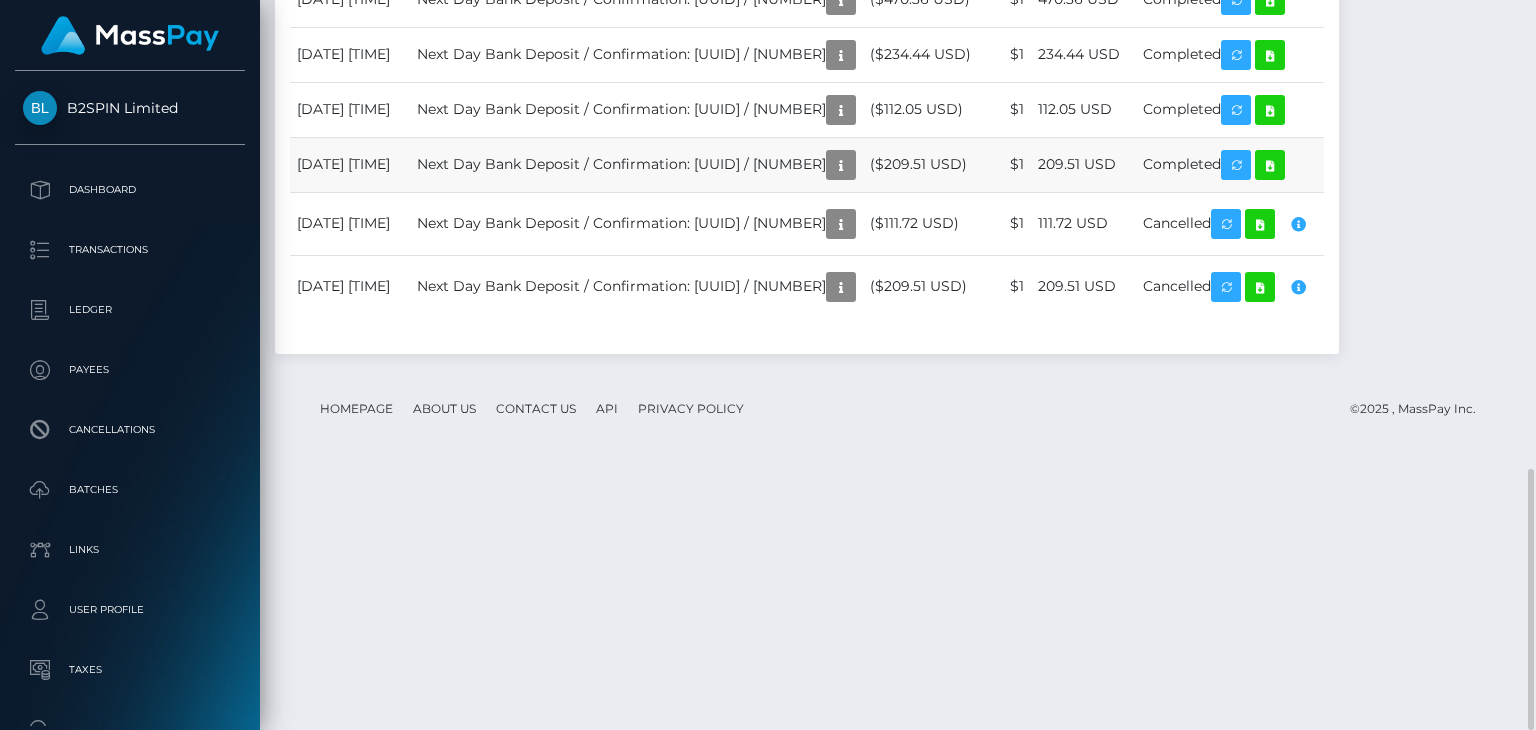 scroll, scrollTop: 1009, scrollLeft: 0, axis: vertical 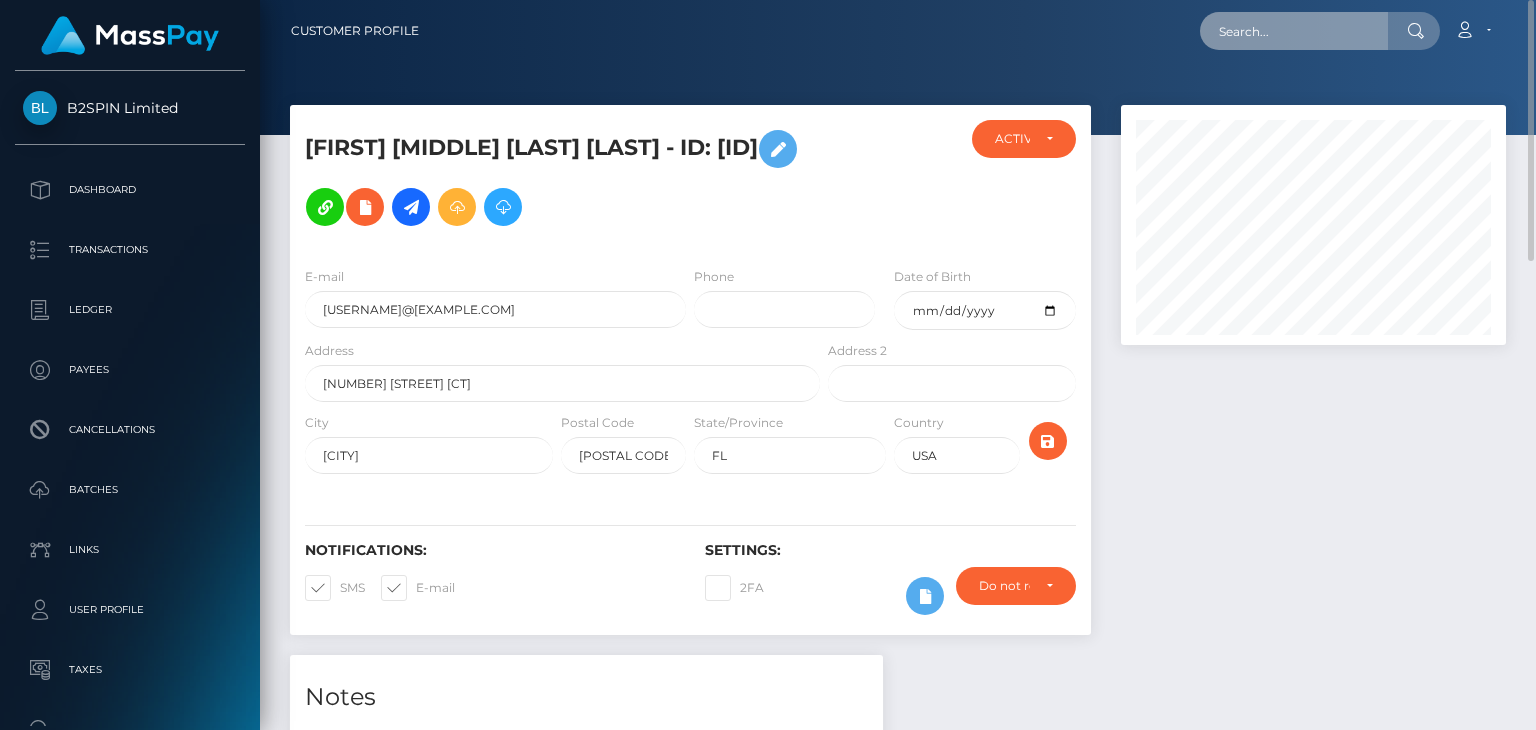 click at bounding box center [1294, 31] 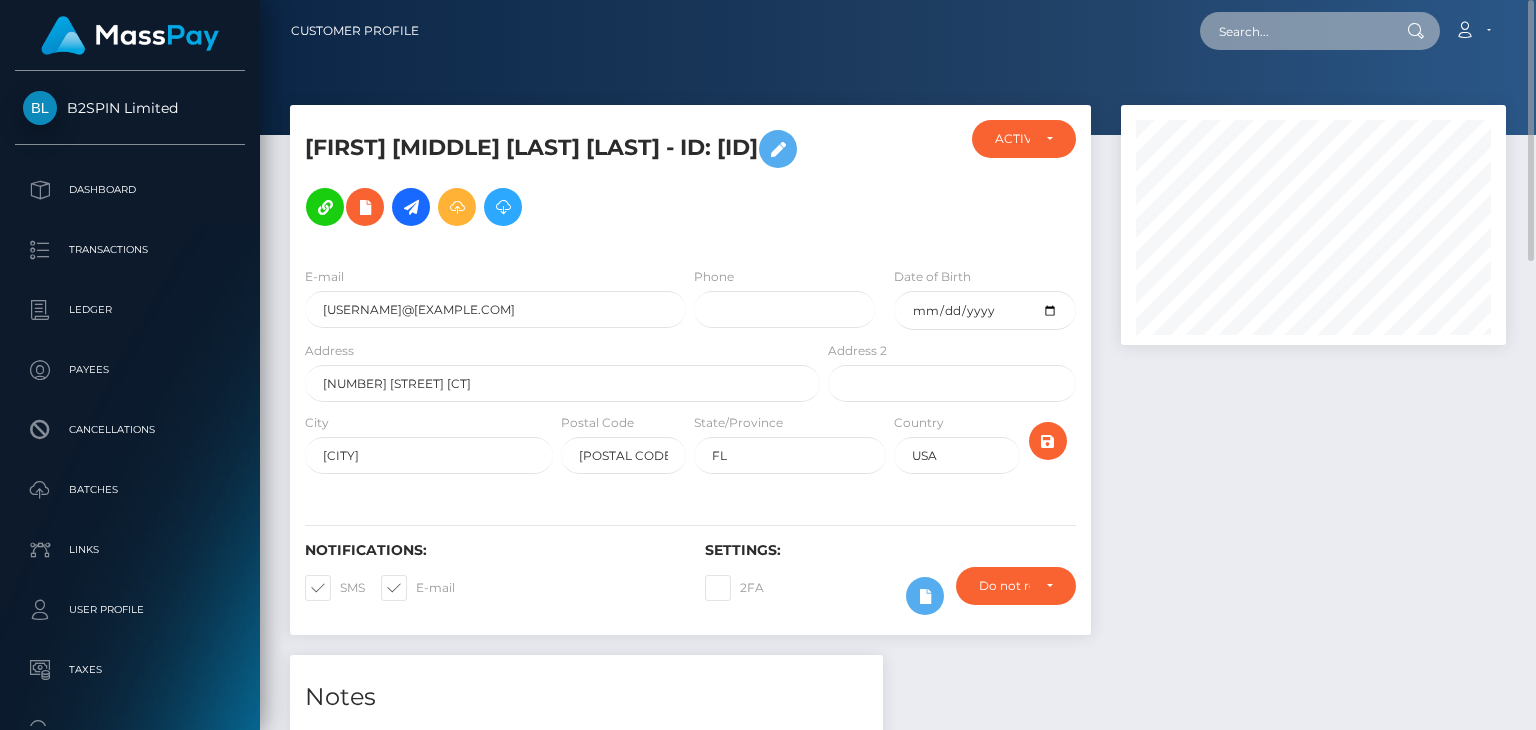 paste on "[NUMBER]" 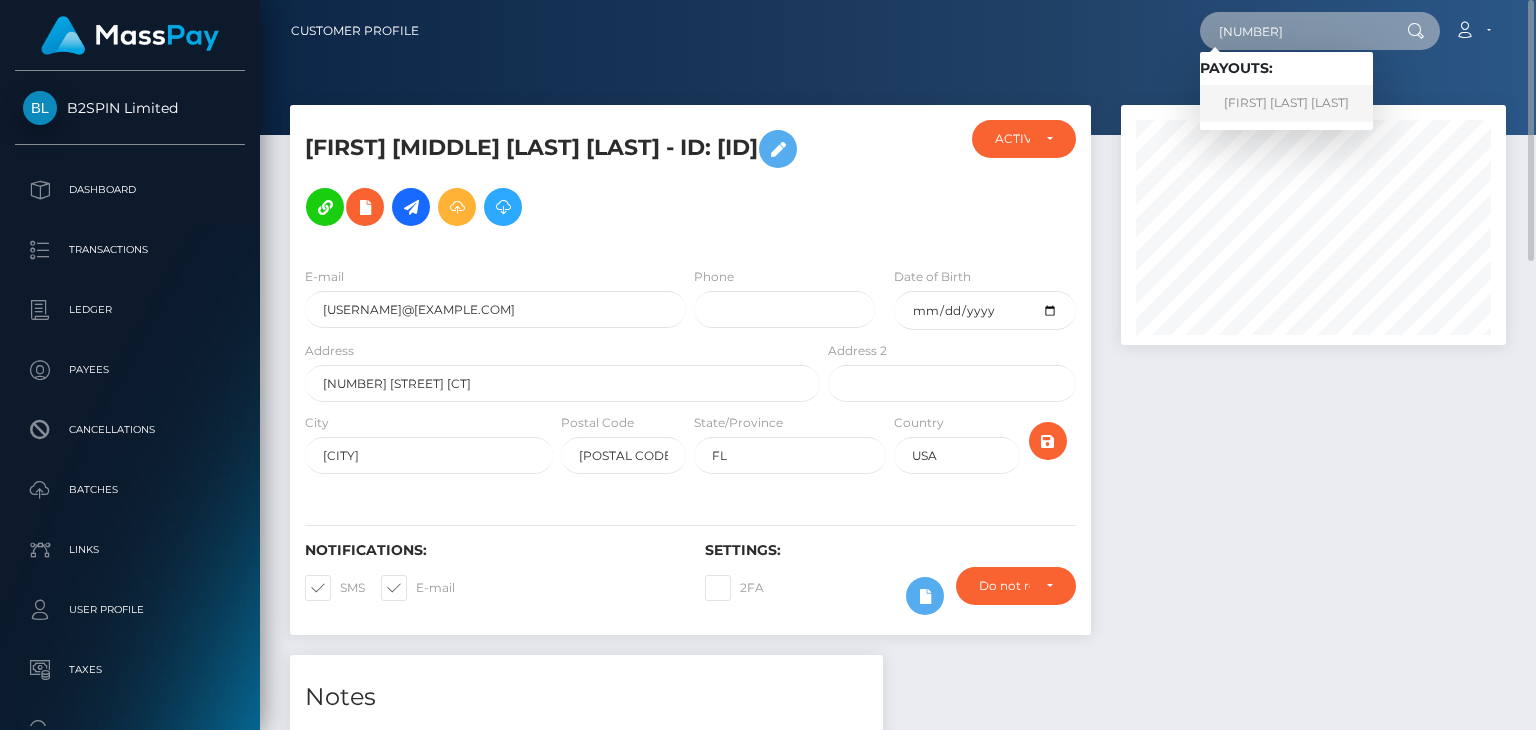 type on "[NUMBER]" 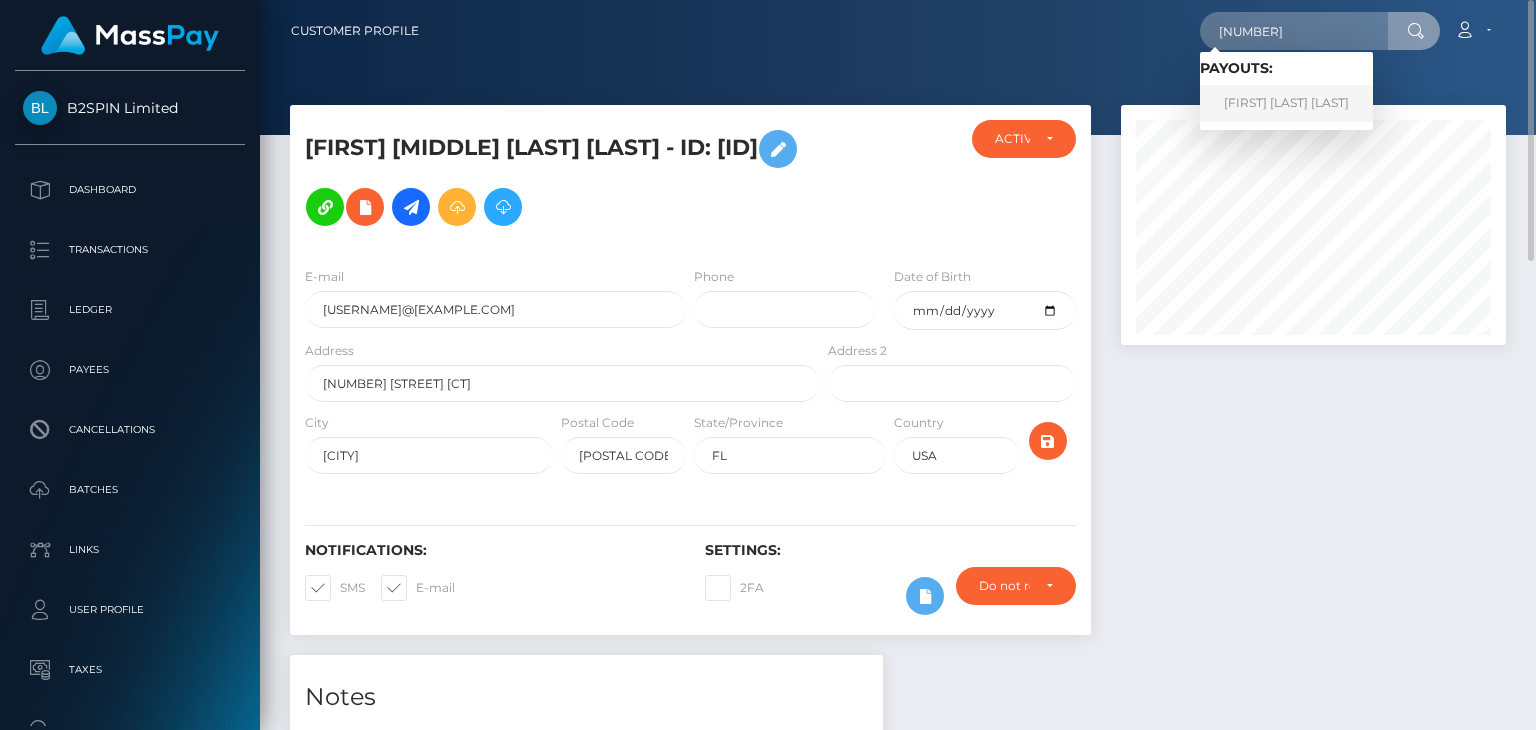 click on "[FIRST] [LAST]  [LAST]" at bounding box center [1286, 103] 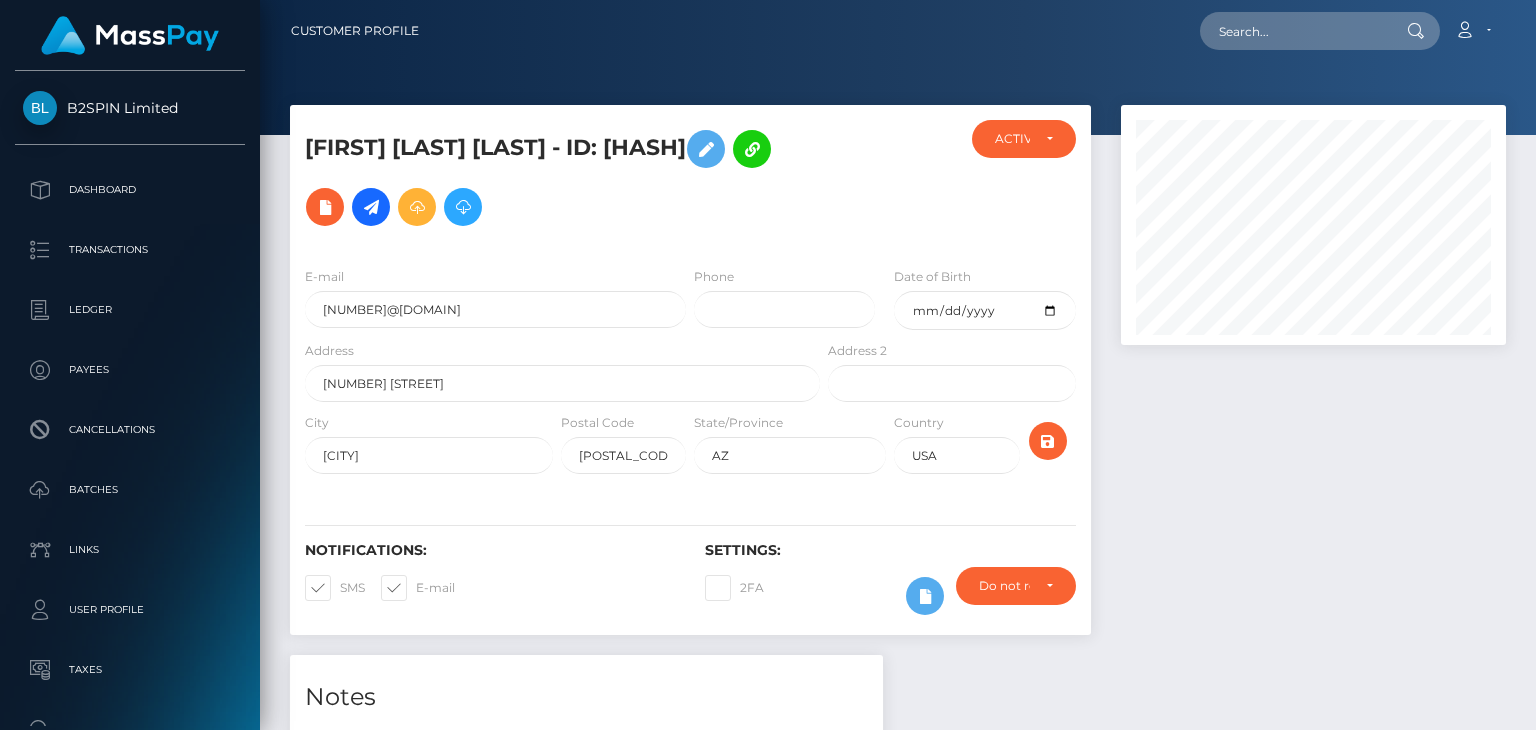 scroll, scrollTop: 0, scrollLeft: 0, axis: both 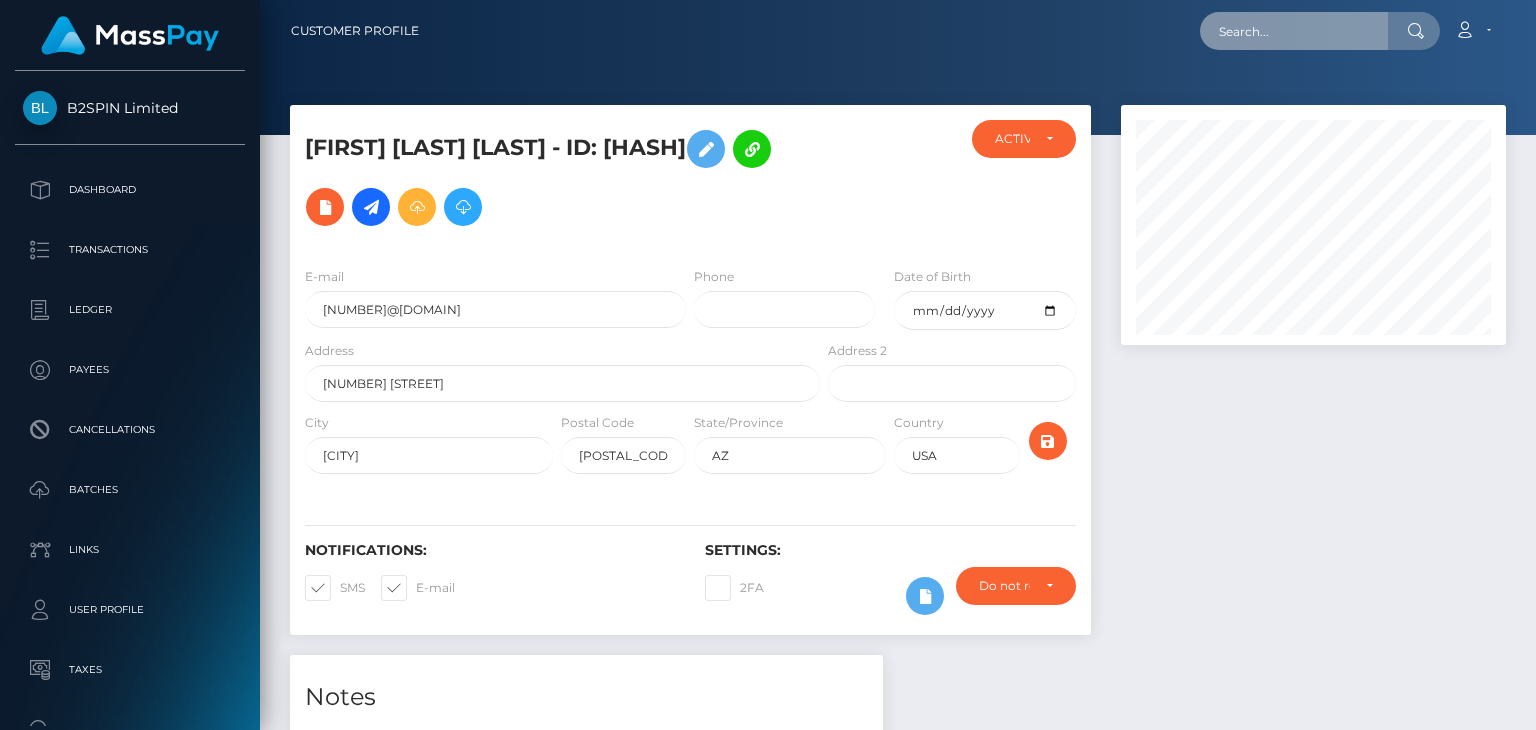 click at bounding box center [1294, 31] 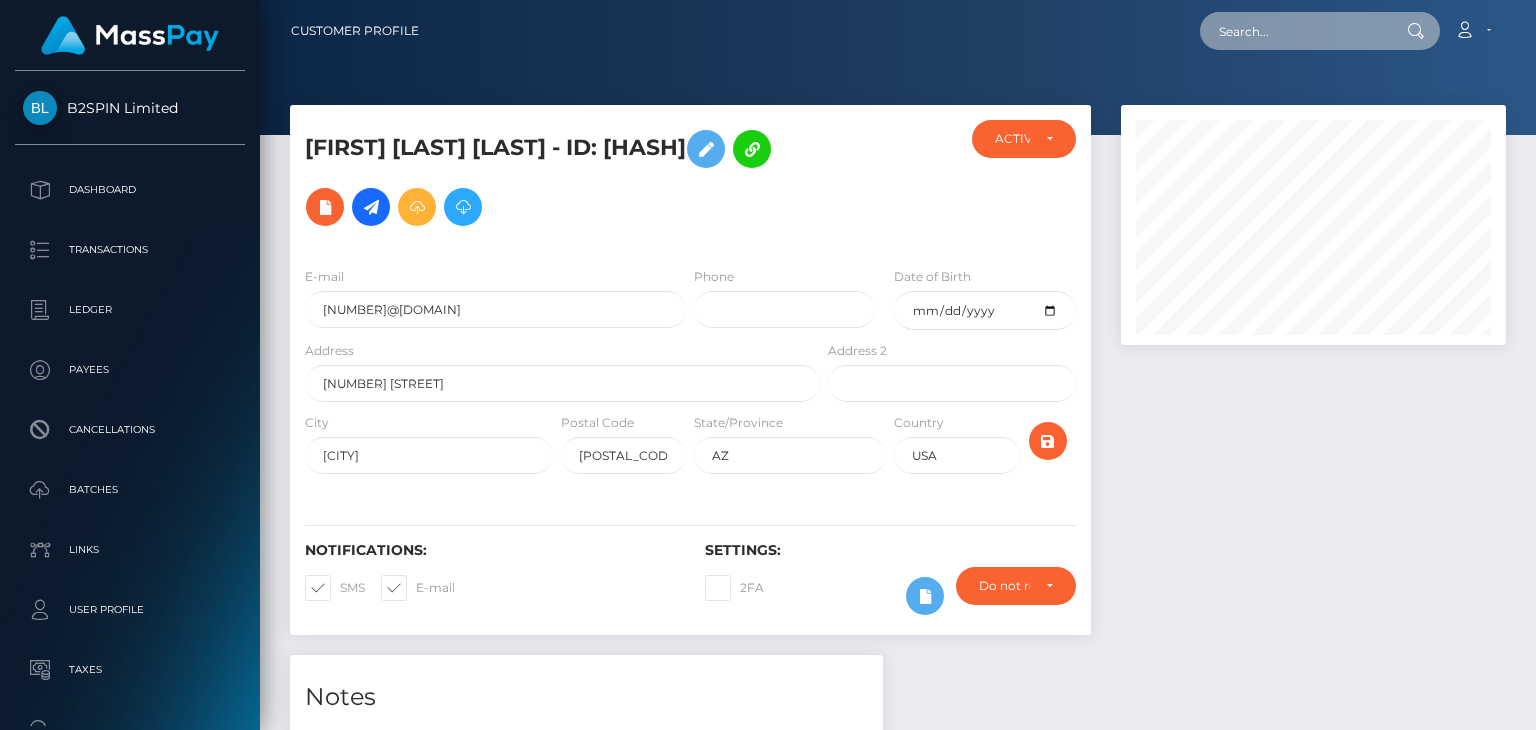 paste on "[NUMBER]" 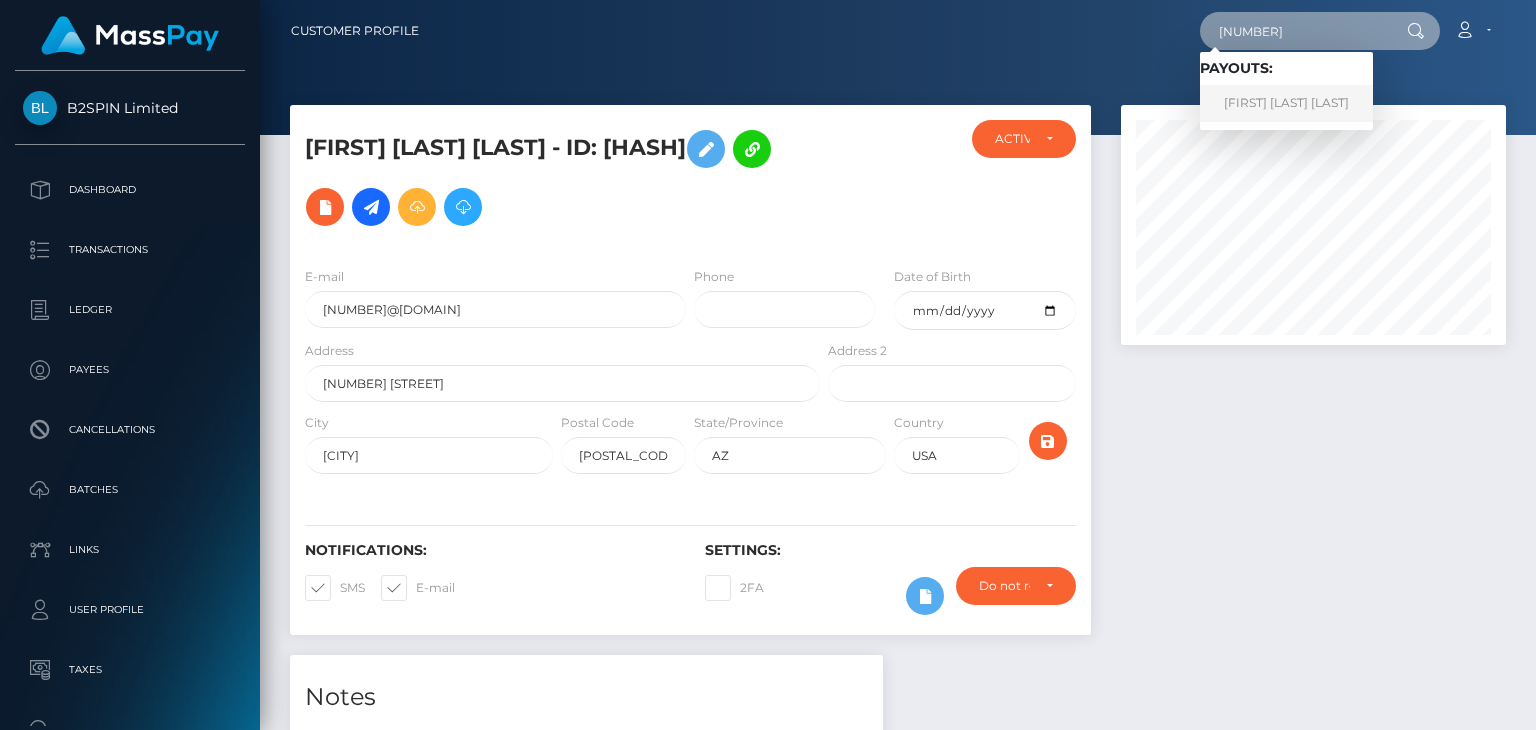 type on "470017" 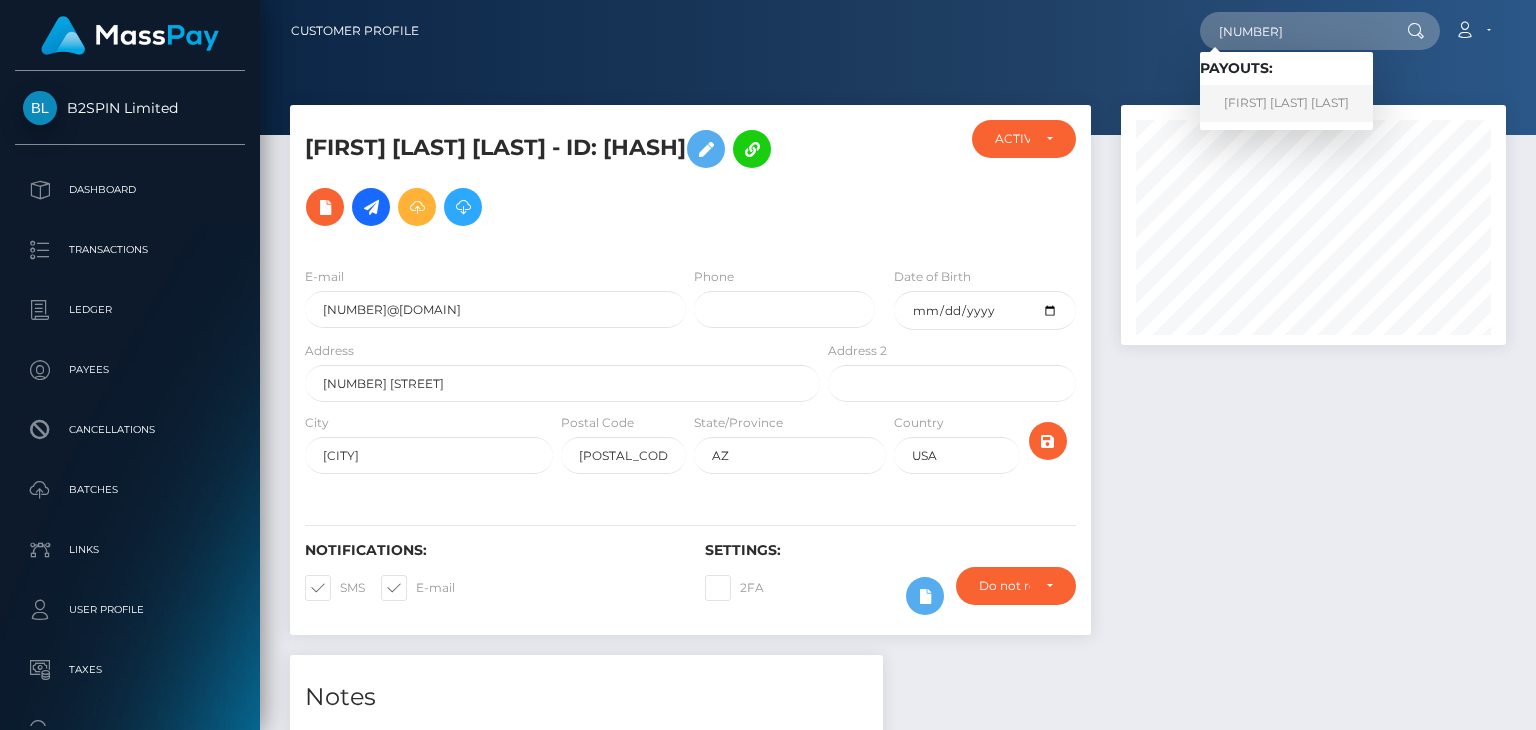 click on "Amanda Aurella  Fields" at bounding box center (1286, 103) 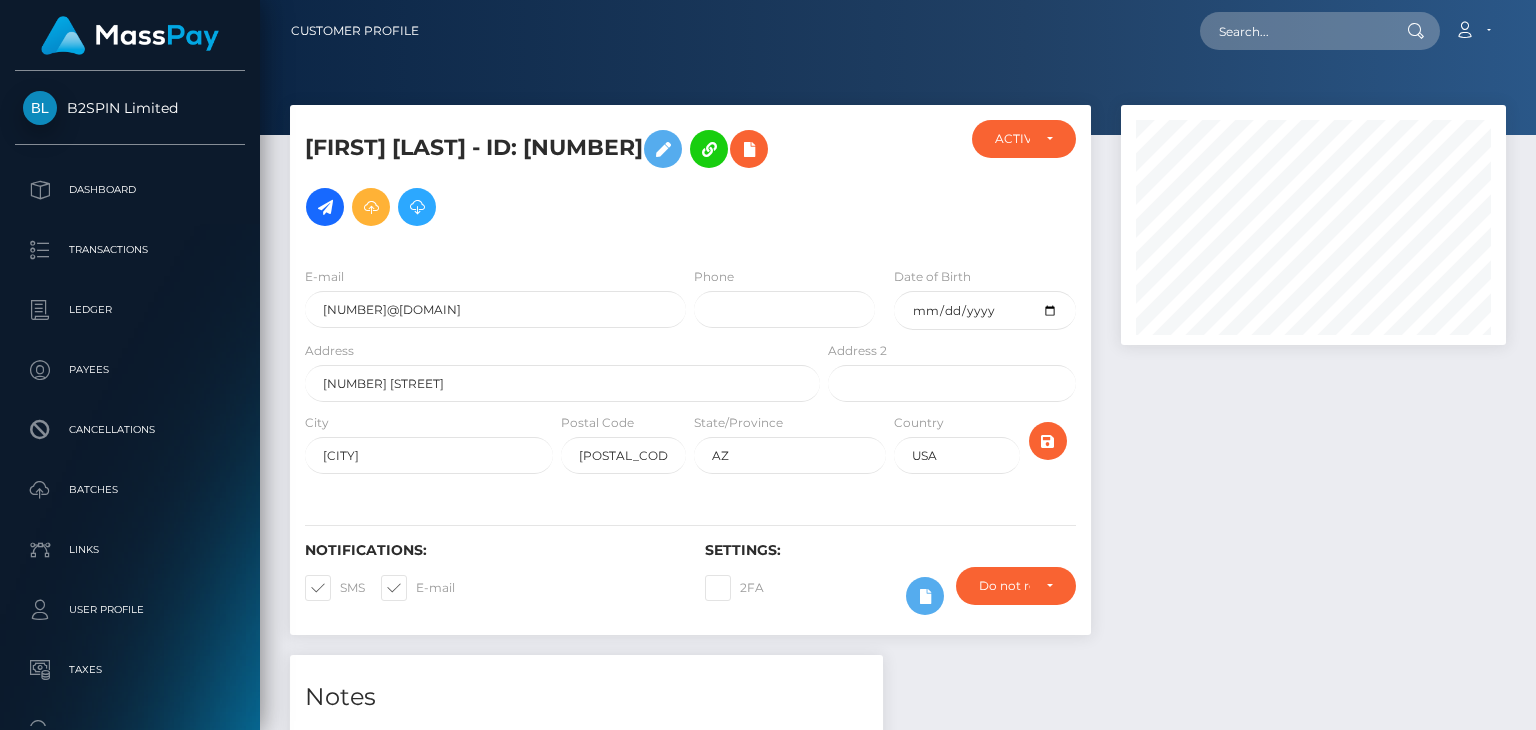 scroll, scrollTop: 0, scrollLeft: 0, axis: both 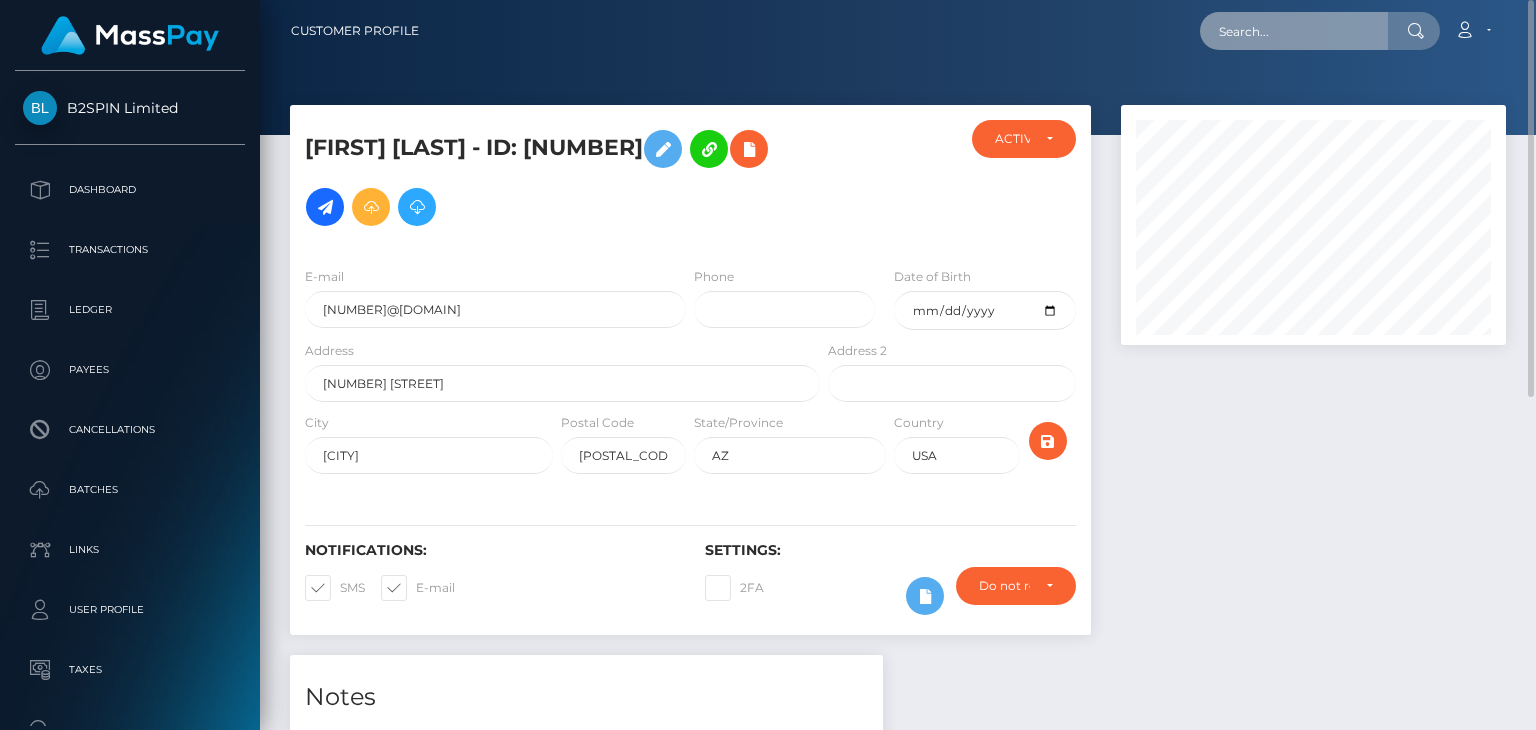 click at bounding box center [1294, 31] 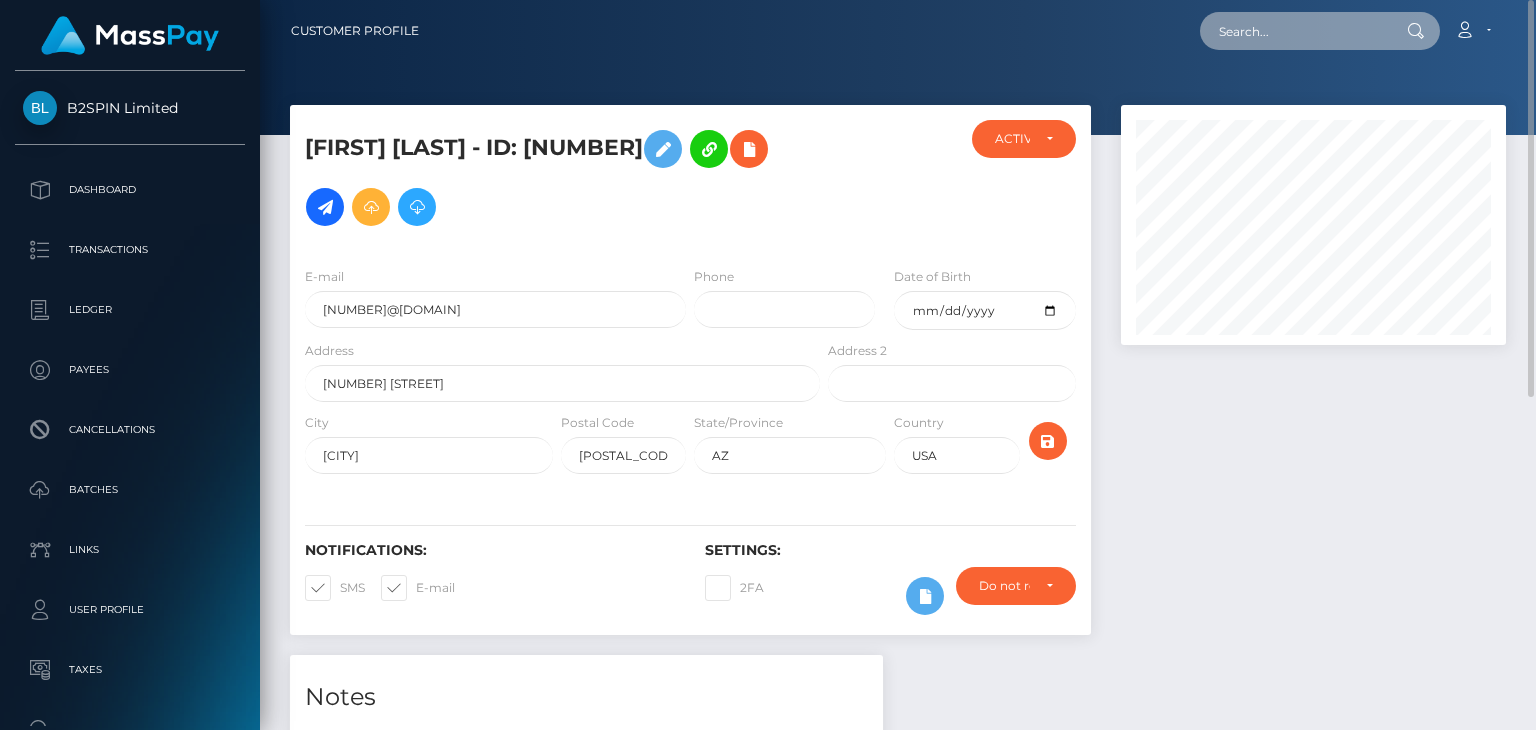 paste on "445257" 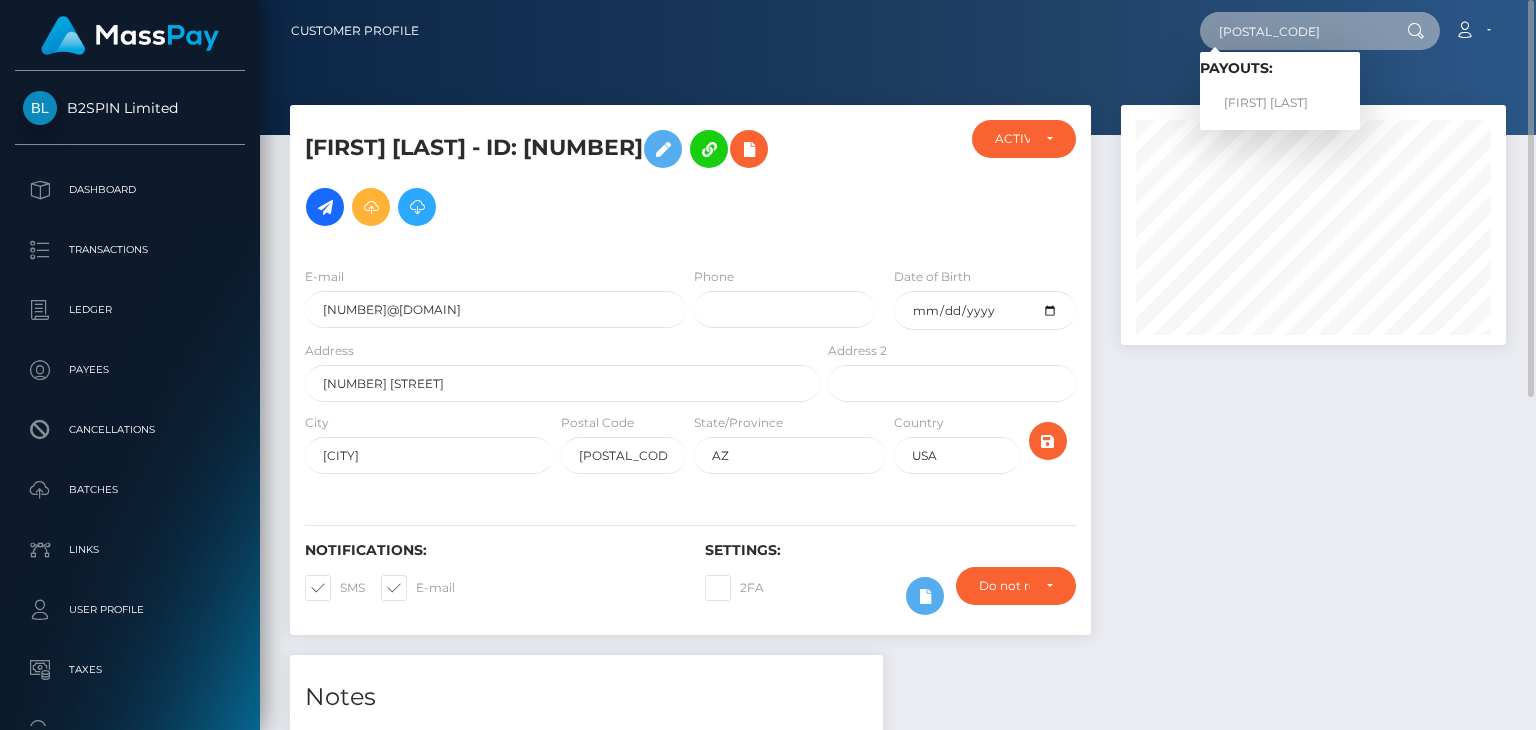 type on "445257" 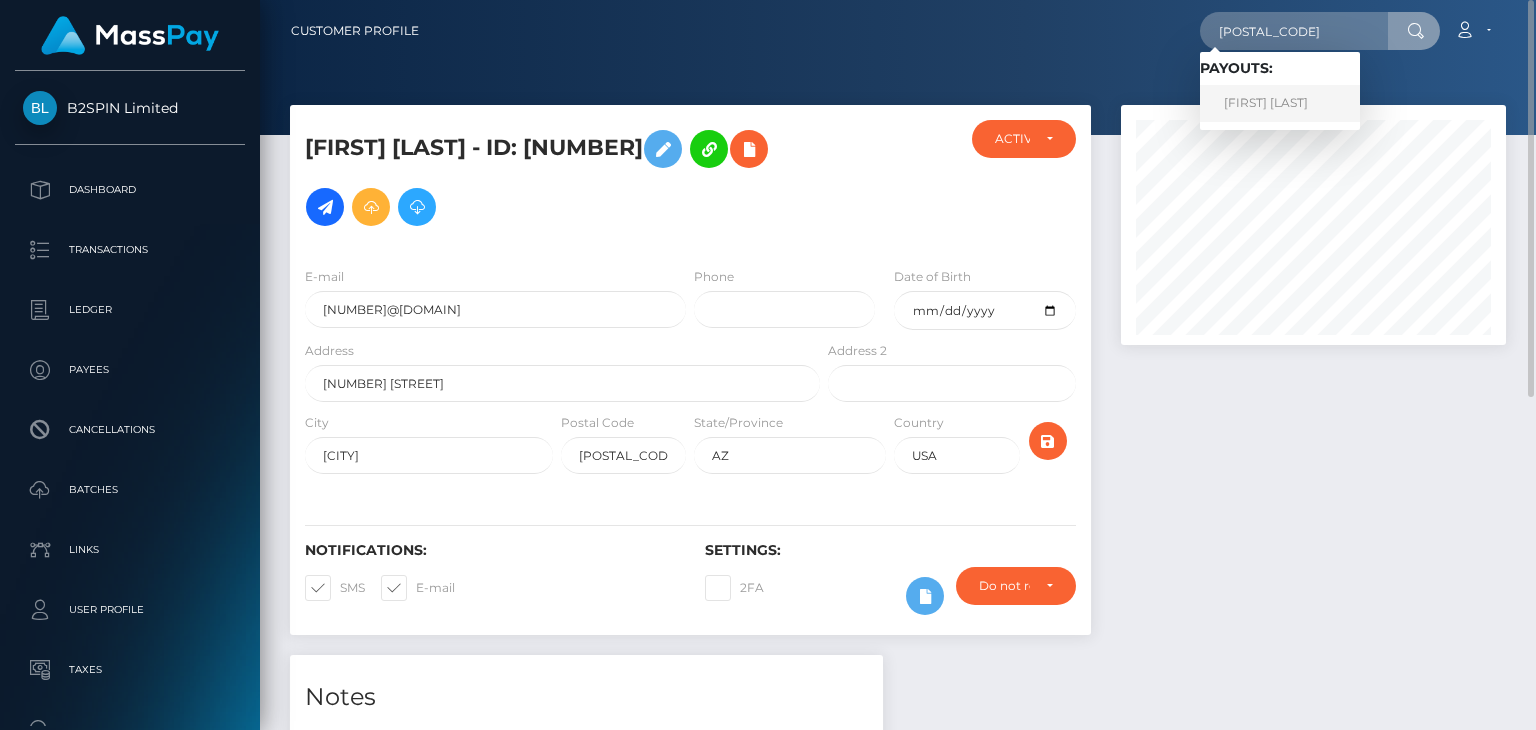click on "Jocsan Alfonso  Nieto Davila" at bounding box center [1280, 103] 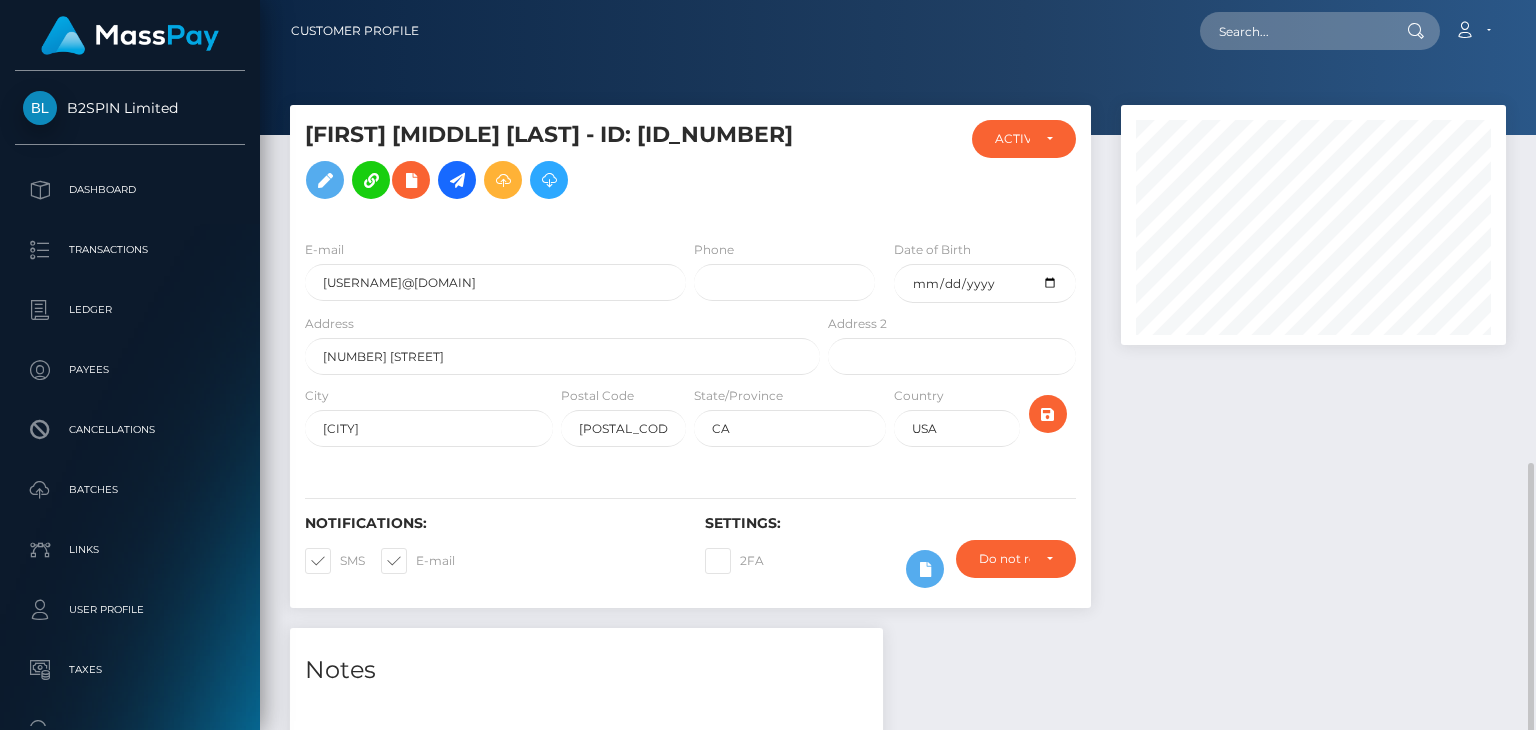 scroll, scrollTop: 0, scrollLeft: 0, axis: both 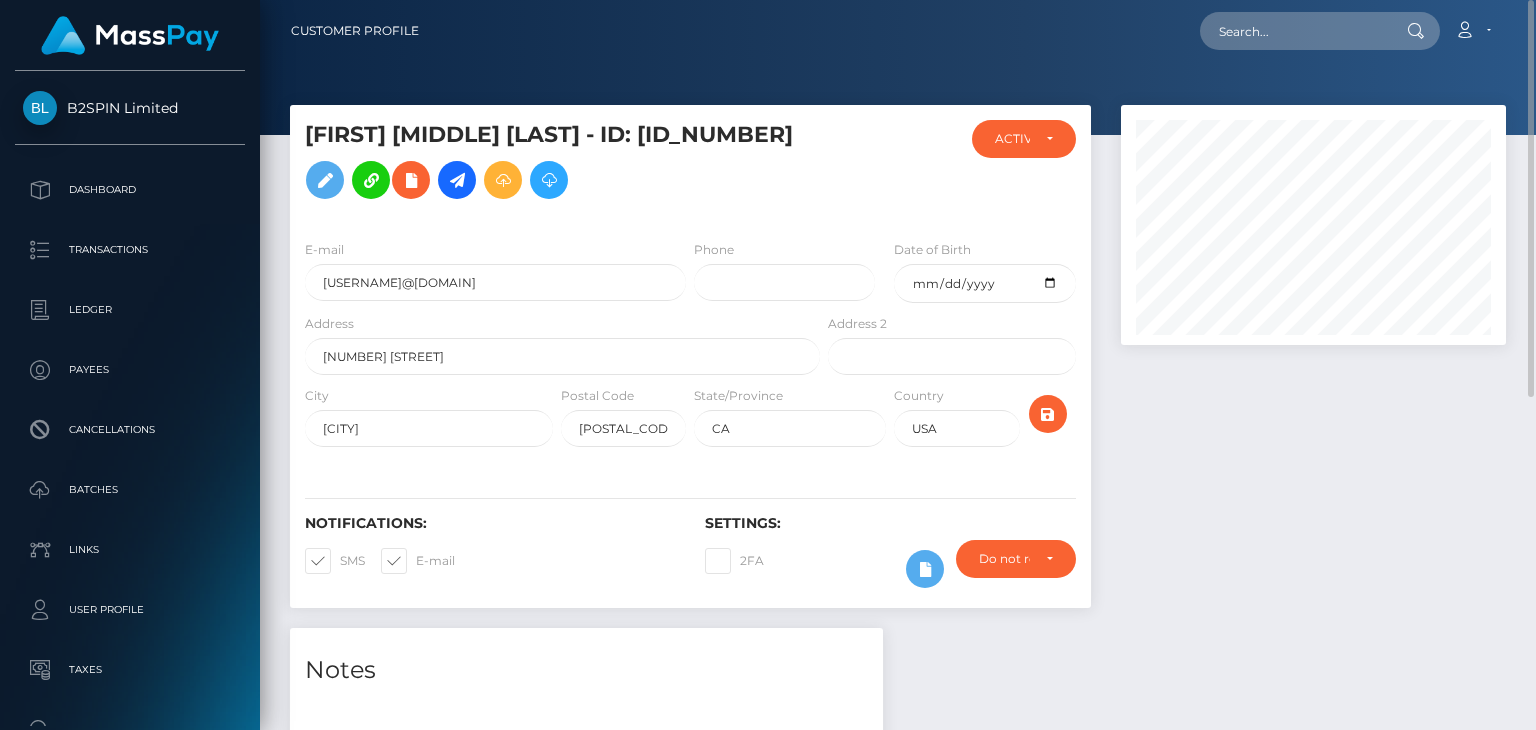 click on "Customer Profile
Loading...
Loading...
Account" at bounding box center (898, 31) 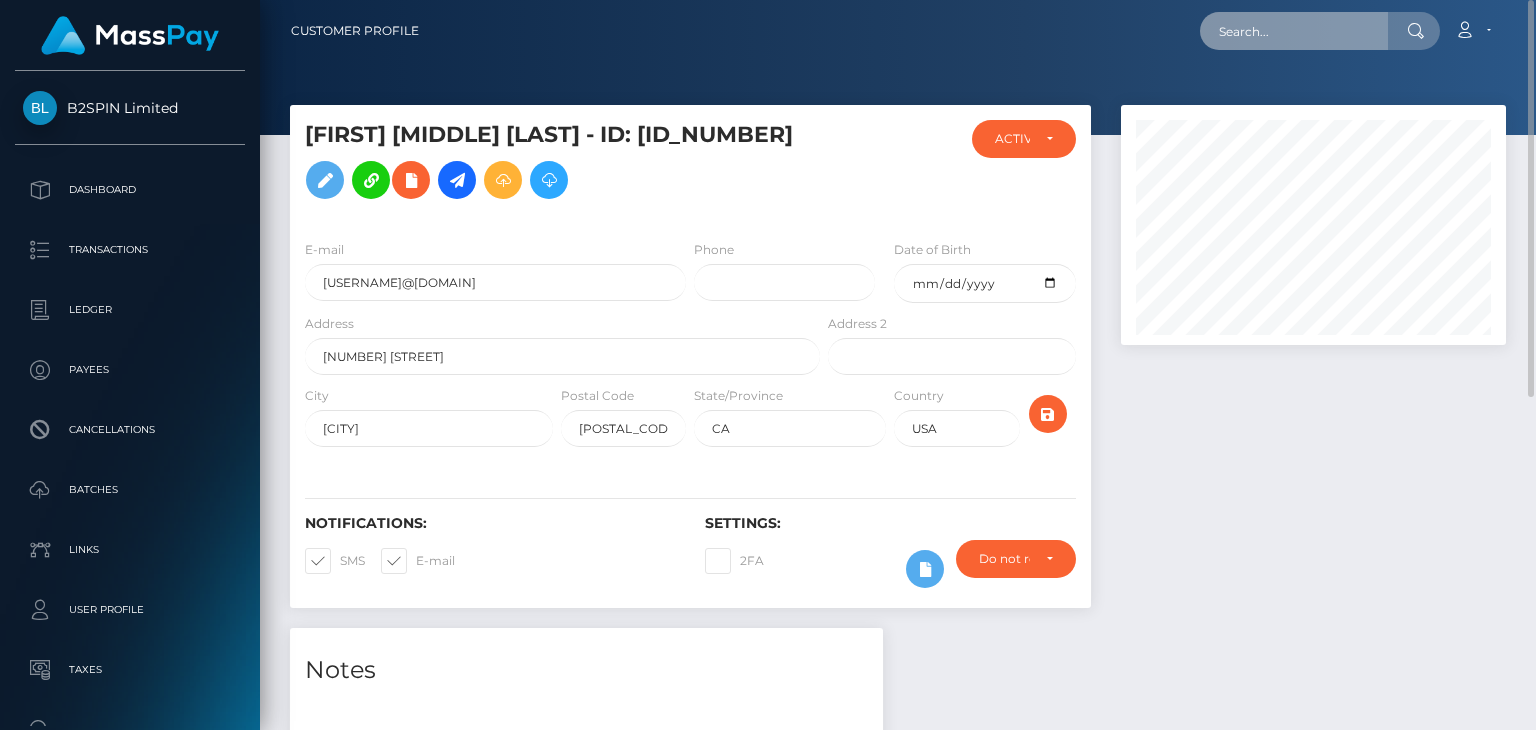 click at bounding box center [1294, 31] 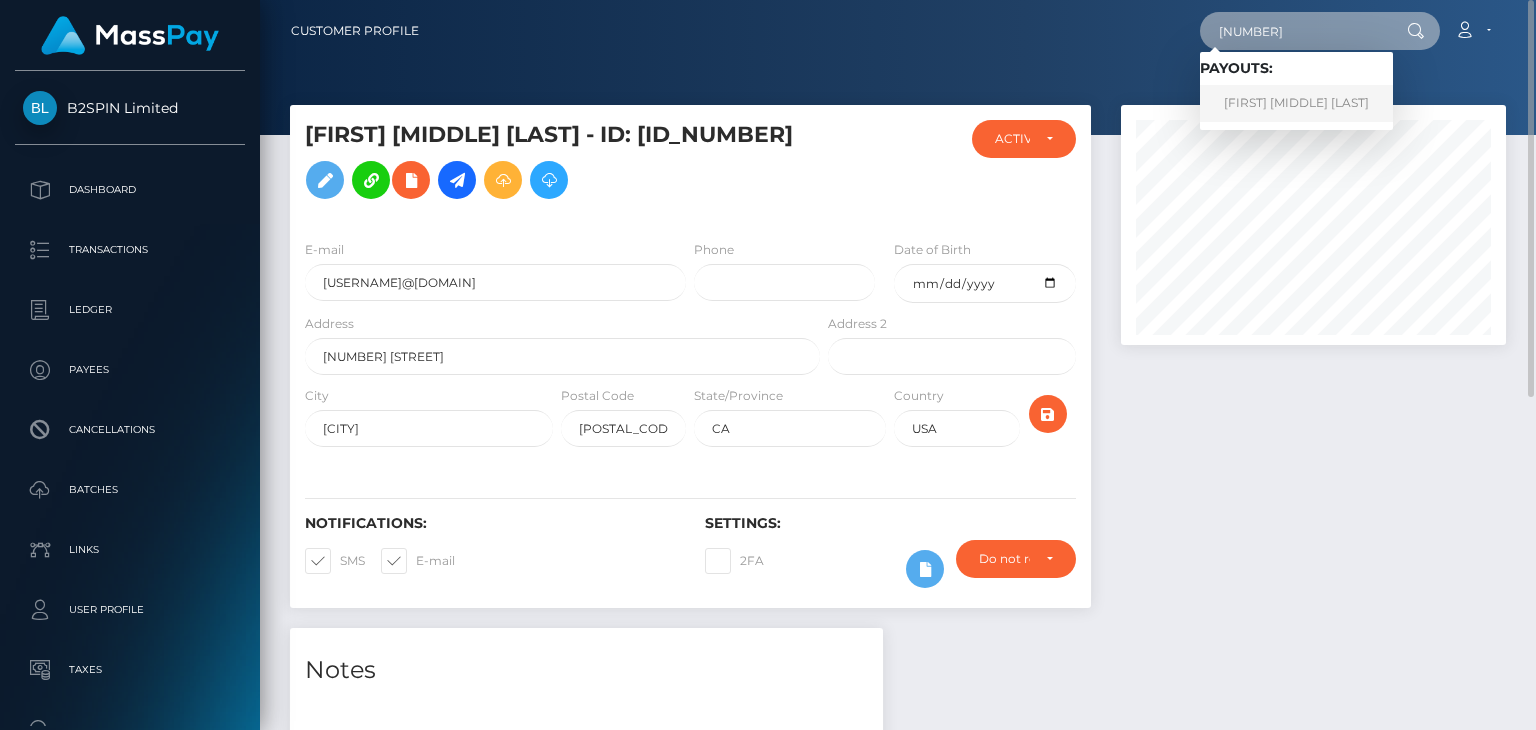type on "476806" 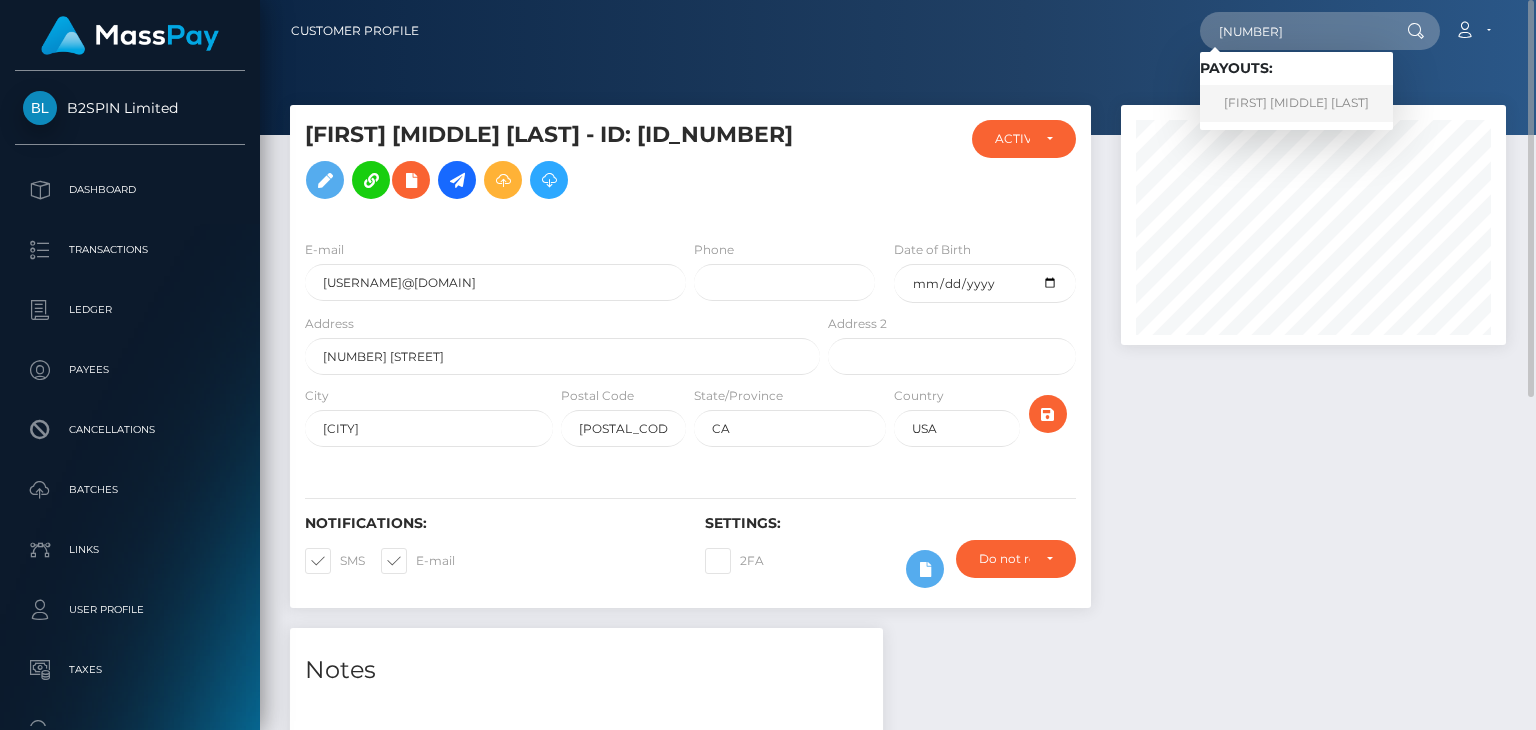 click on "Veronica Michele  Valdez" at bounding box center [1296, 103] 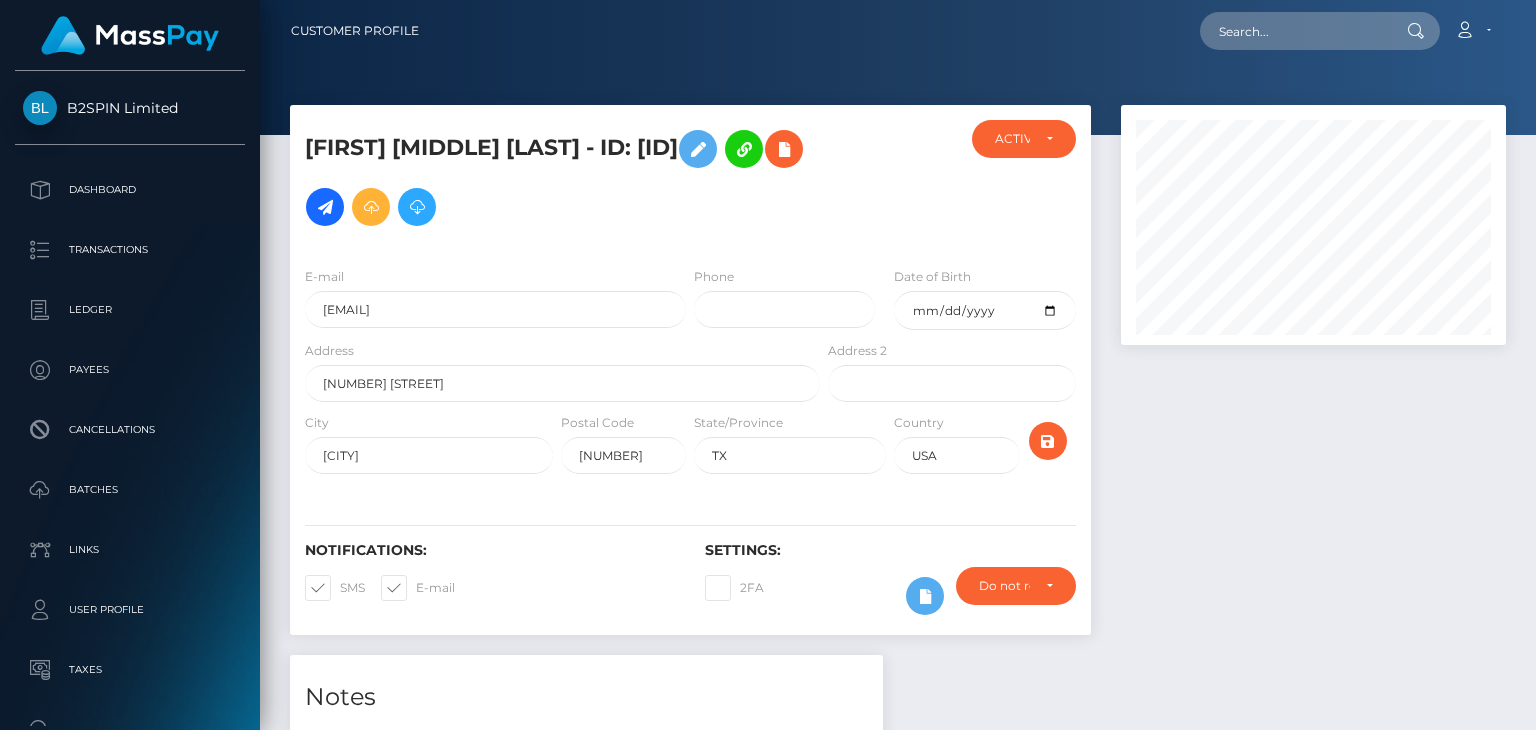scroll, scrollTop: 0, scrollLeft: 0, axis: both 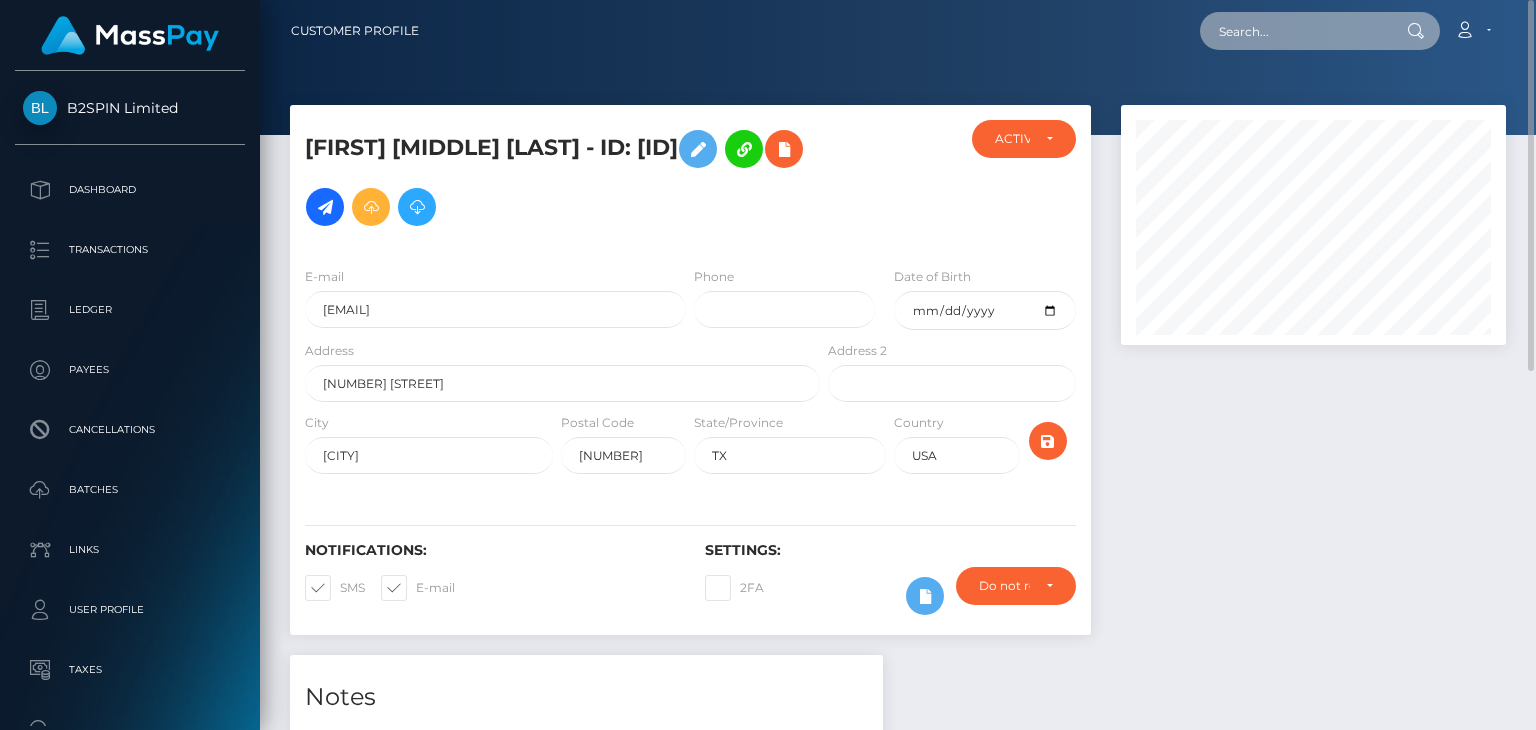 click at bounding box center (1294, 31) 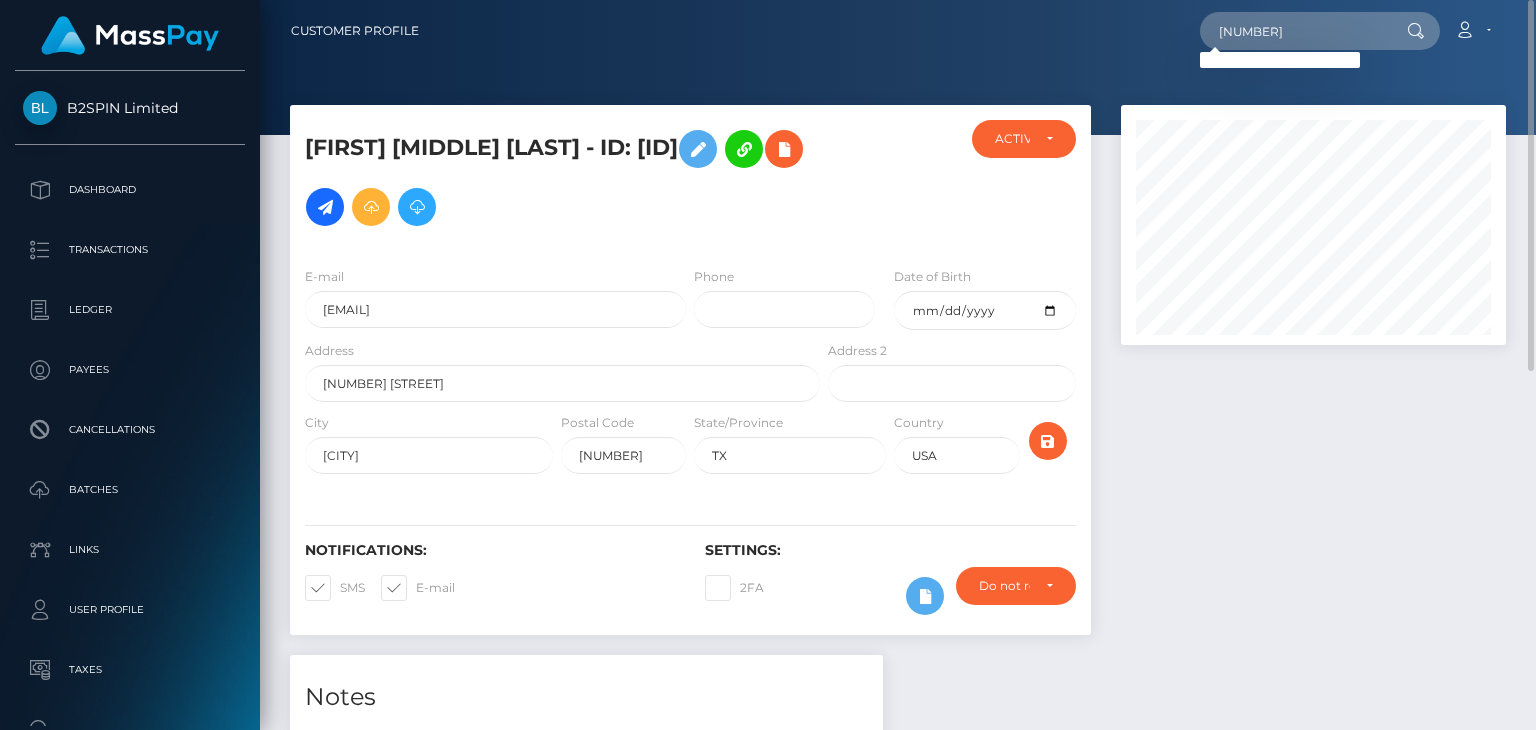click at bounding box center (1313, 380) 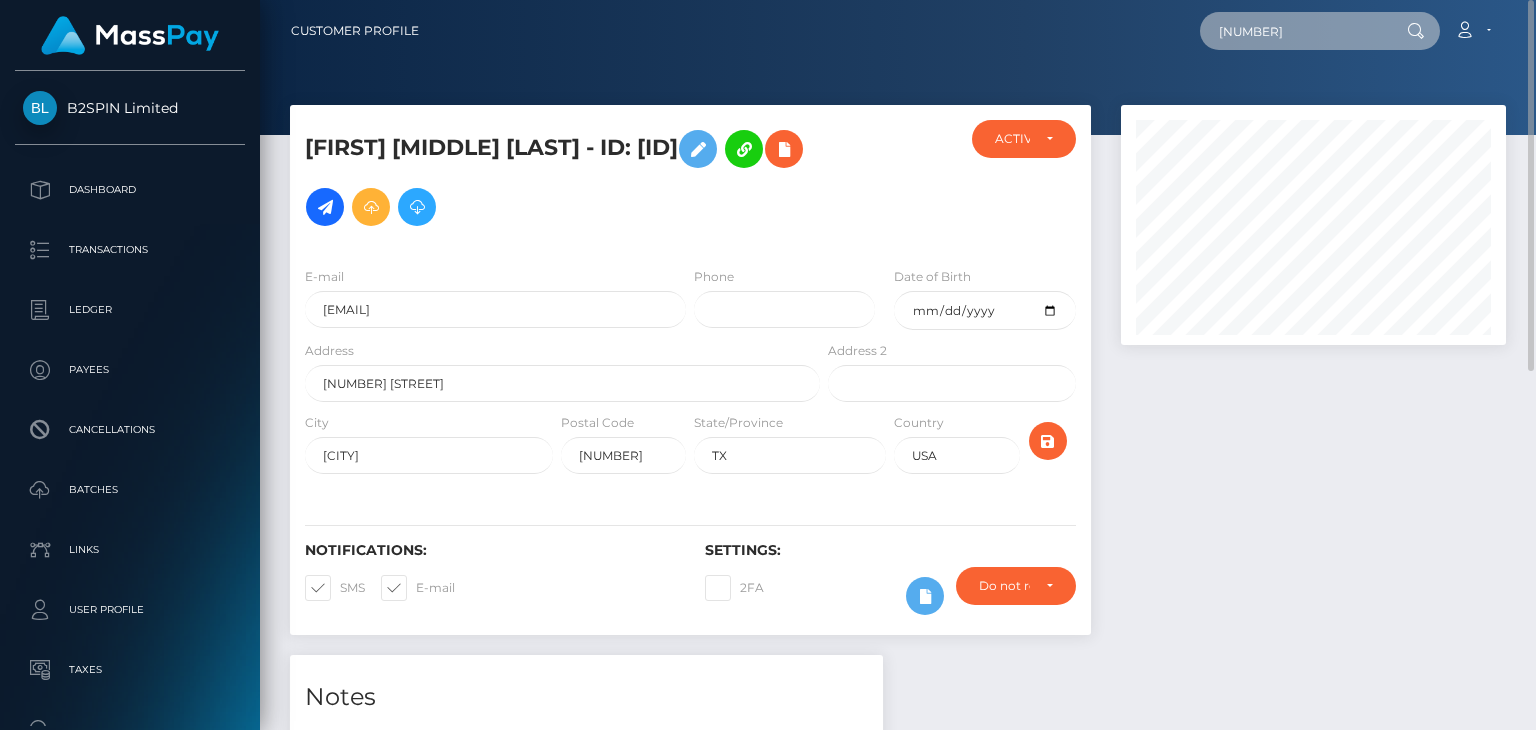 click on "394377" at bounding box center [1294, 31] 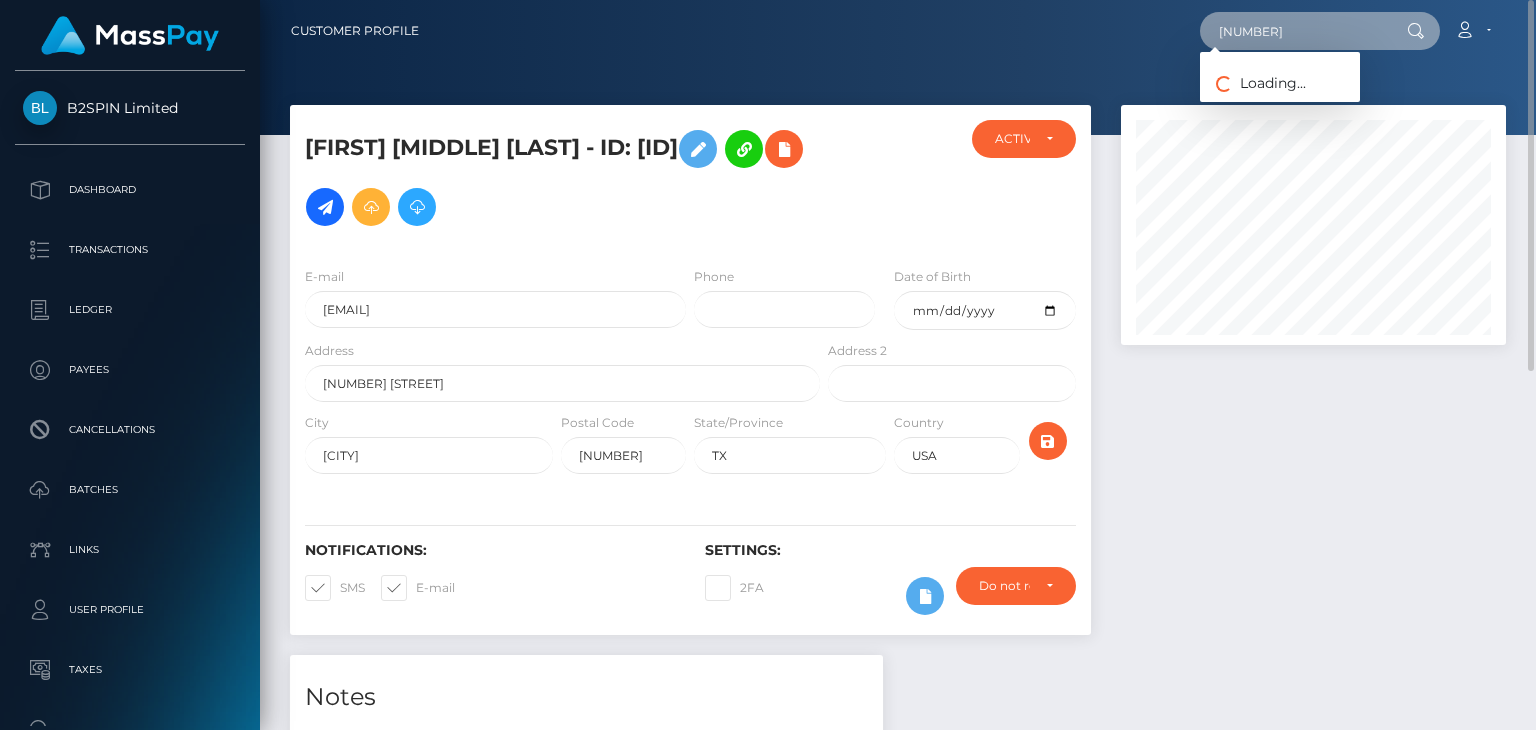 paste on "970267982" 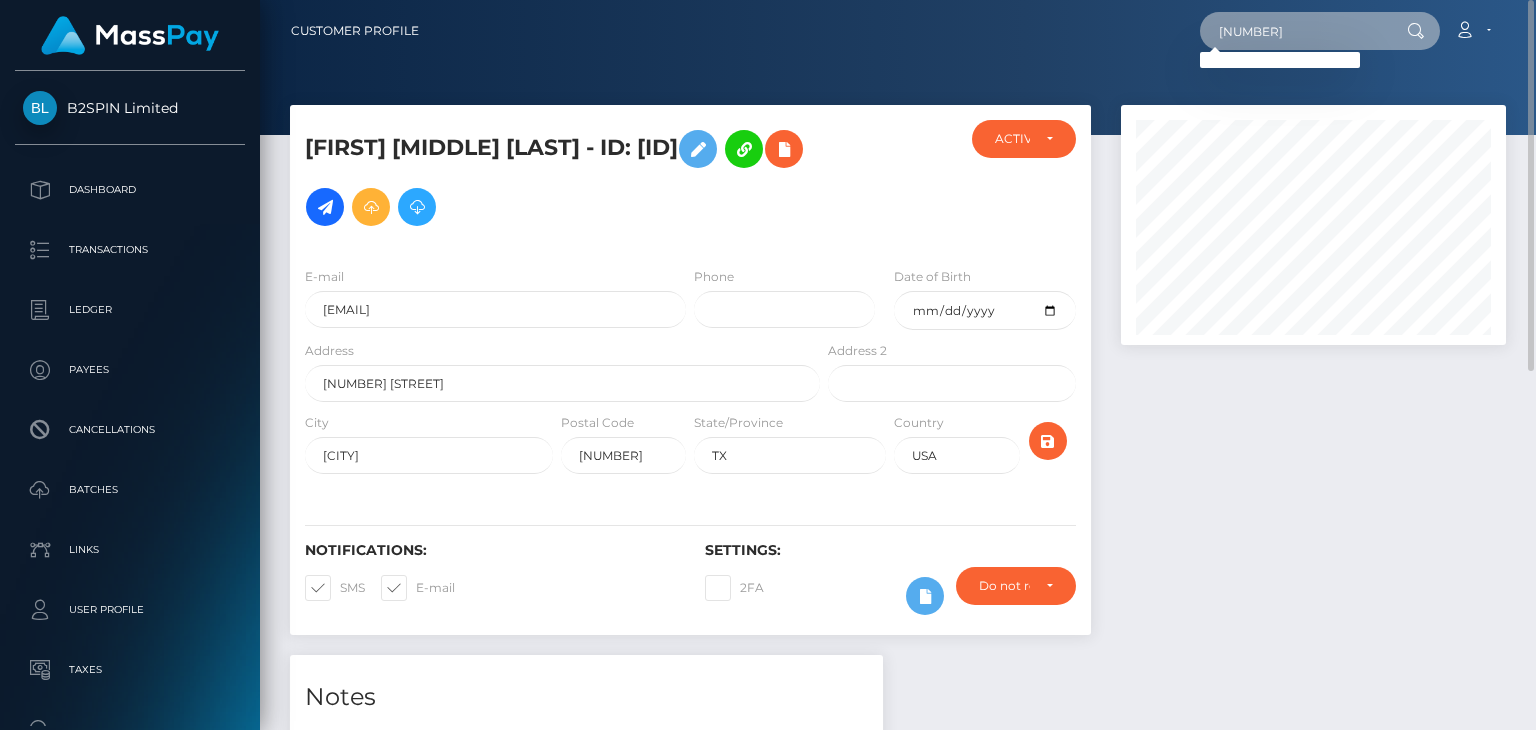 click on "970267982" at bounding box center [1294, 31] 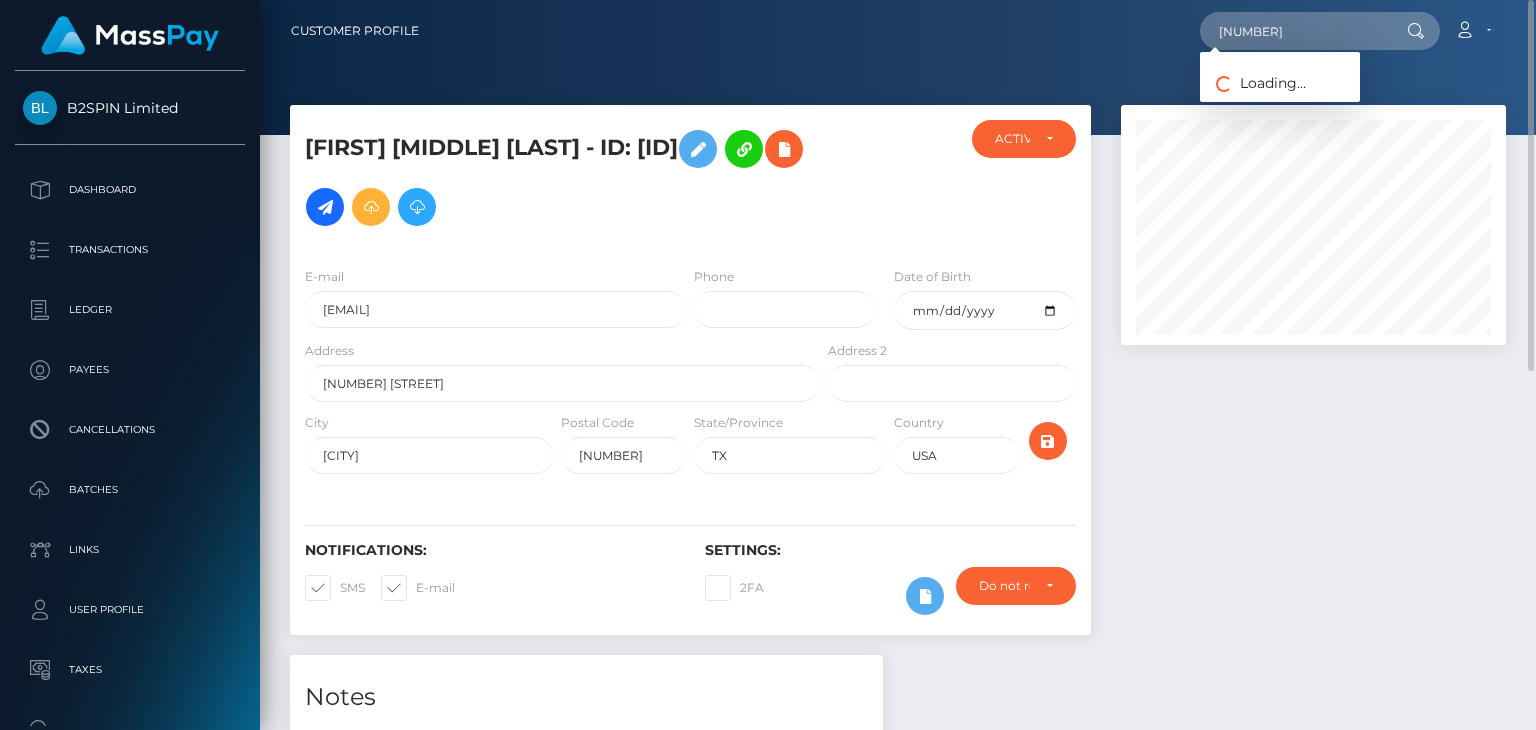 drag, startPoint x: 1221, startPoint y: 561, endPoint x: 1222, endPoint y: 549, distance: 12.0415945 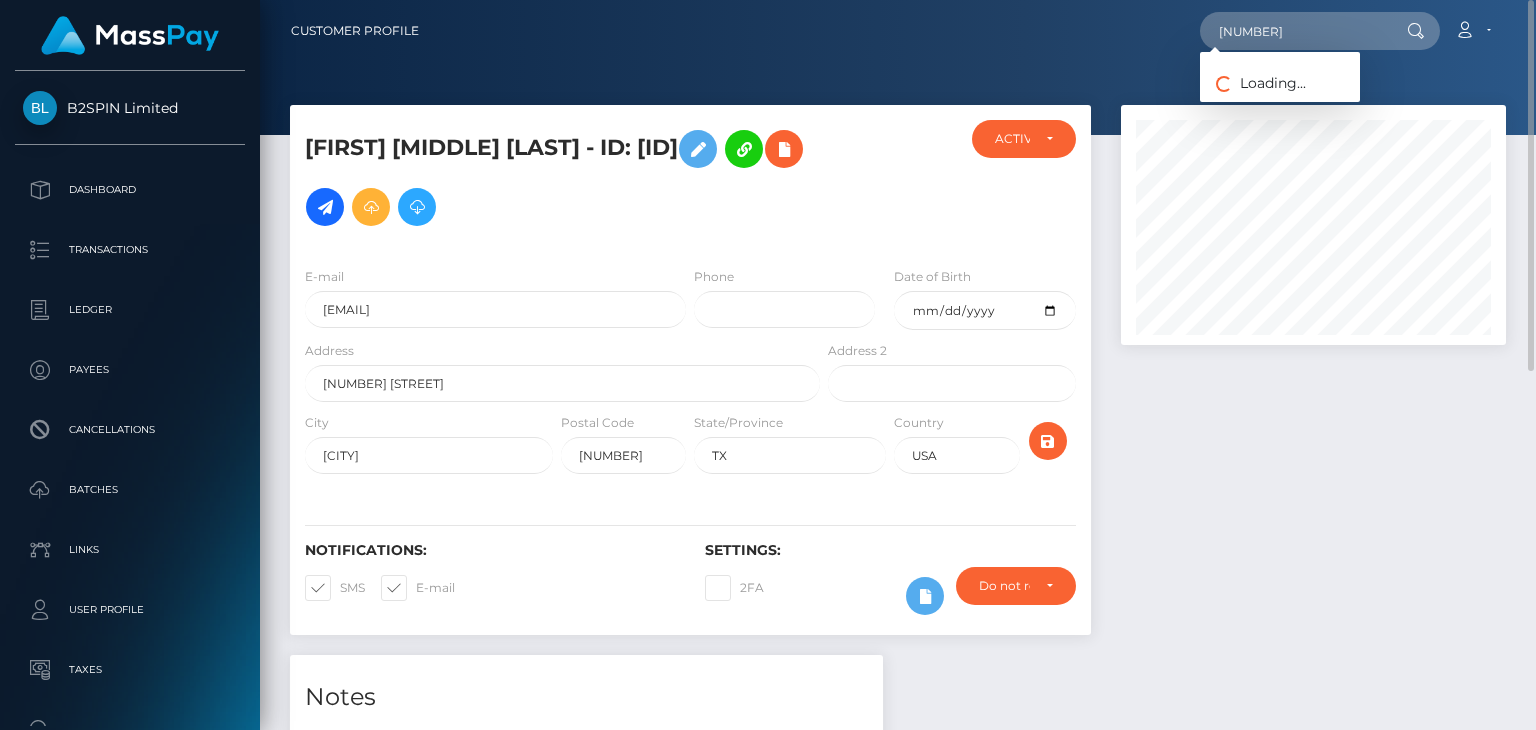 click at bounding box center (1313, 380) 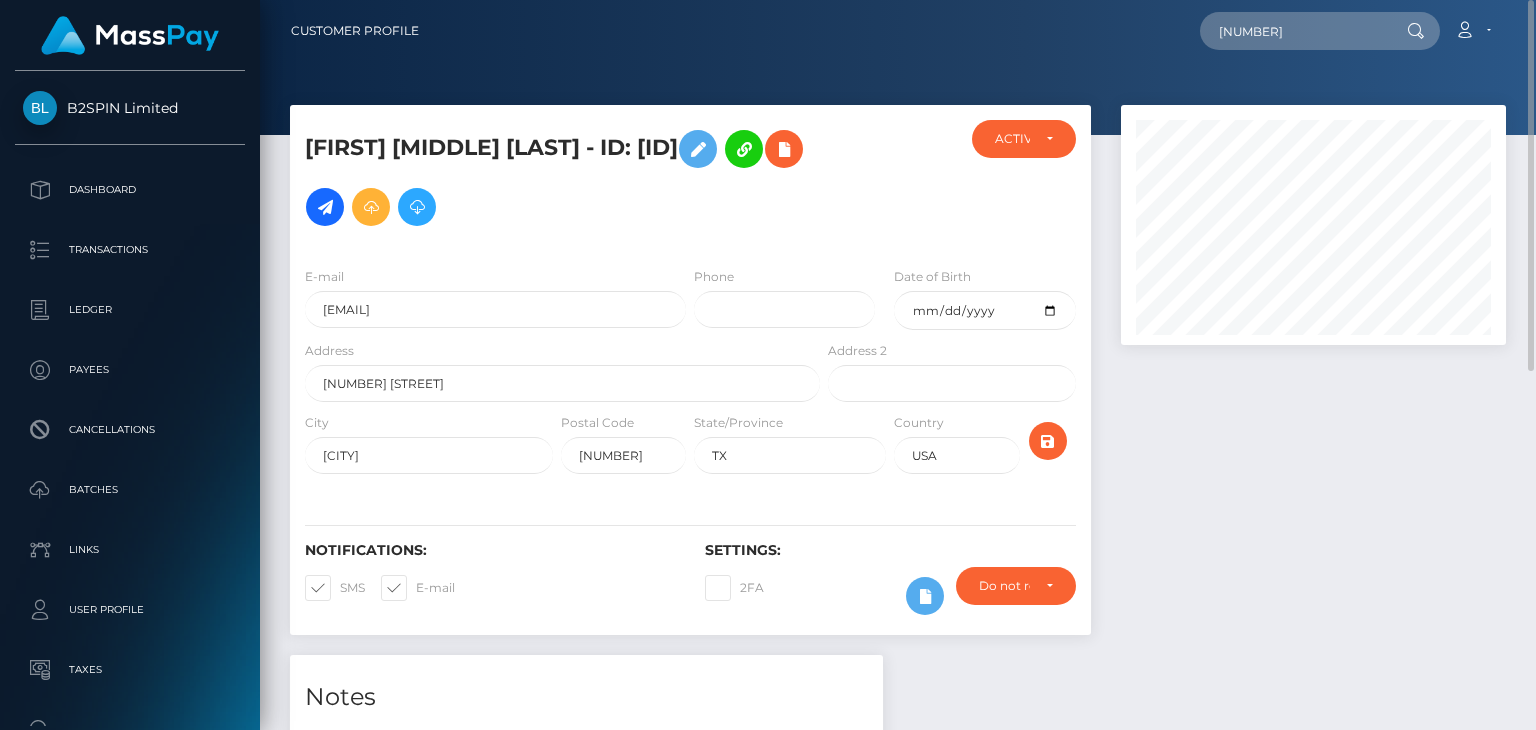 drag, startPoint x: 1460, startPoint y: 396, endPoint x: 1437, endPoint y: 337, distance: 63.324562 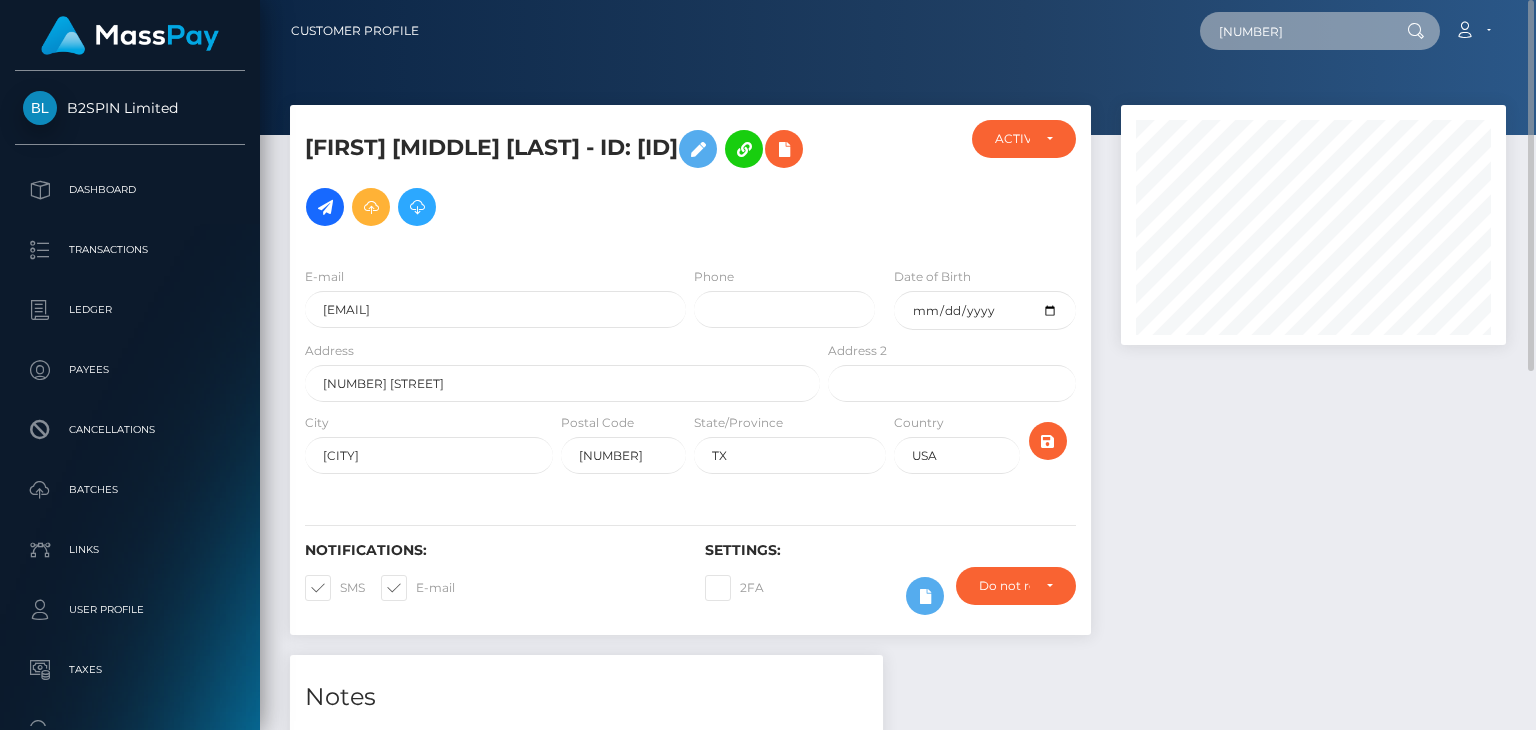 click on "970267982" at bounding box center [1294, 31] 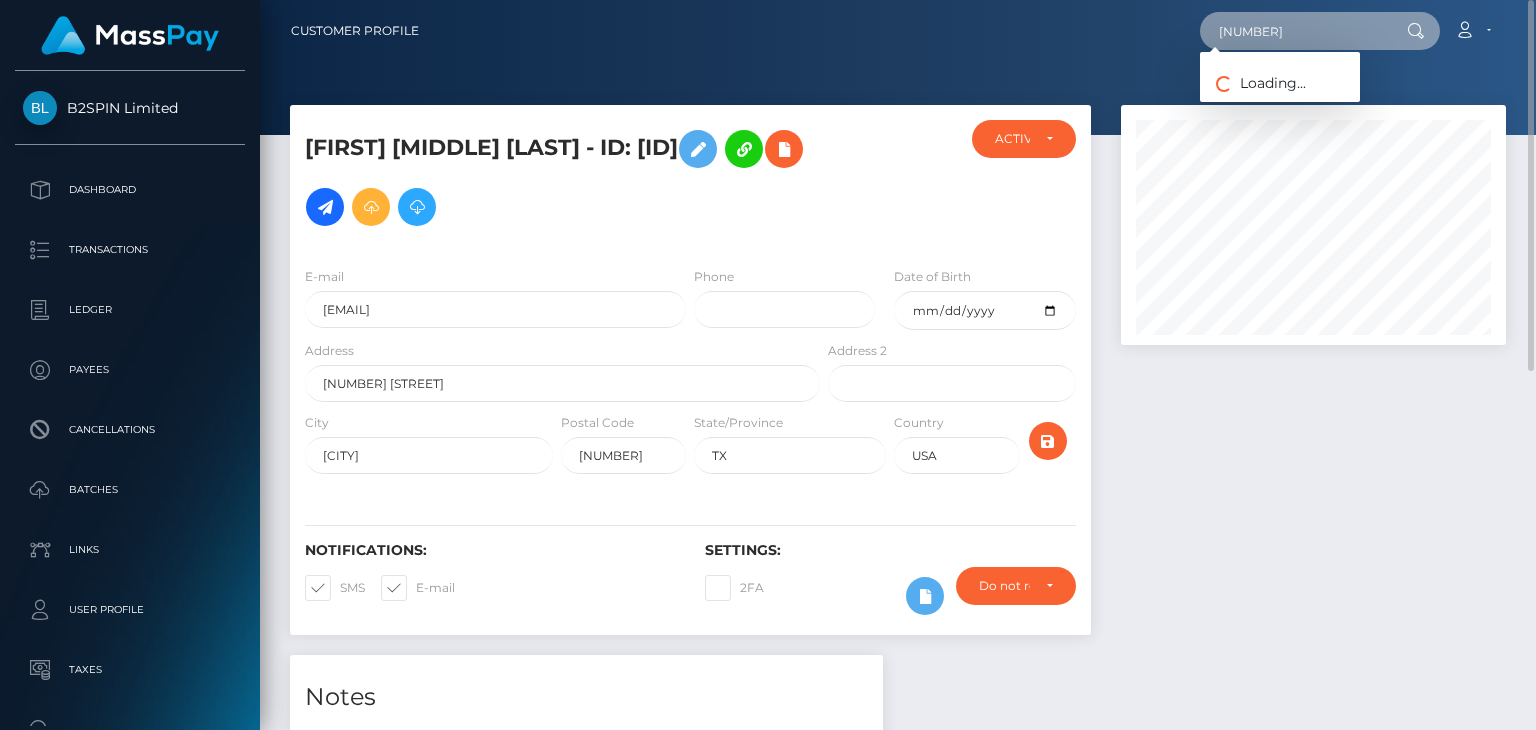 paste on "505320" 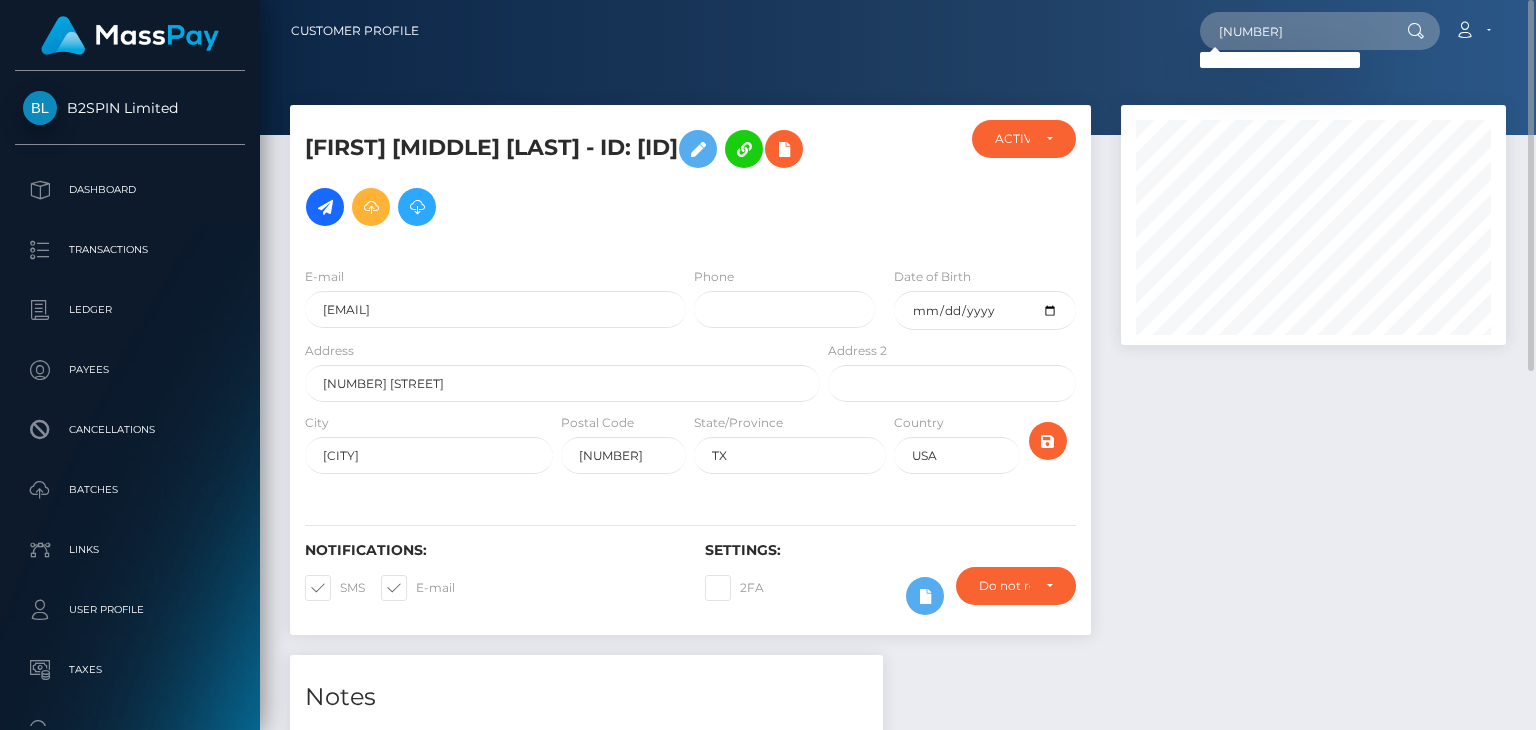 click at bounding box center (1313, 380) 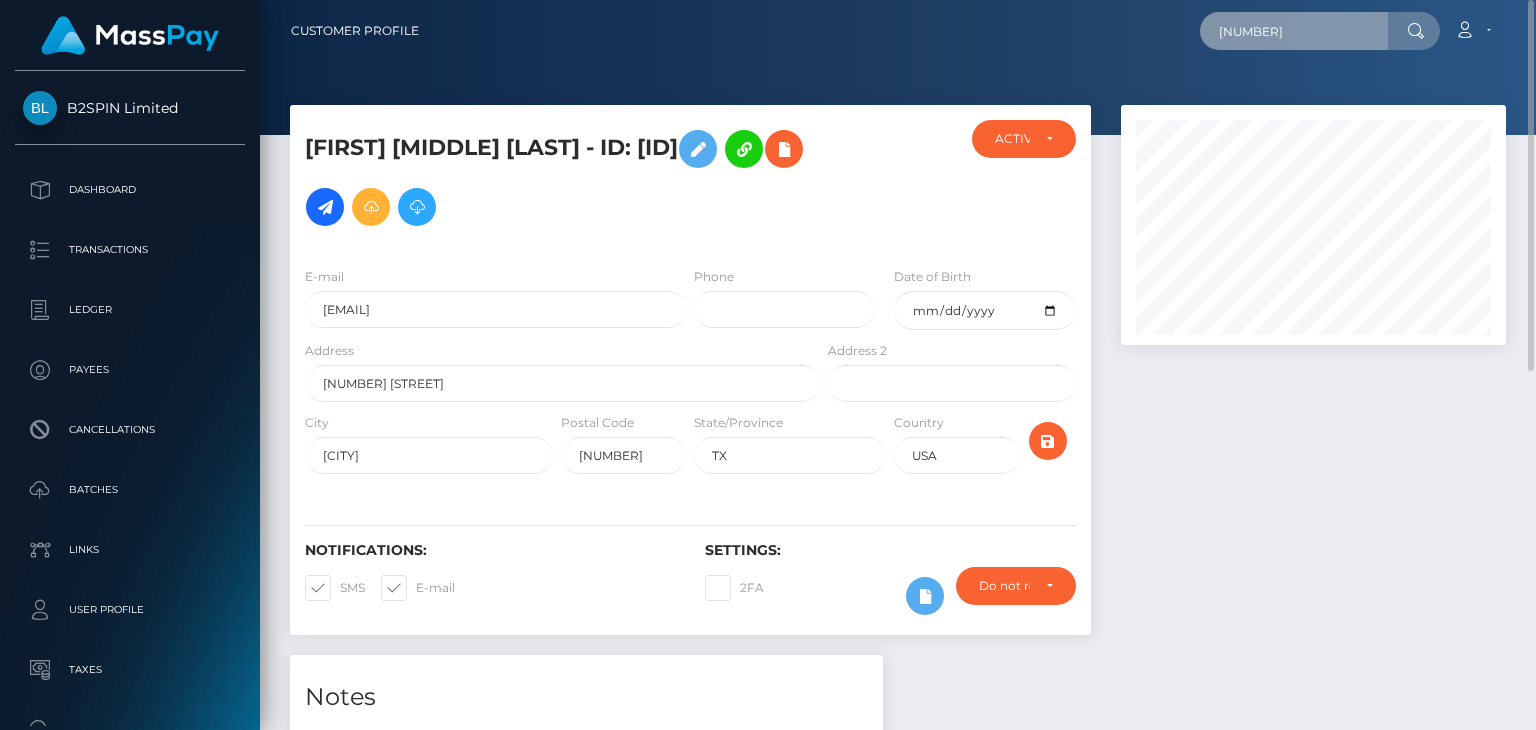 click on "505320" at bounding box center (1294, 31) 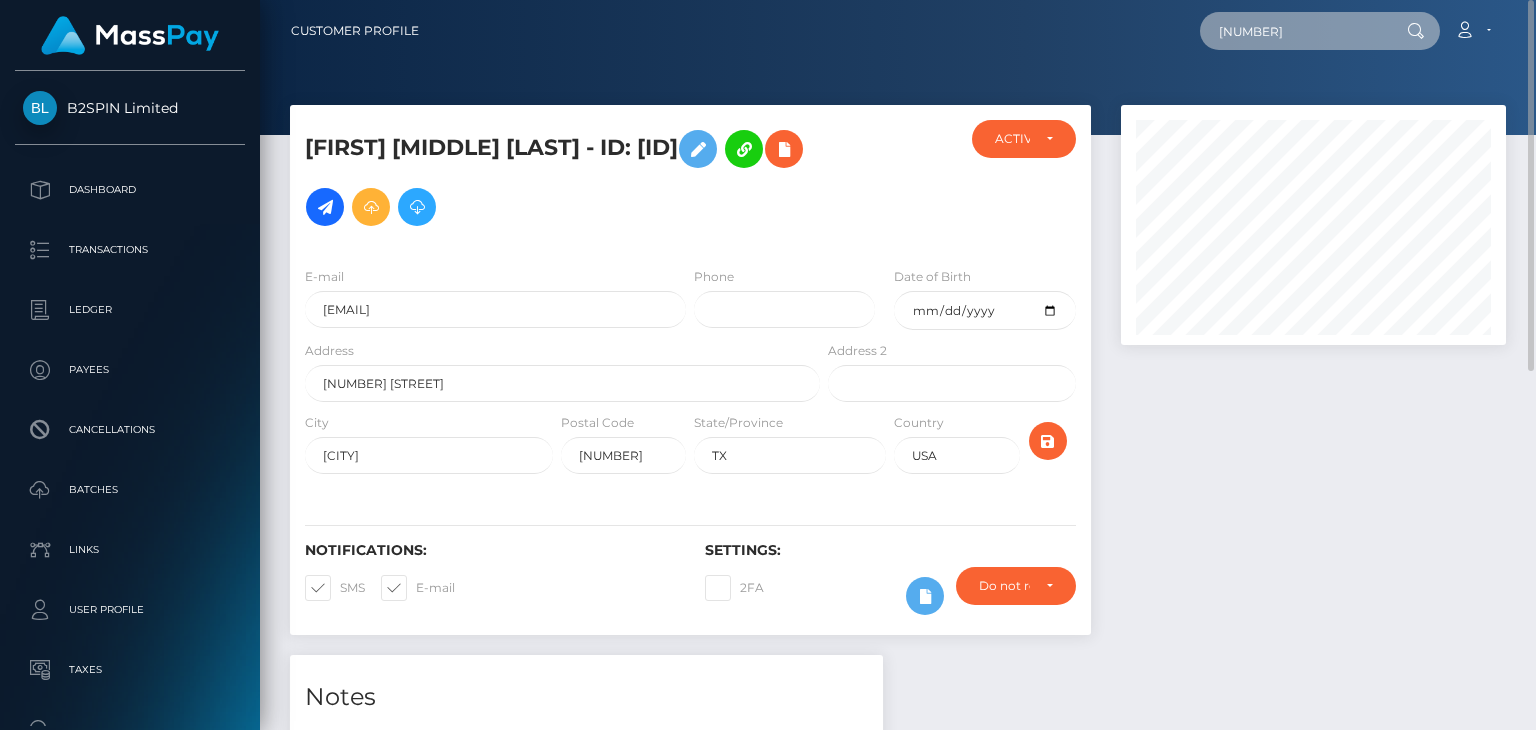 click on "505320" at bounding box center (1294, 31) 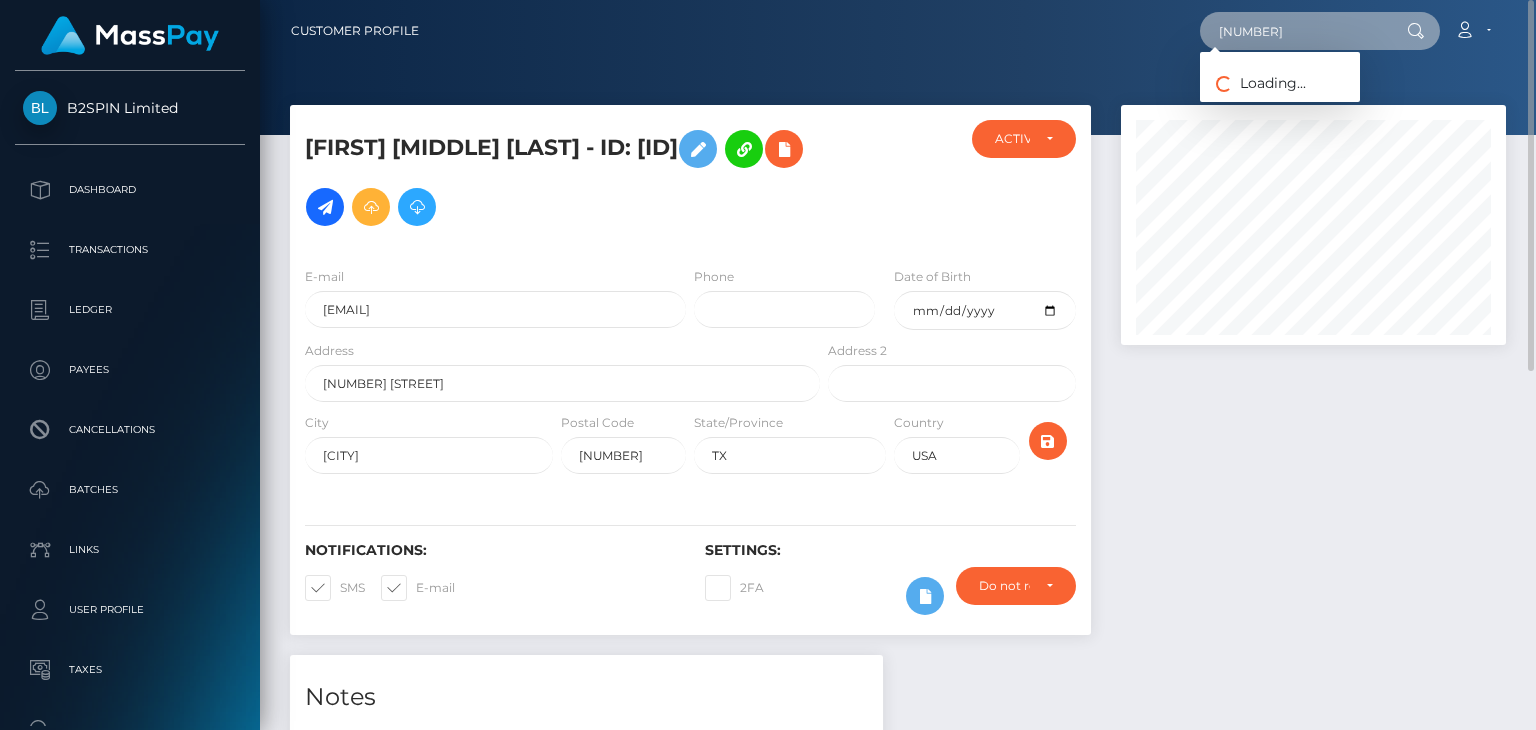 type on "977883442" 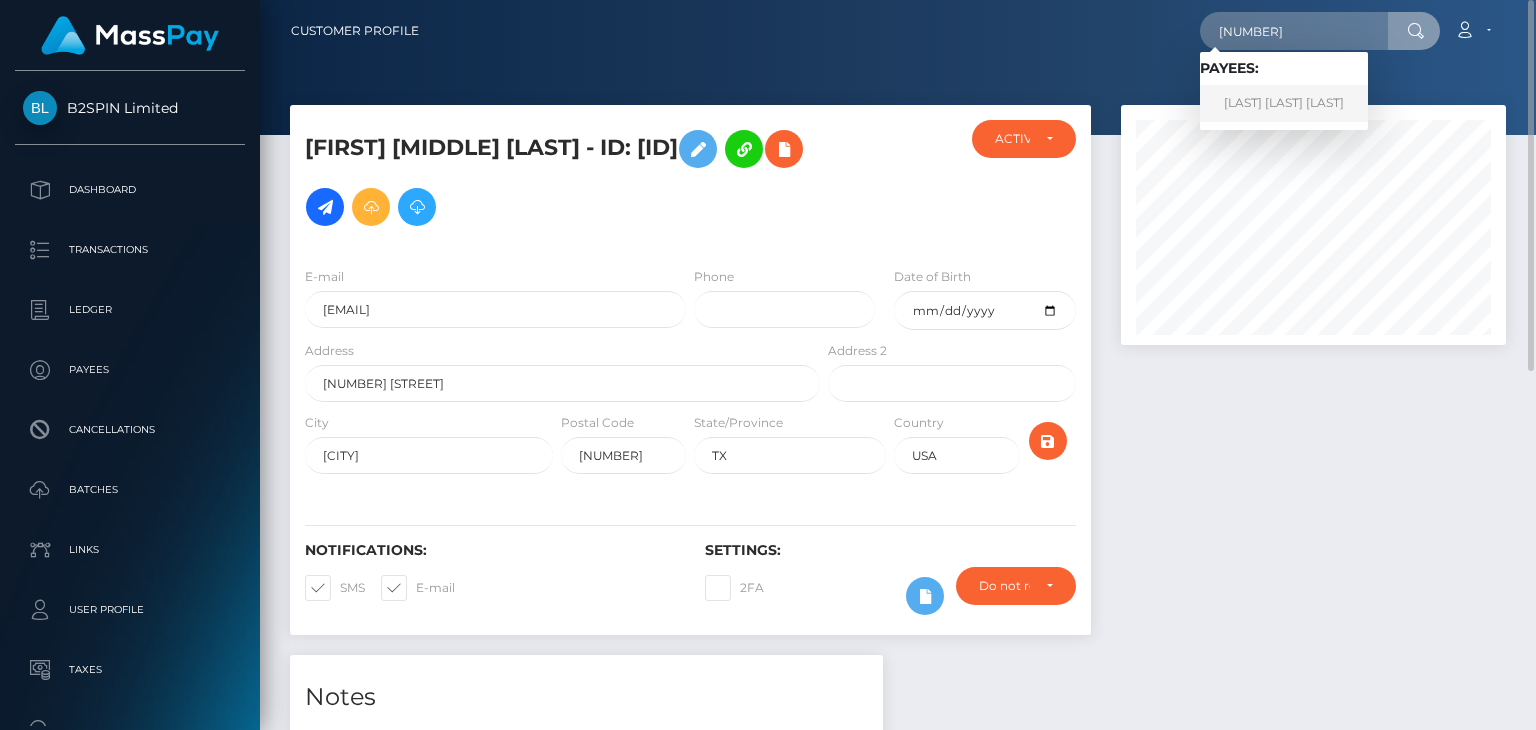 click on "FENTON LEWIS JR  WILLIAMS" at bounding box center [1284, 103] 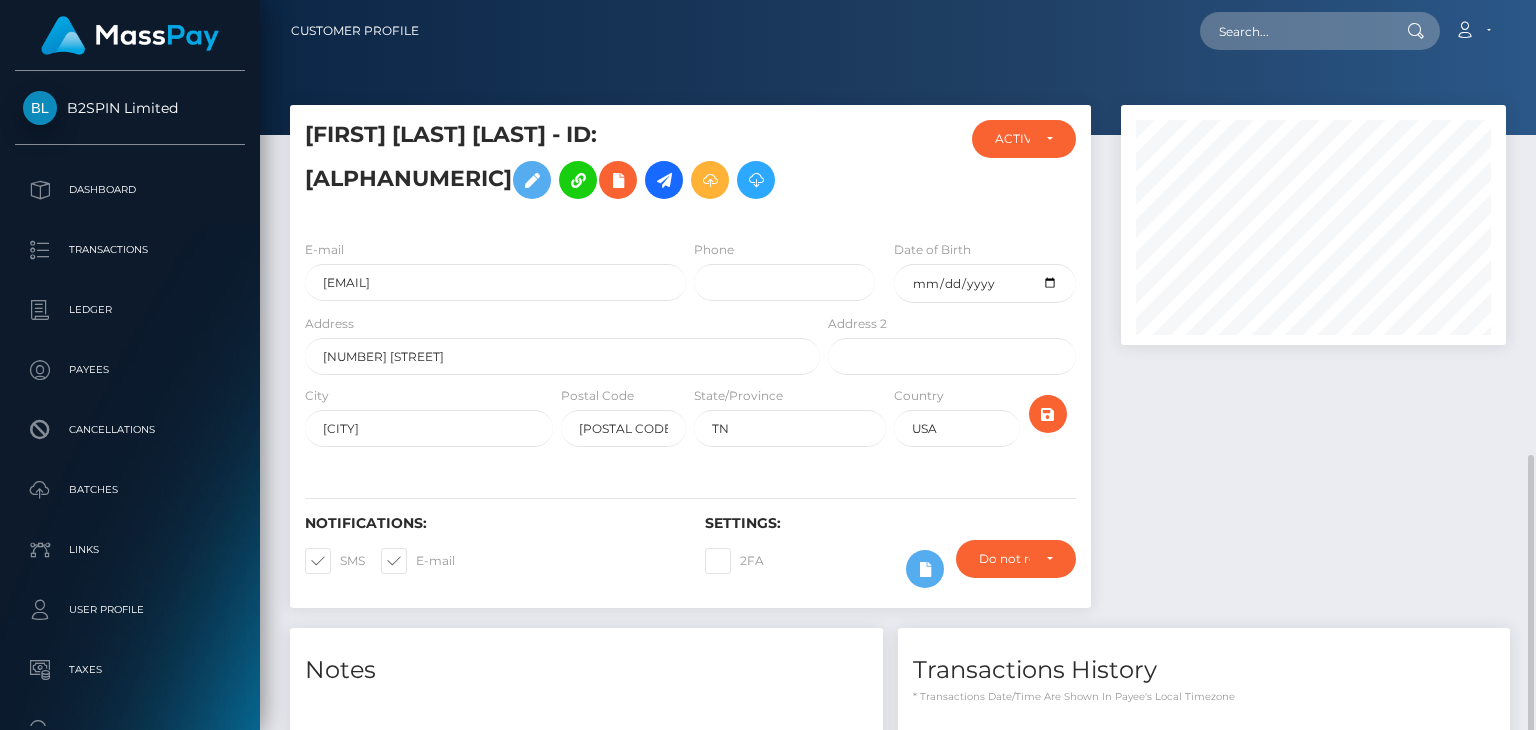 scroll, scrollTop: 0, scrollLeft: 0, axis: both 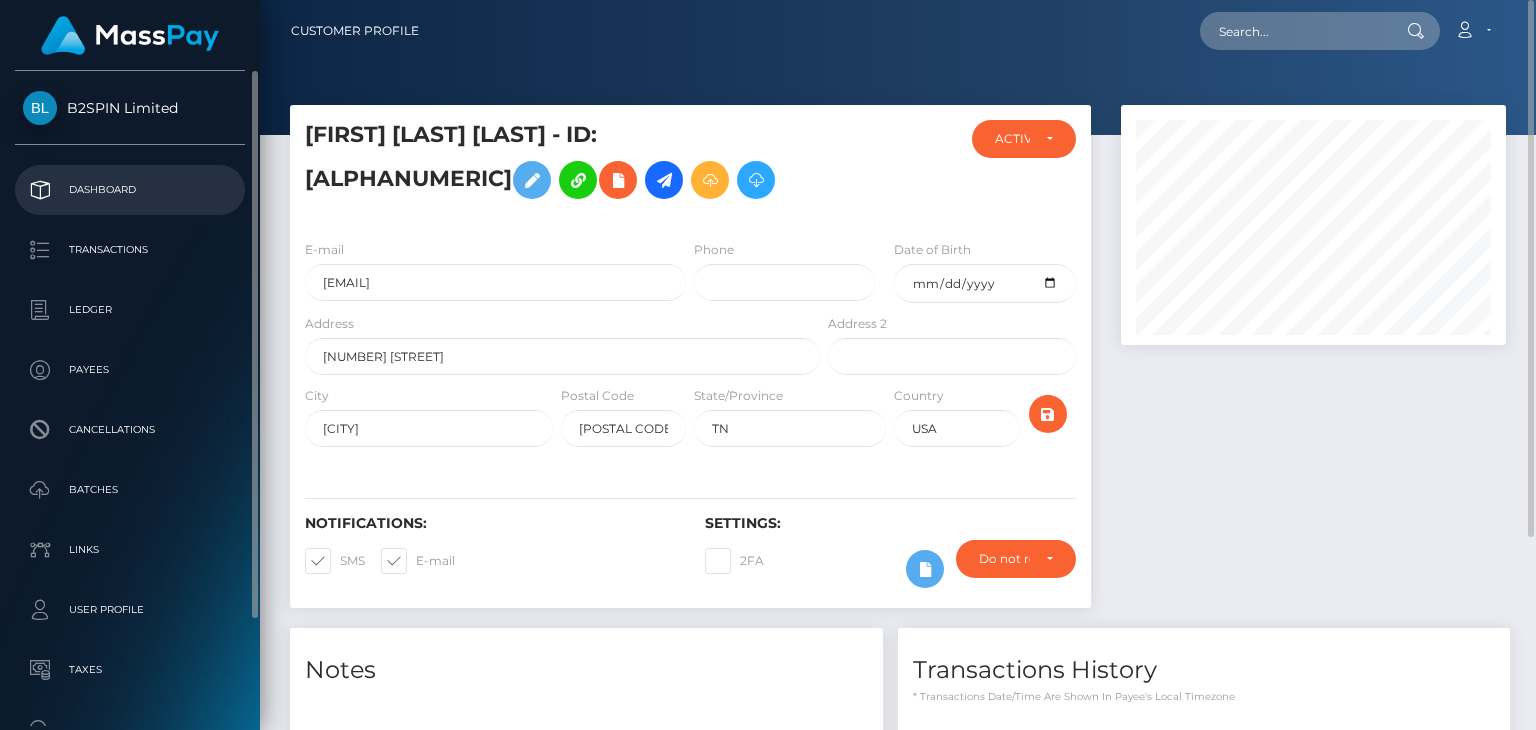 click on "Dashboard" at bounding box center [130, 190] 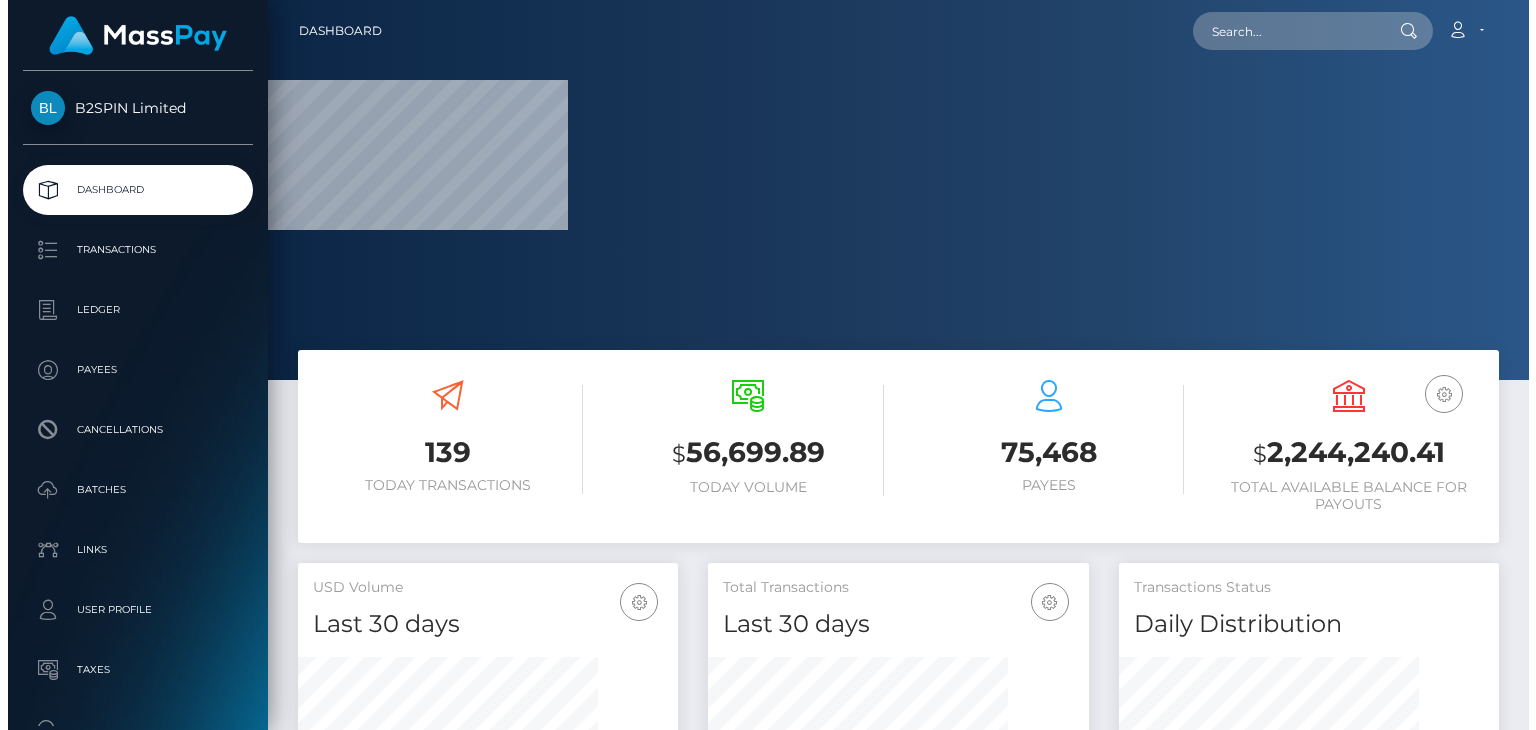 scroll, scrollTop: 0, scrollLeft: 0, axis: both 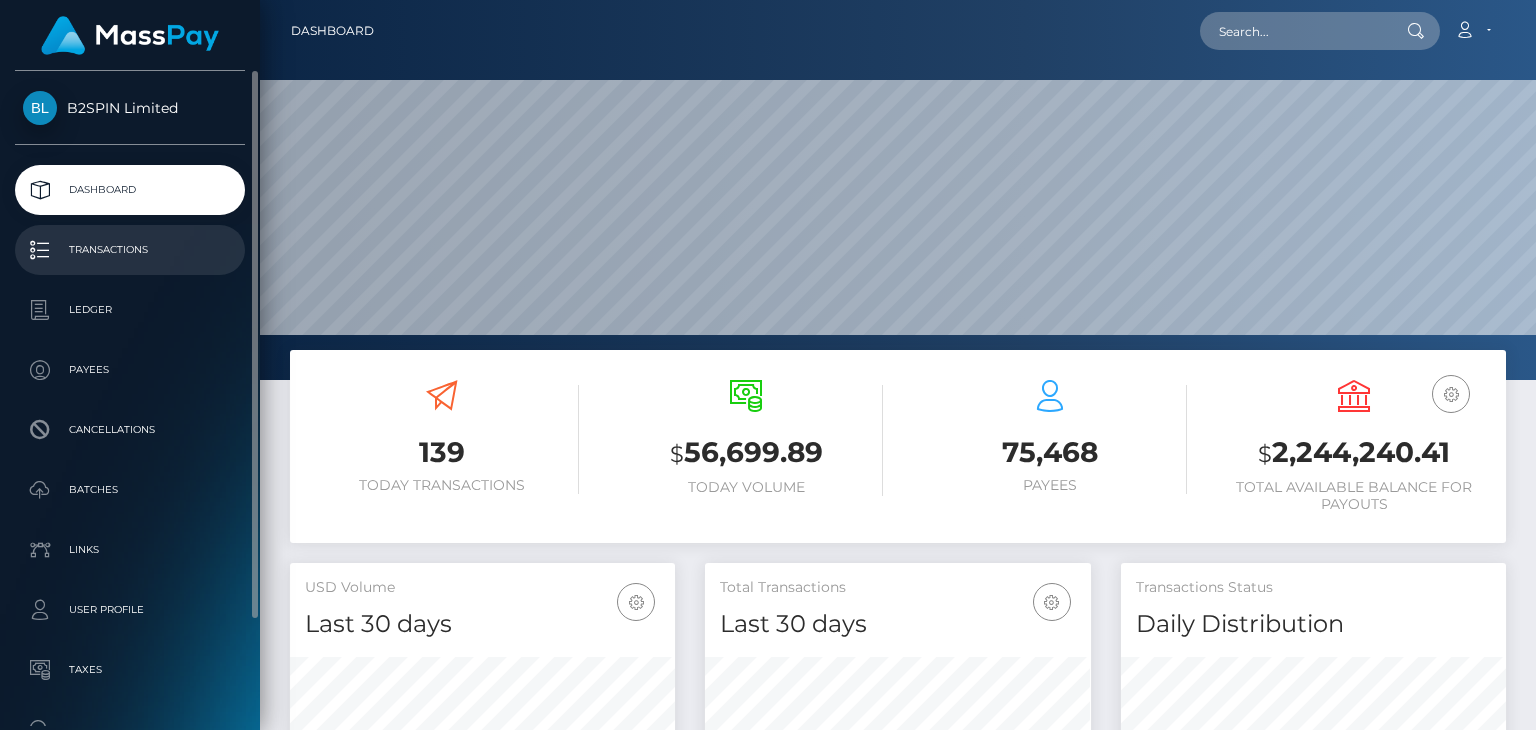 click on "Transactions" at bounding box center [130, 250] 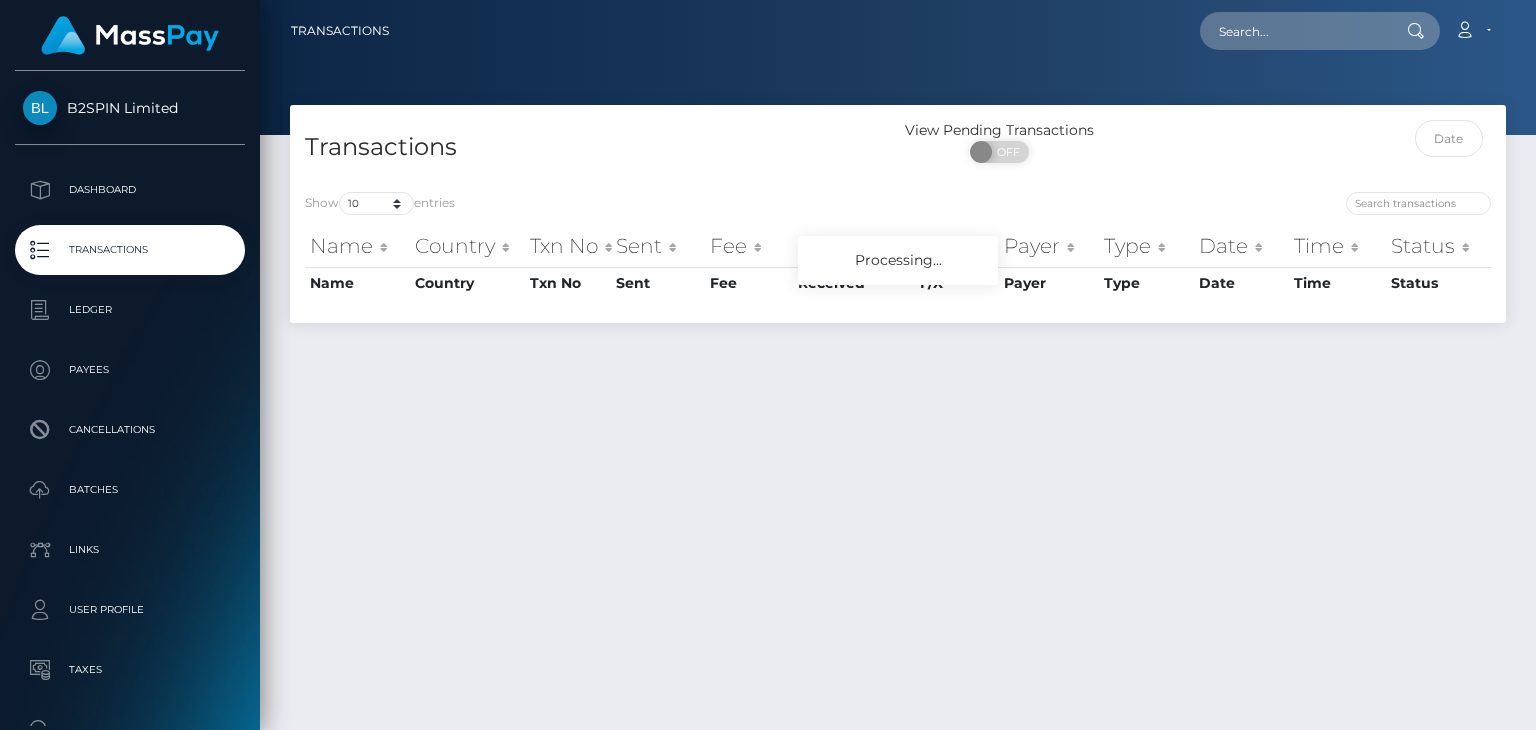 scroll, scrollTop: 0, scrollLeft: 0, axis: both 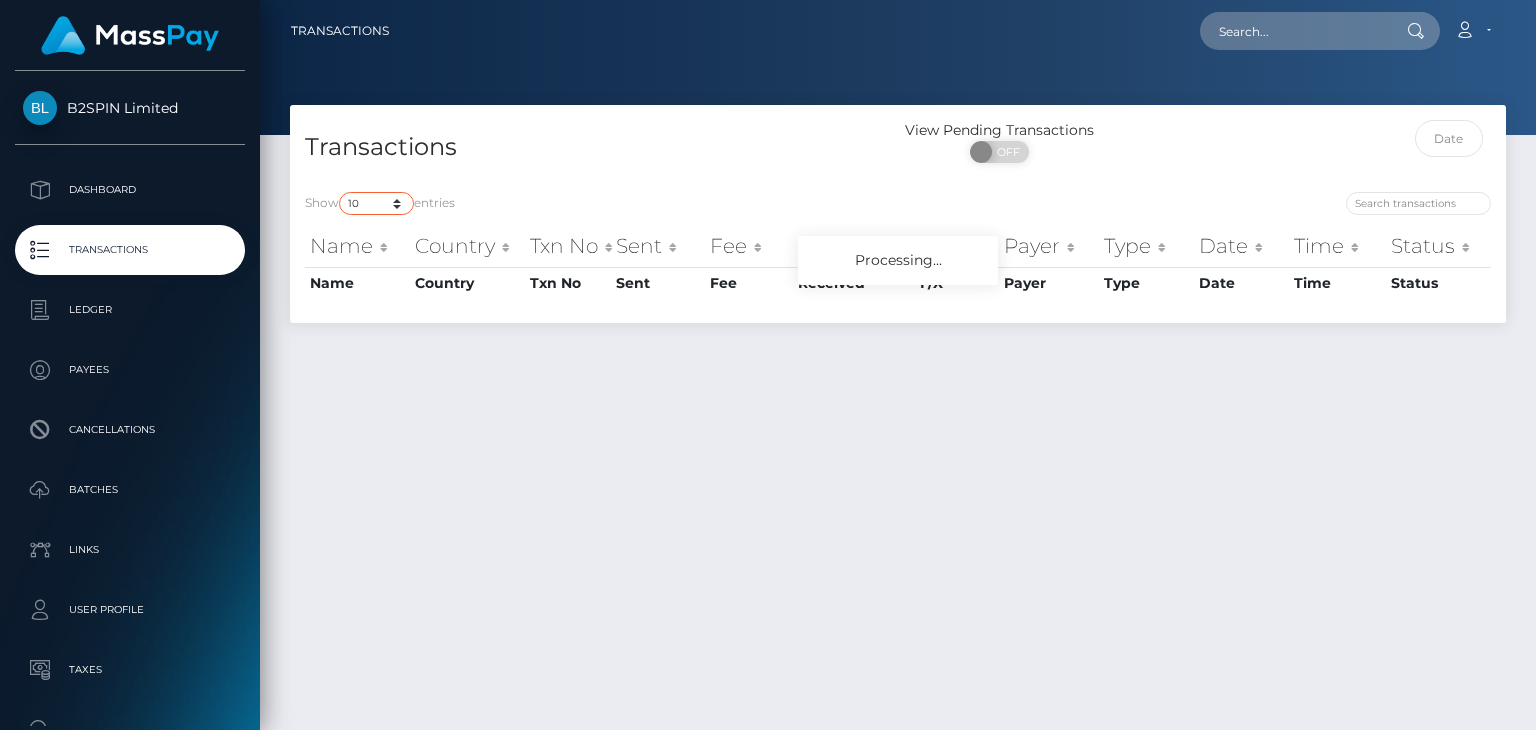 click on "10 25 50 100 250 500 1,000 3,500" at bounding box center (376, 203) 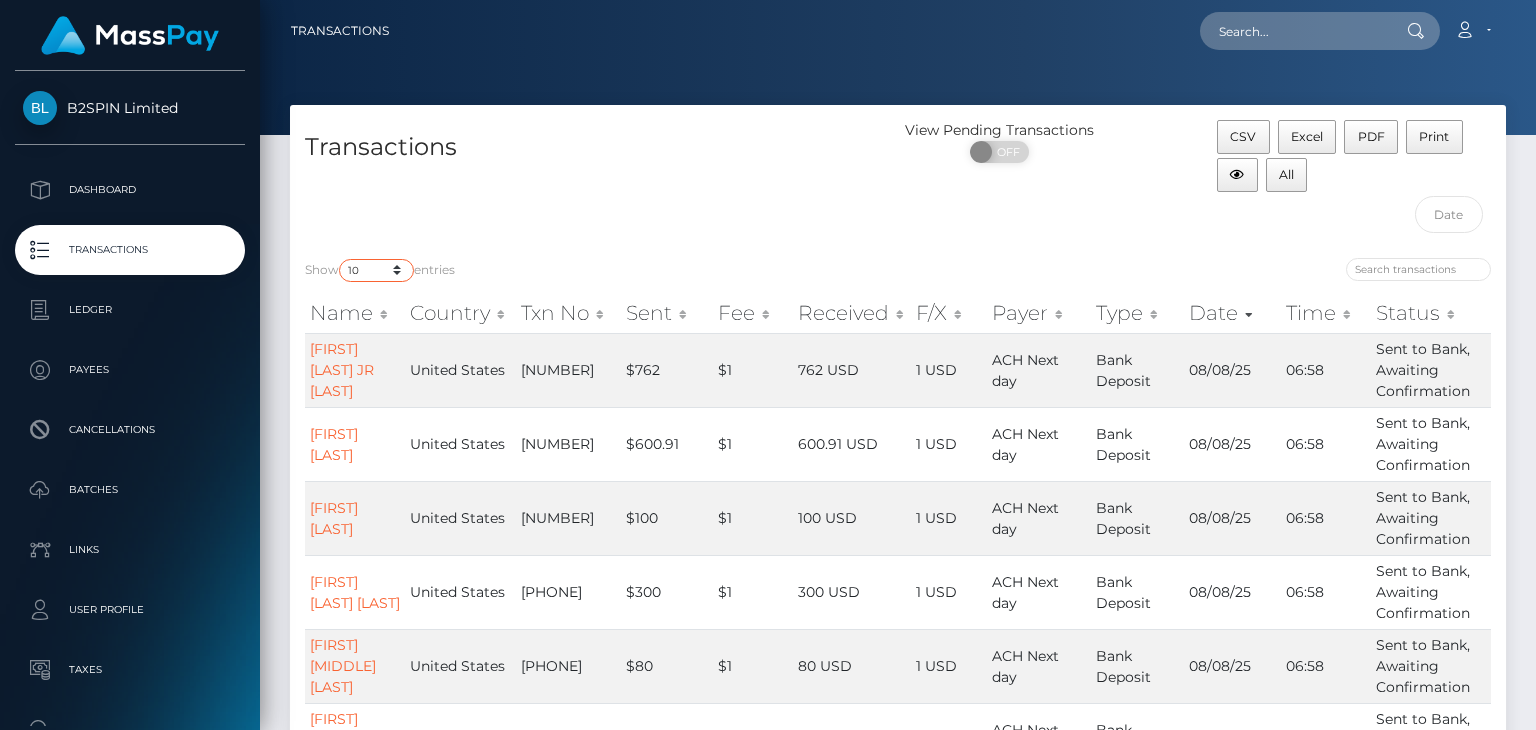 select on "500" 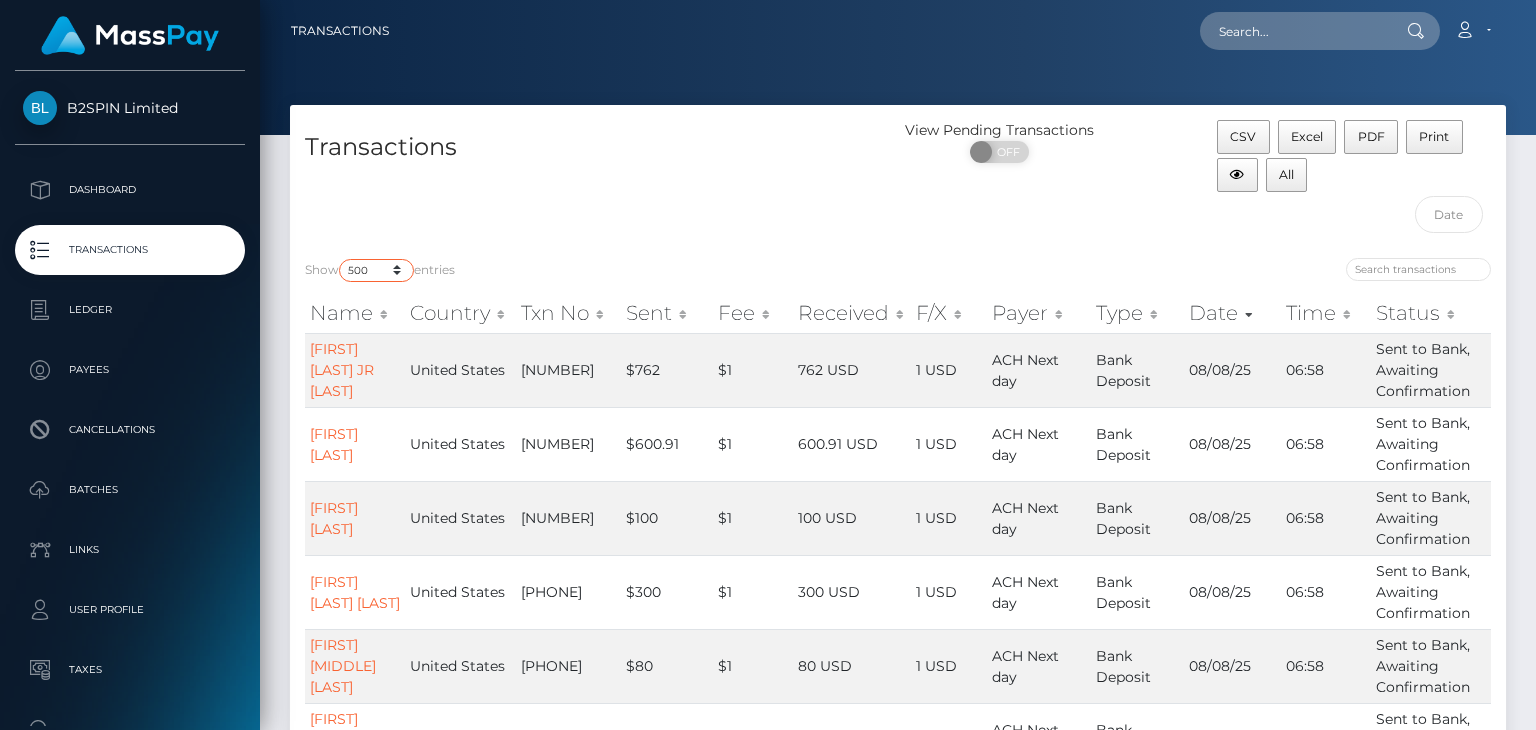 click on "10 25 50 100 250 500 1,000 3,500" at bounding box center (376, 270) 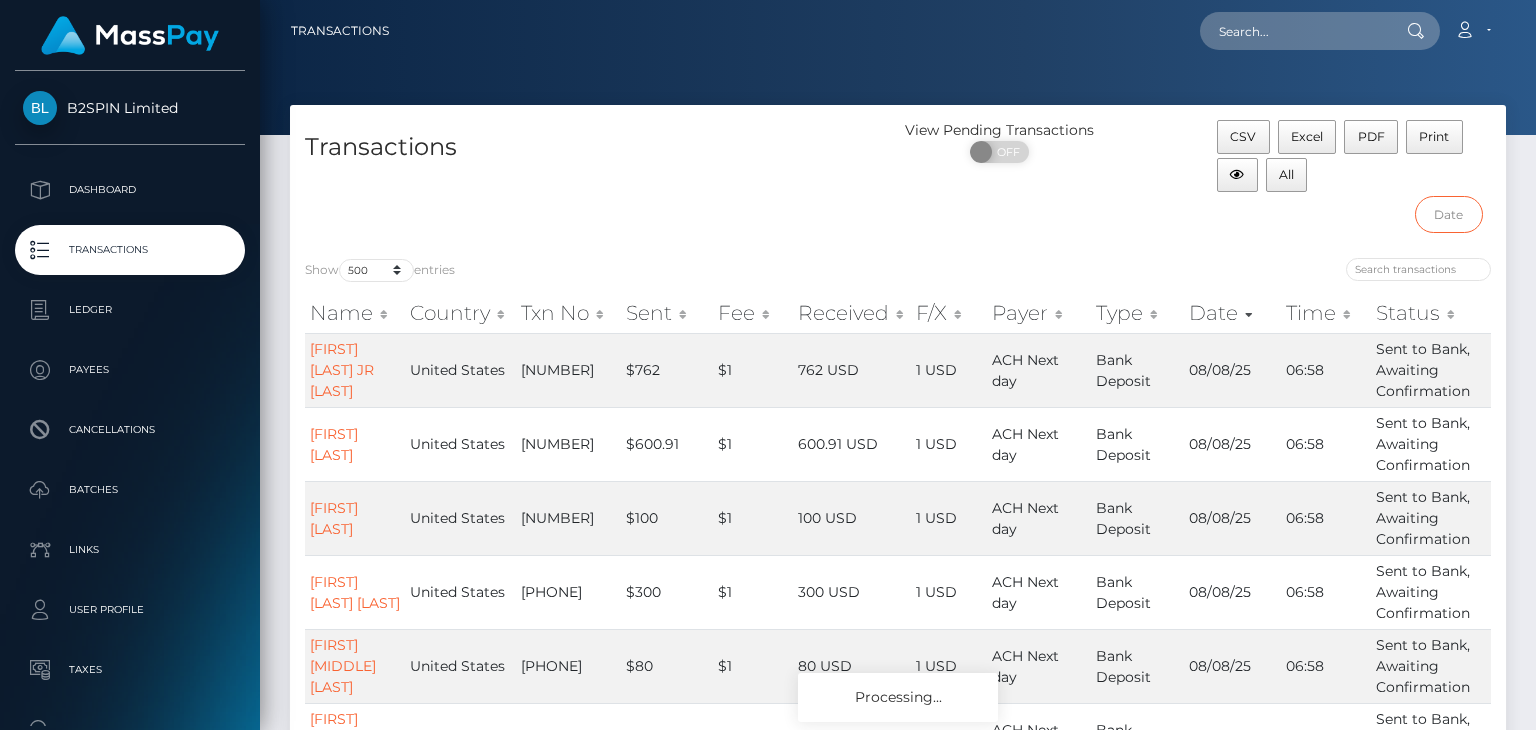 click at bounding box center [1449, 214] 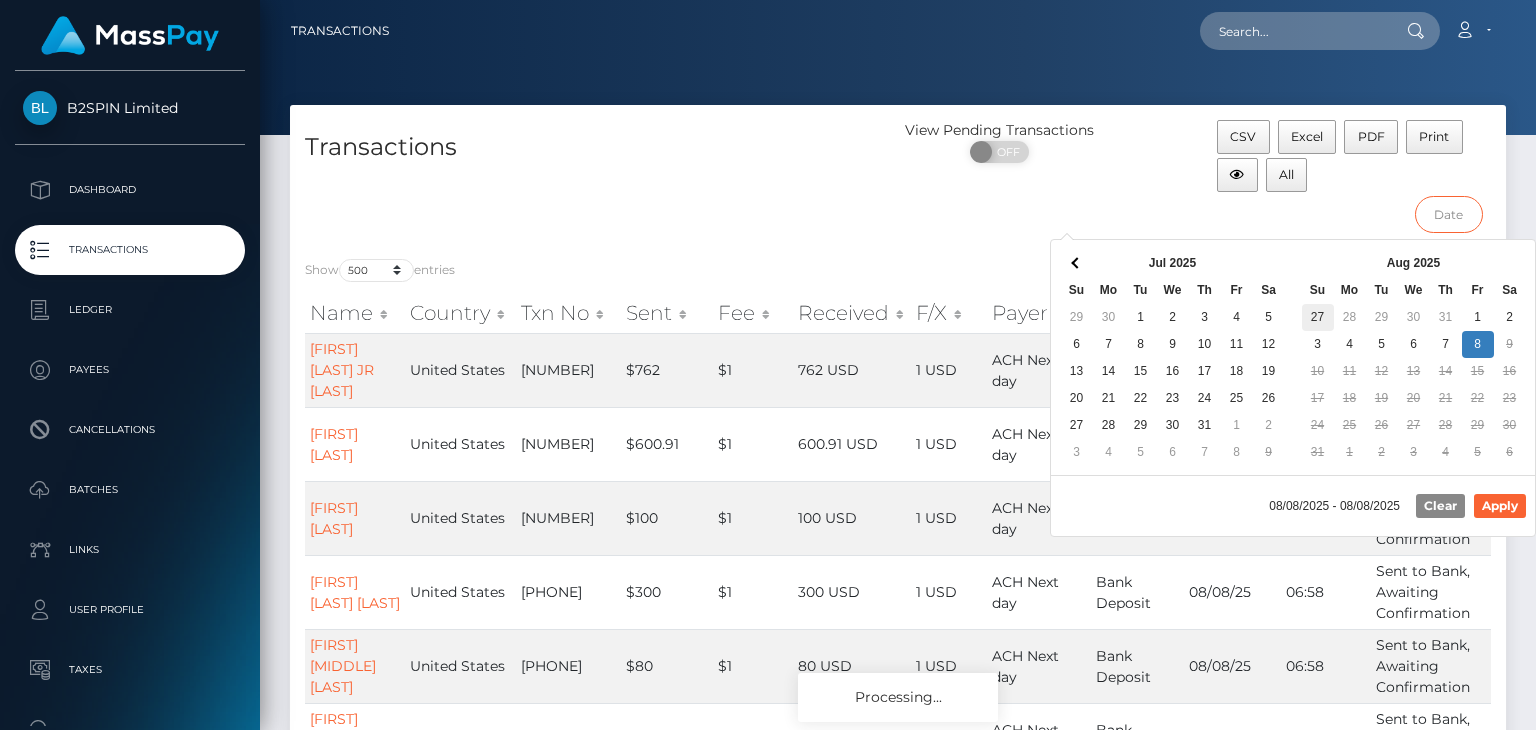 type on "[DATE] - [DATE]" 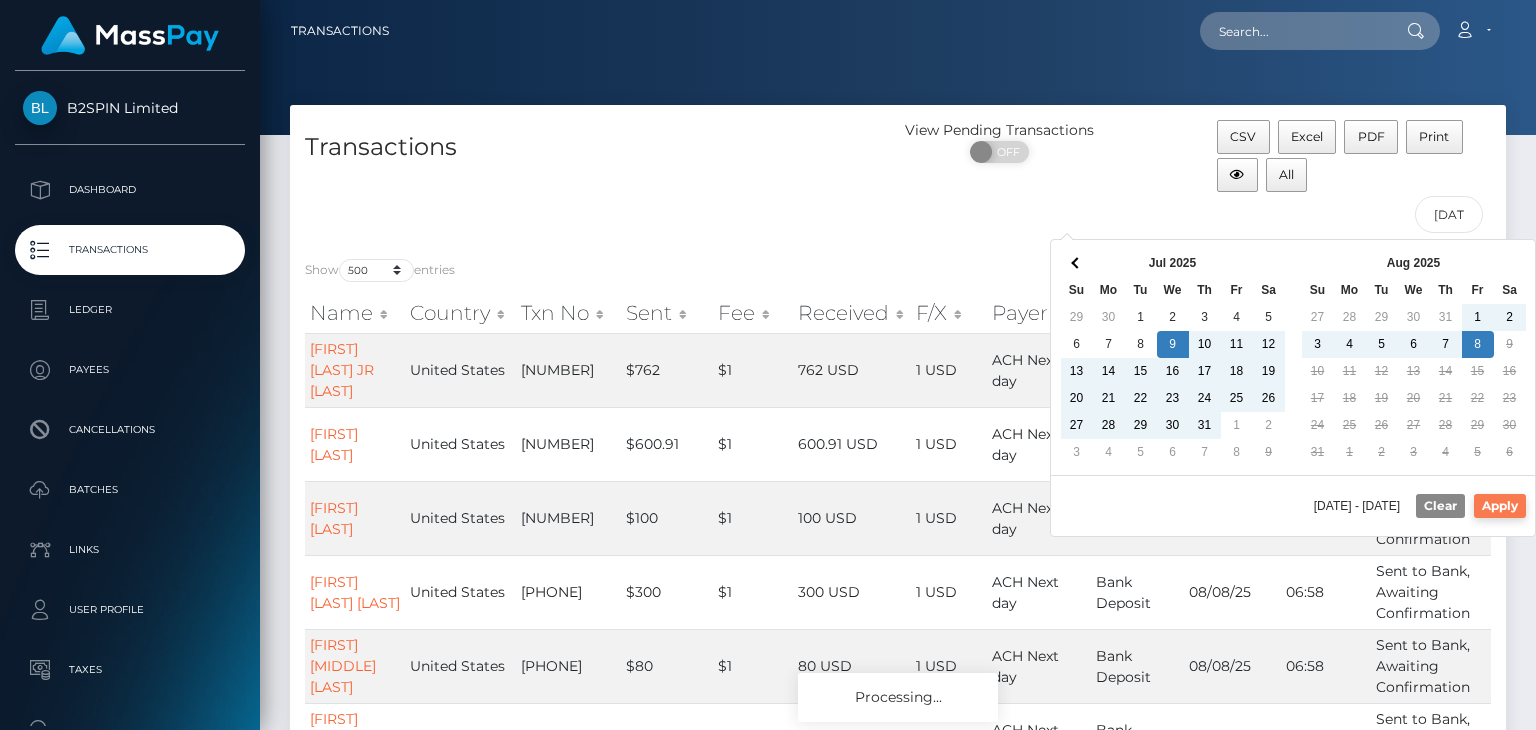 click on "Apply" at bounding box center (1500, 506) 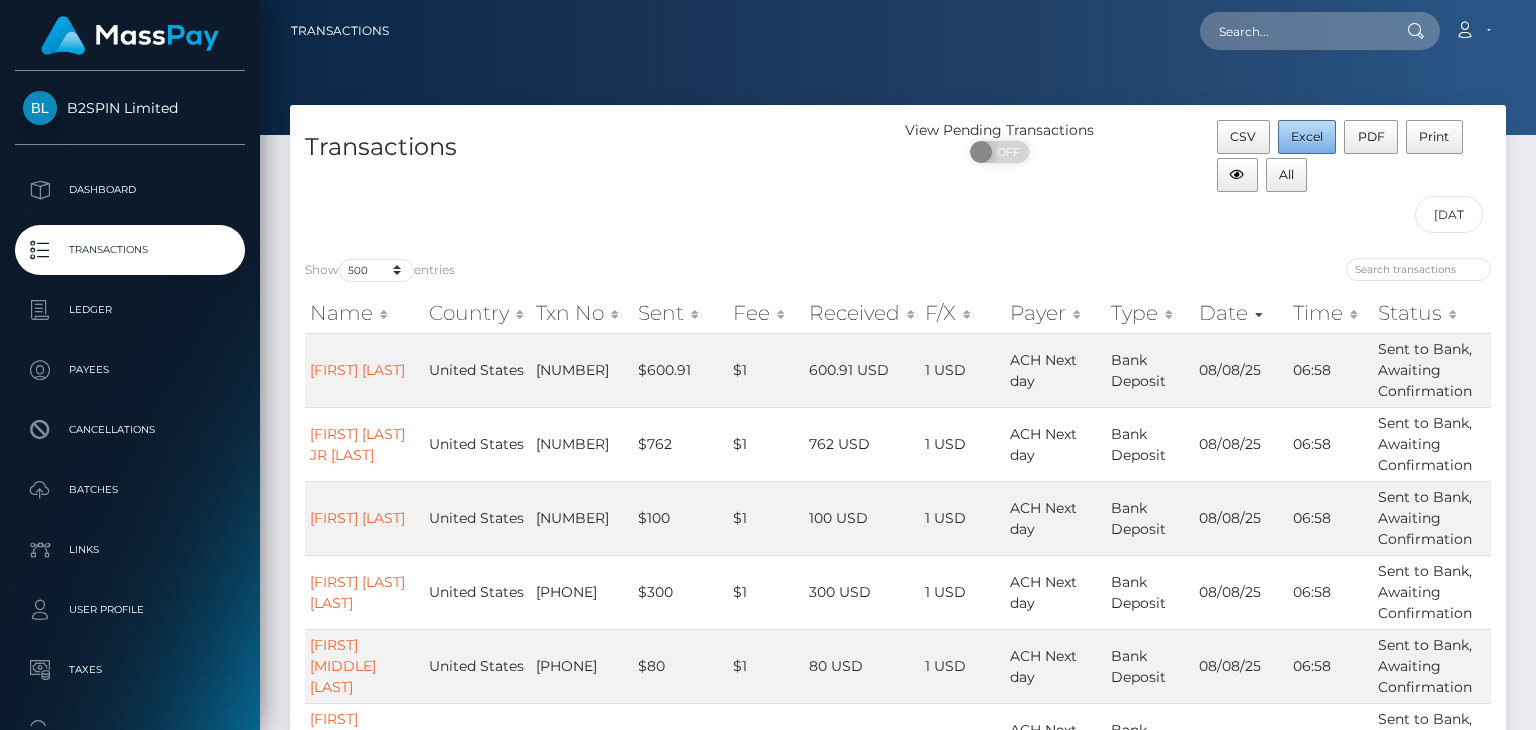 click on "Excel" at bounding box center (1307, 136) 